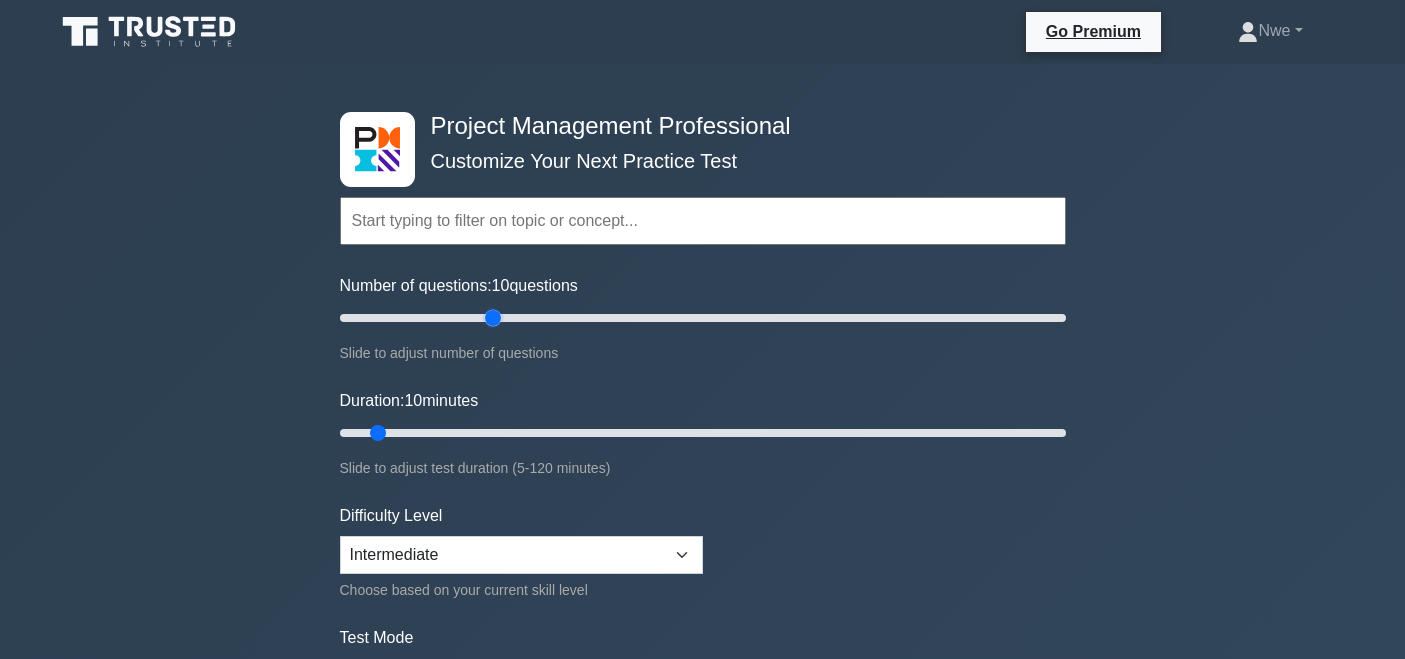 scroll, scrollTop: 0, scrollLeft: 0, axis: both 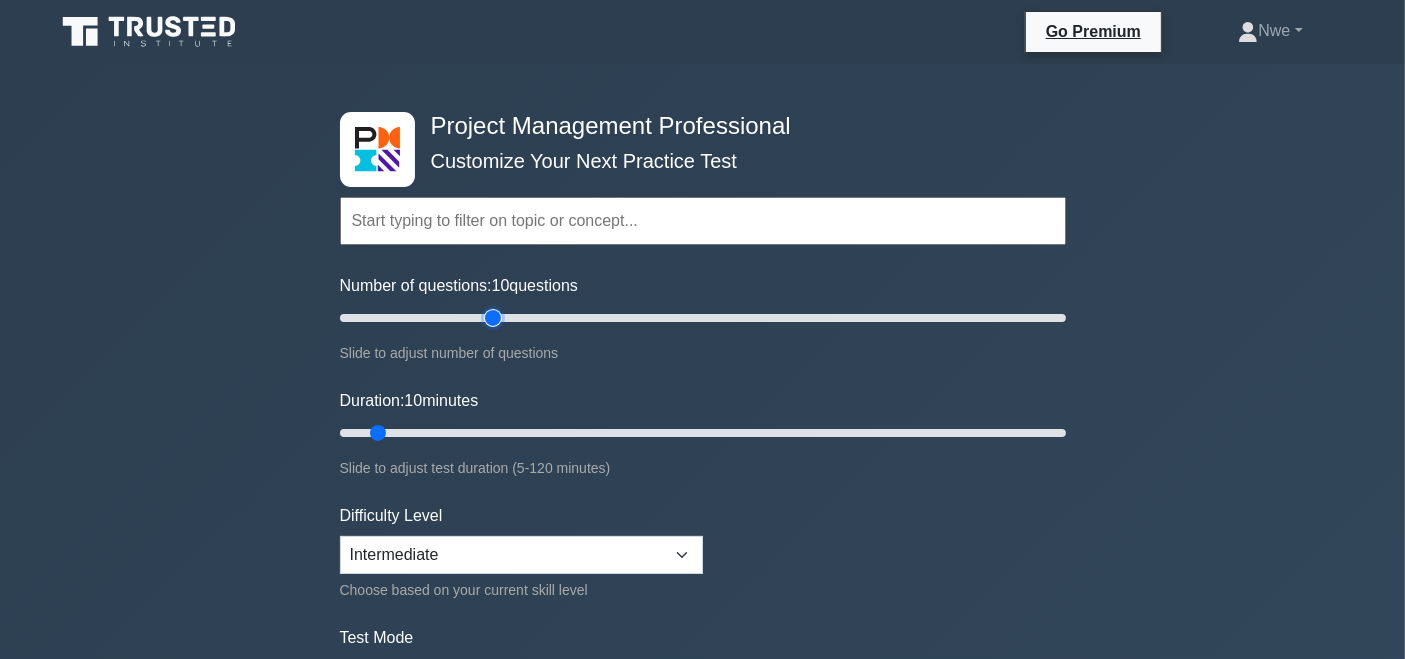 click on "Number of questions:  10  questions" at bounding box center (703, 318) 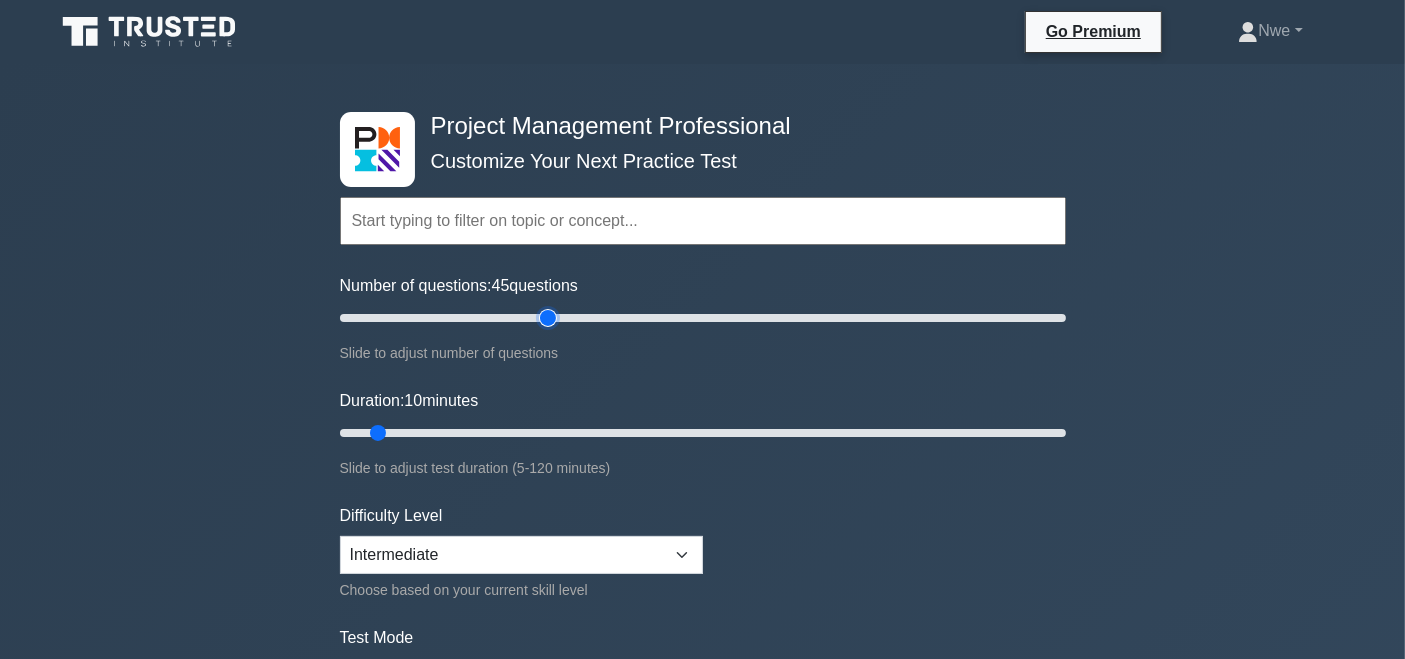 click on "Number of questions:  45  questions" at bounding box center [703, 318] 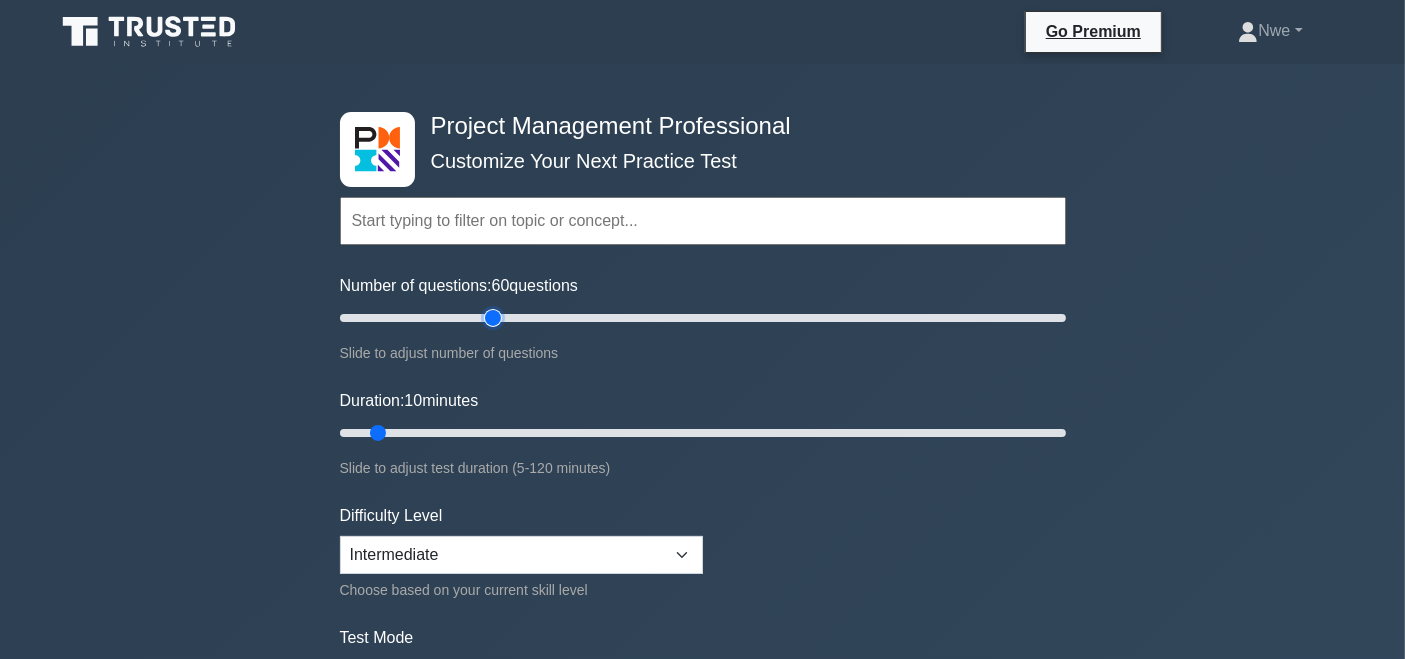 click on "Number of questions:  60  questions" at bounding box center [703, 318] 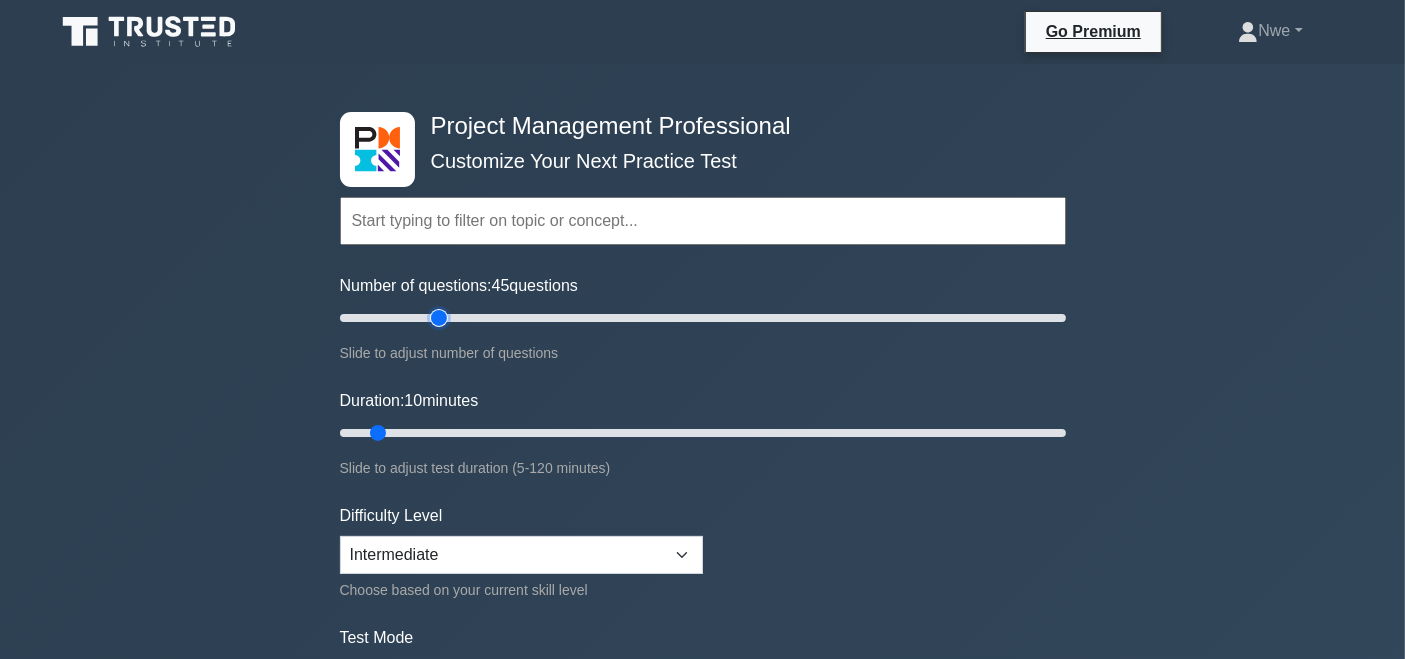 type on "30" 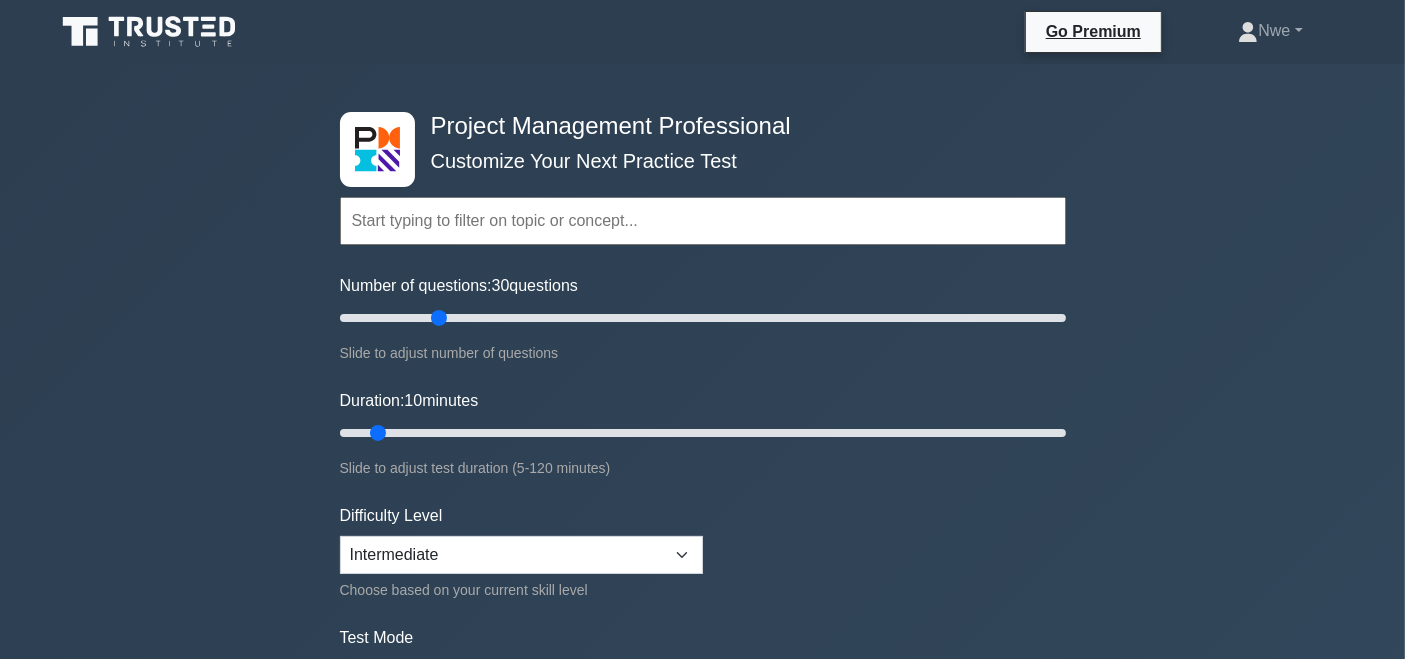 click on "Duration:  10  minutes
Slide to adjust test duration (5-120 minutes)" at bounding box center [703, 434] 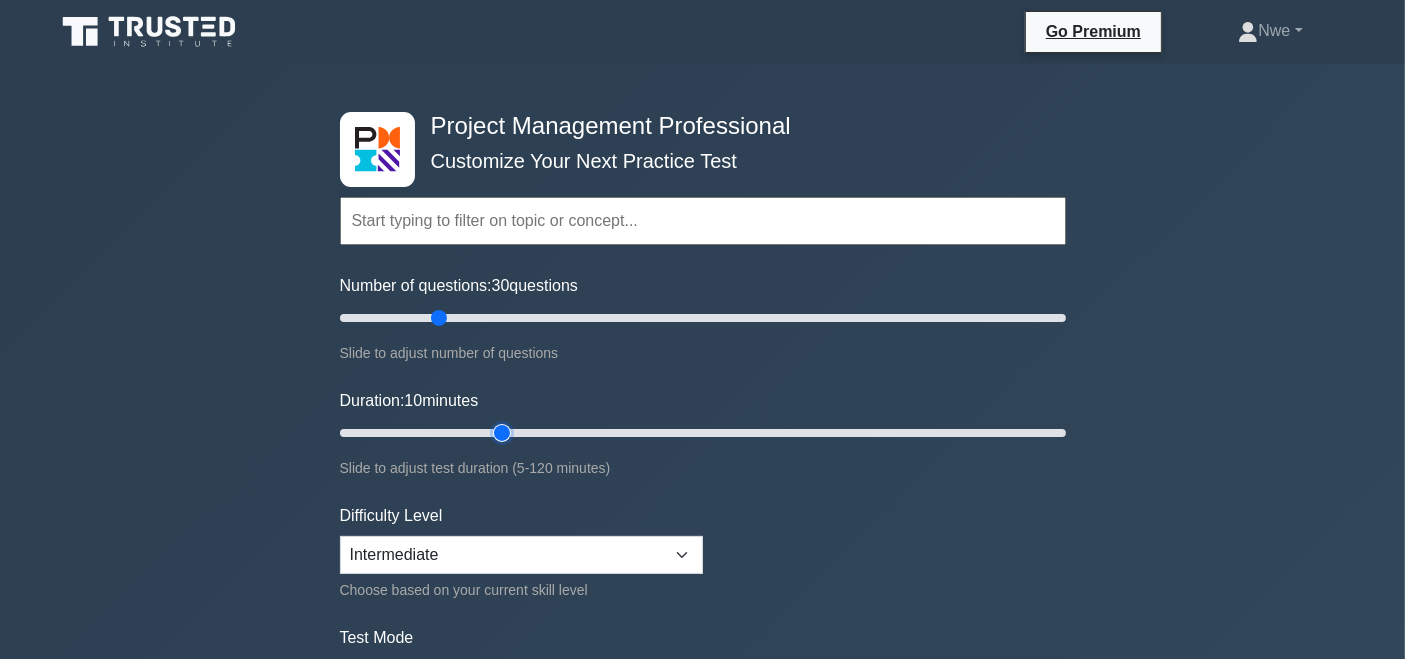 type on "30" 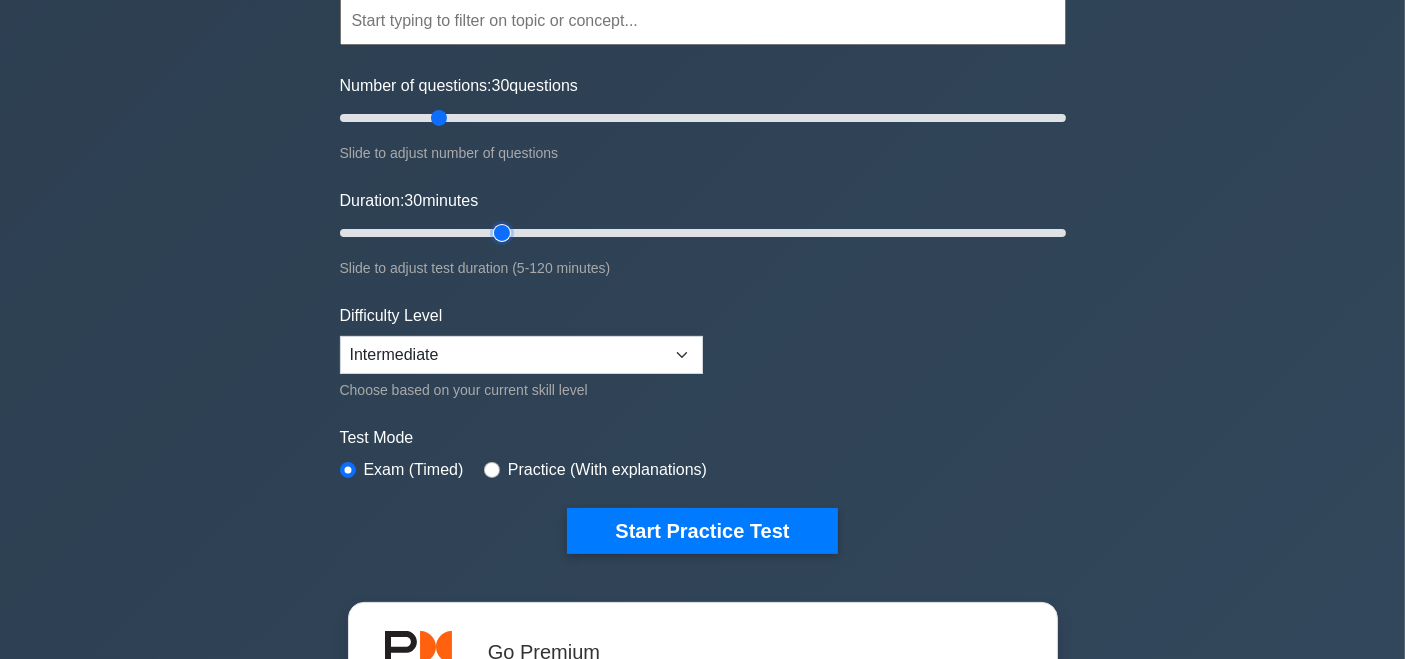 scroll, scrollTop: 234, scrollLeft: 0, axis: vertical 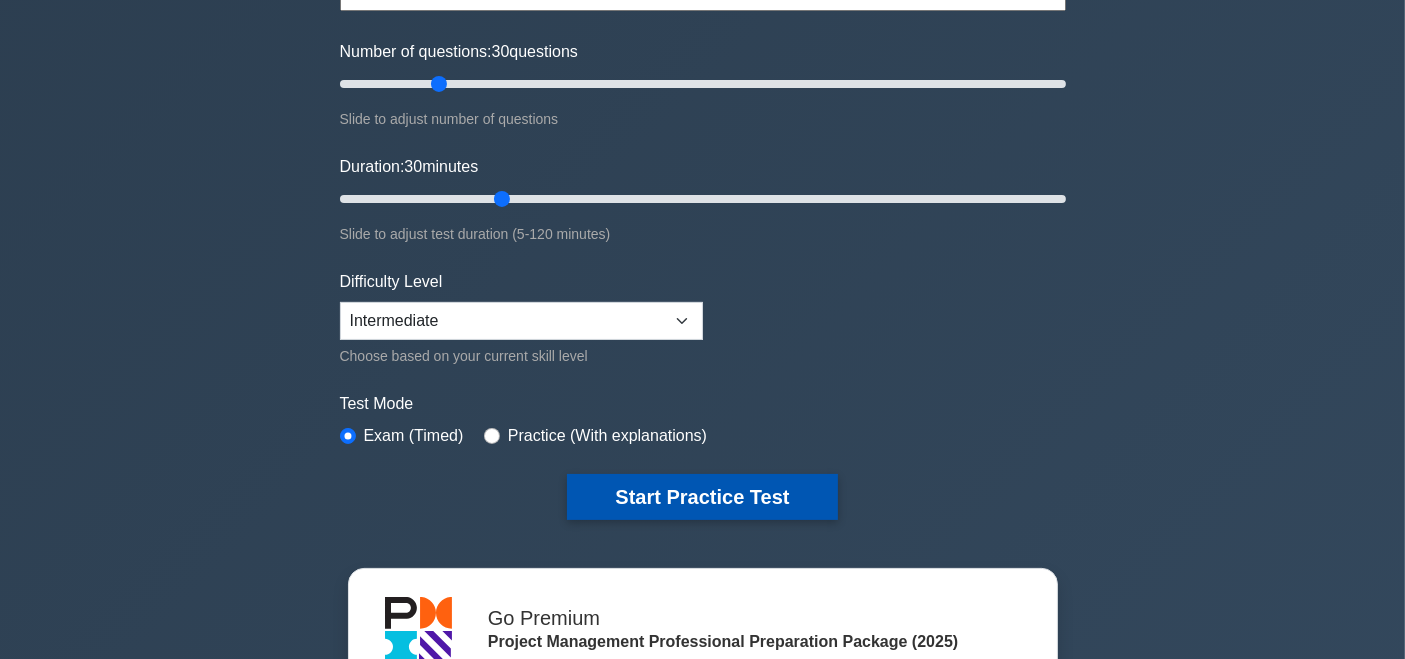 click on "Start Practice Test" at bounding box center [702, 497] 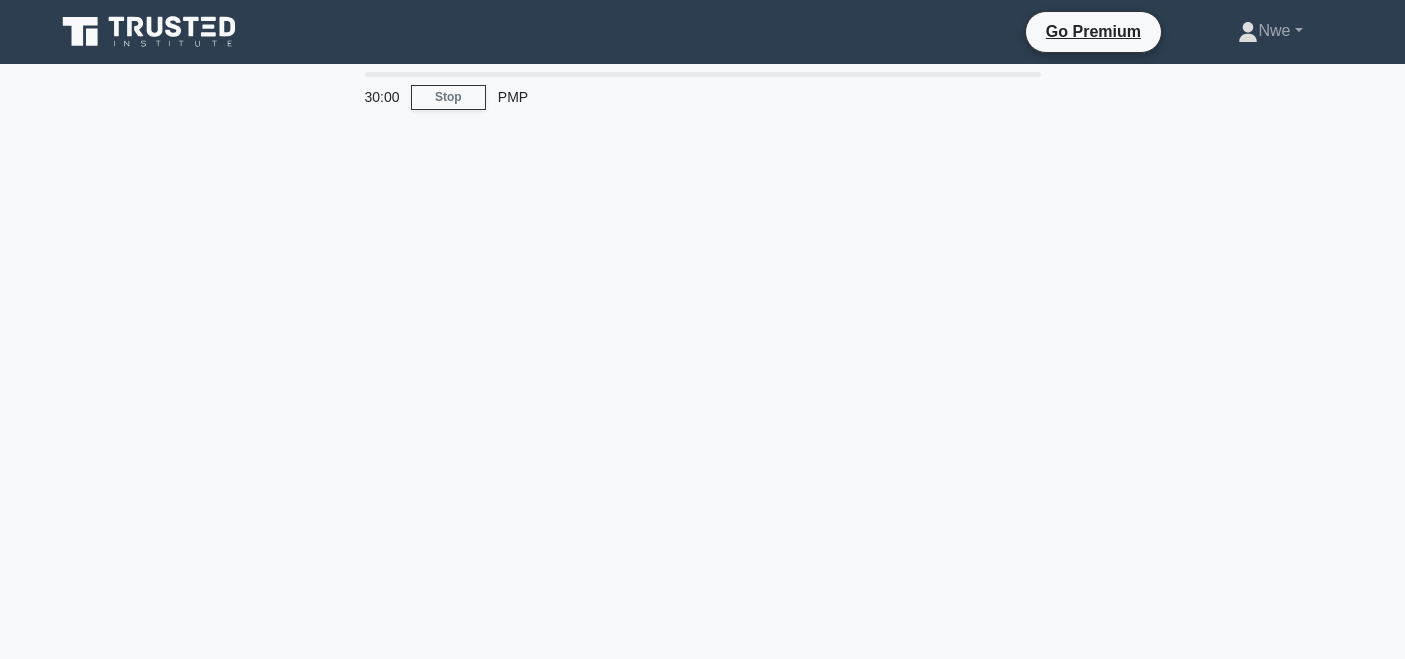 scroll, scrollTop: 0, scrollLeft: 0, axis: both 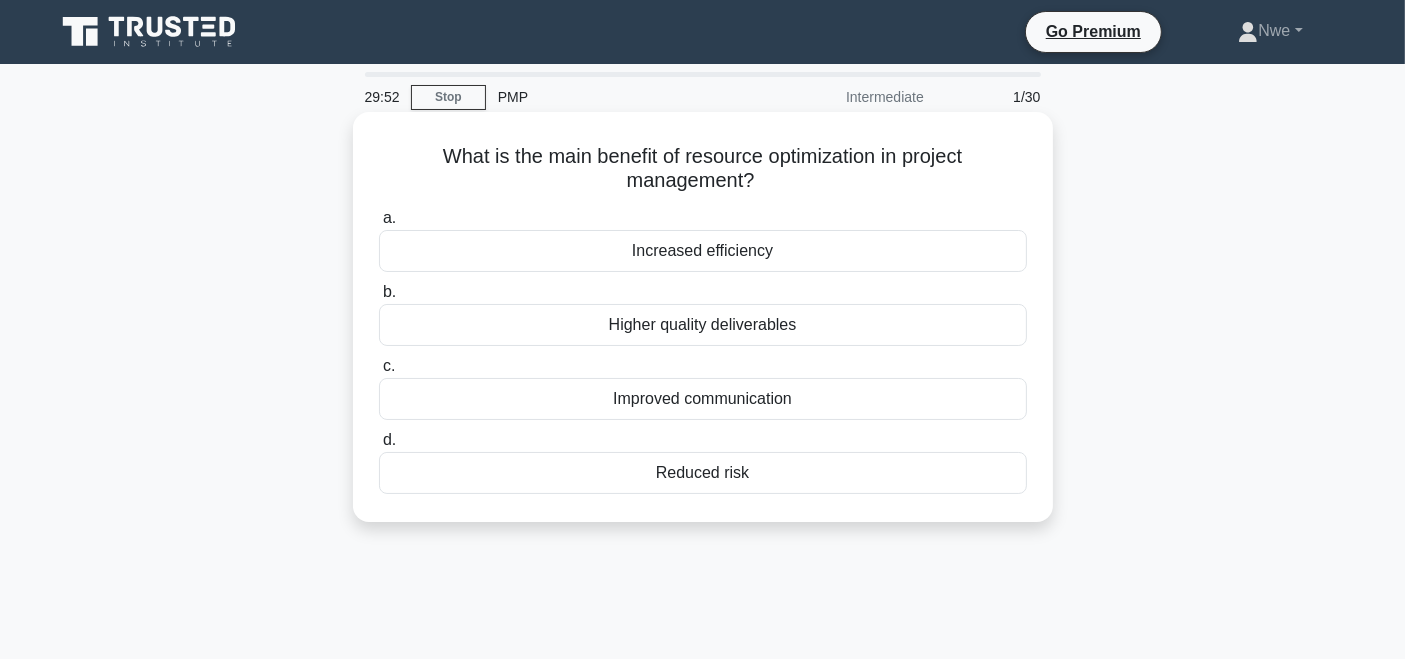 click on "Increased efficiency" at bounding box center [703, 251] 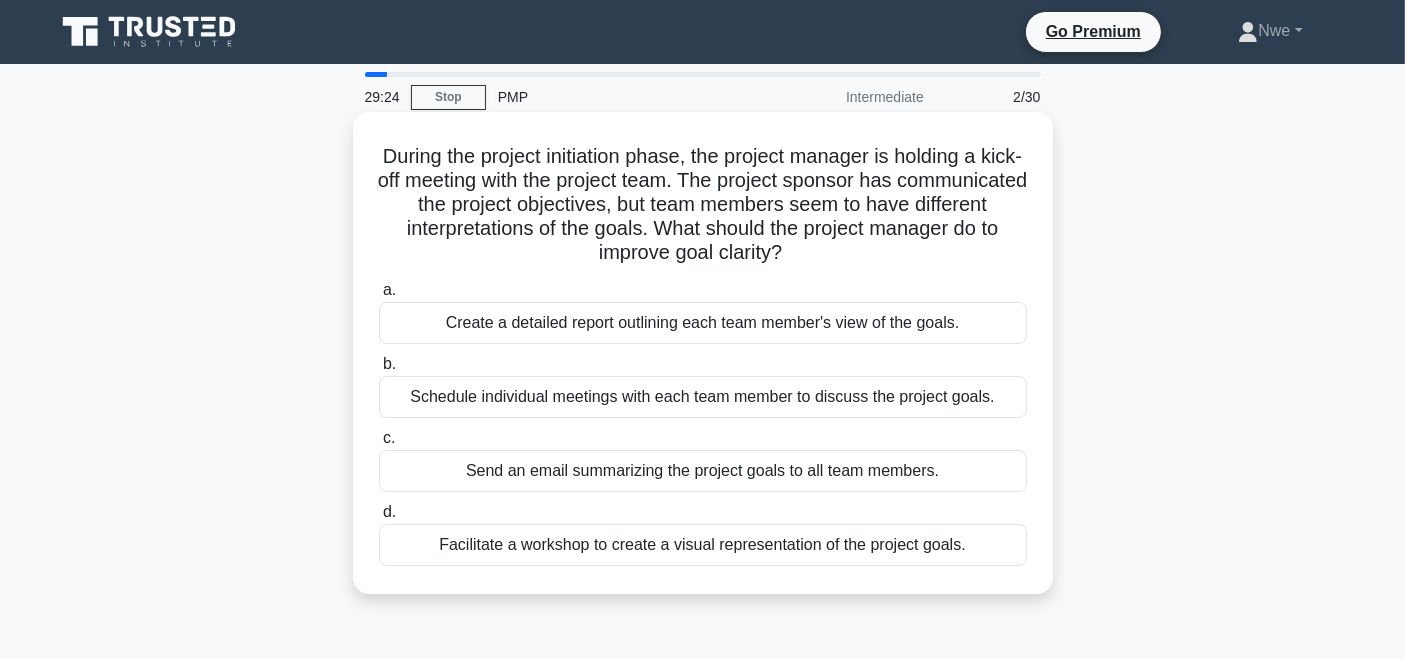 click on "Facilitate a workshop to create a visual representation of the project goals." at bounding box center [703, 545] 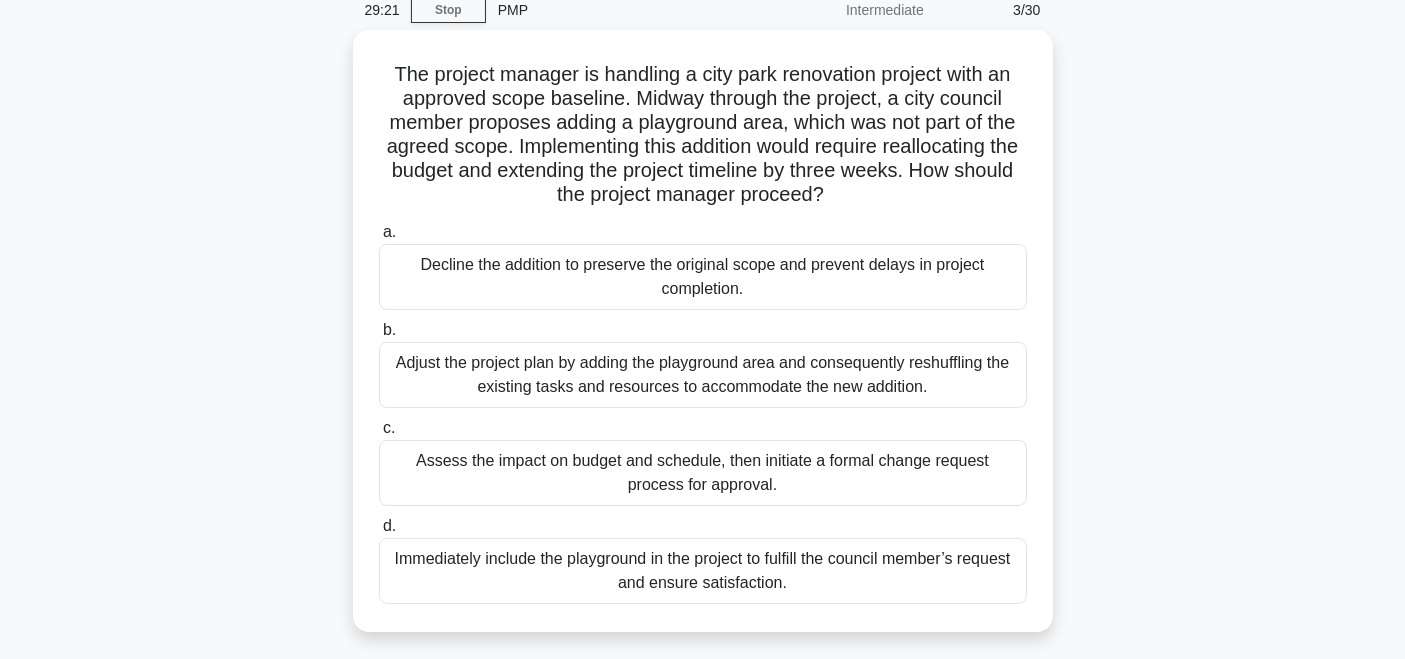 scroll, scrollTop: 108, scrollLeft: 0, axis: vertical 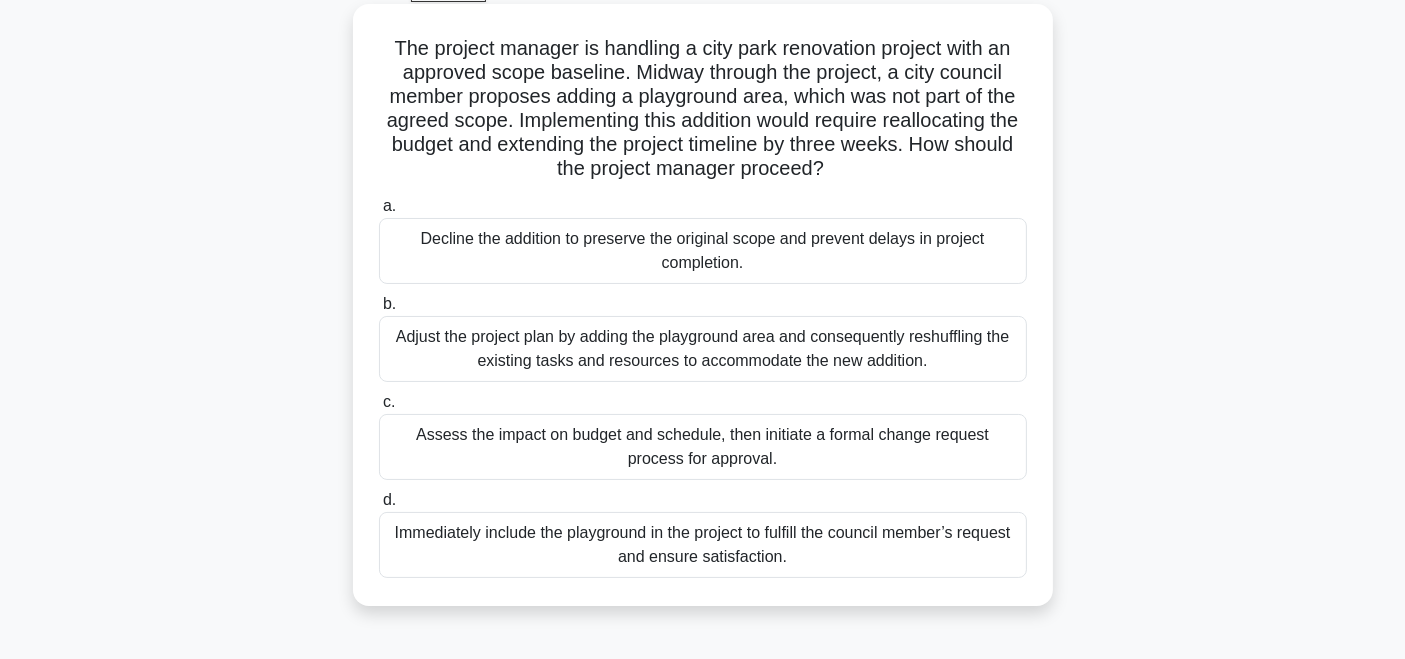 click on "Assess the impact on budget and schedule, then initiate a formal change request process for approval." at bounding box center [703, 447] 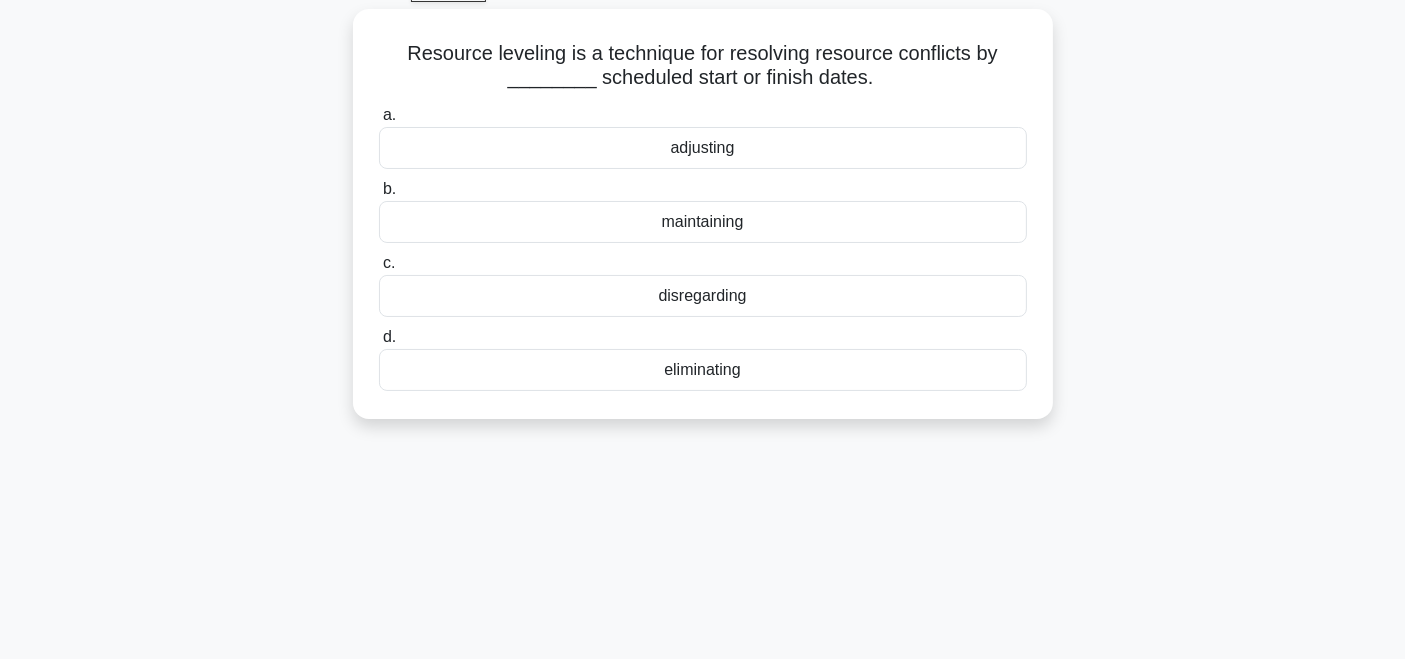 scroll, scrollTop: 0, scrollLeft: 0, axis: both 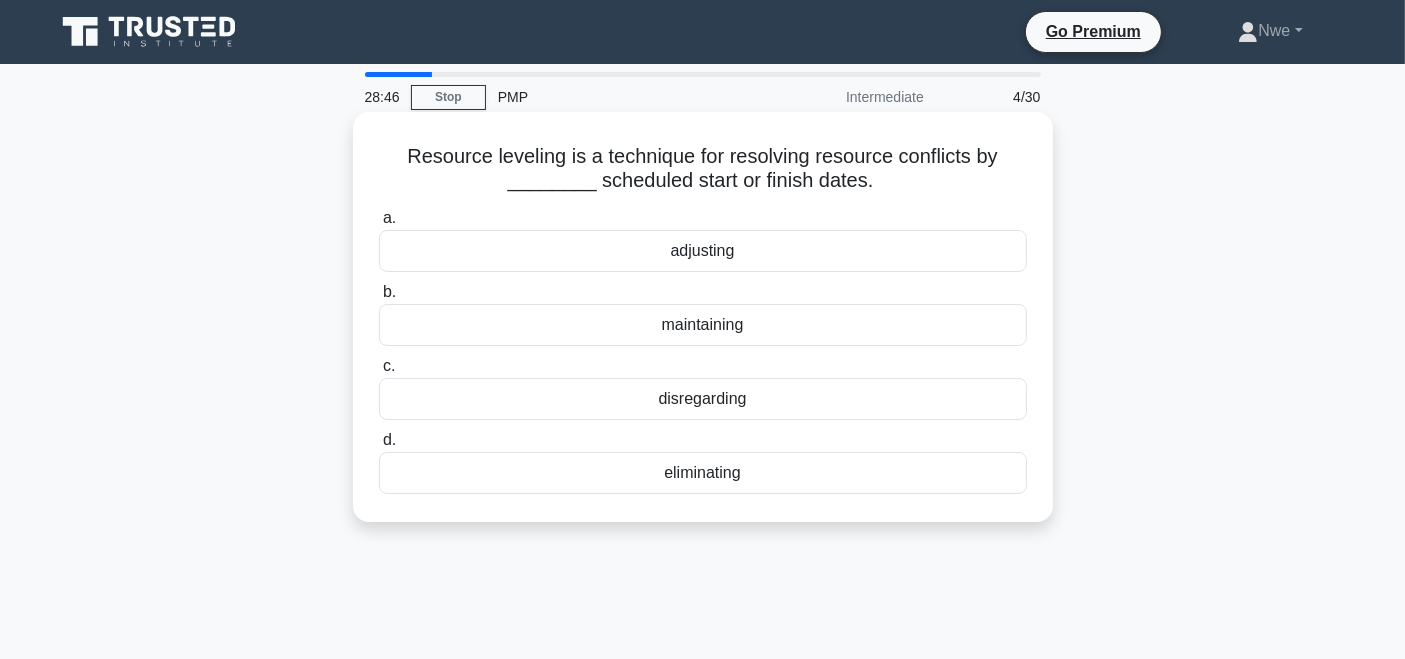click on "adjusting" at bounding box center [703, 251] 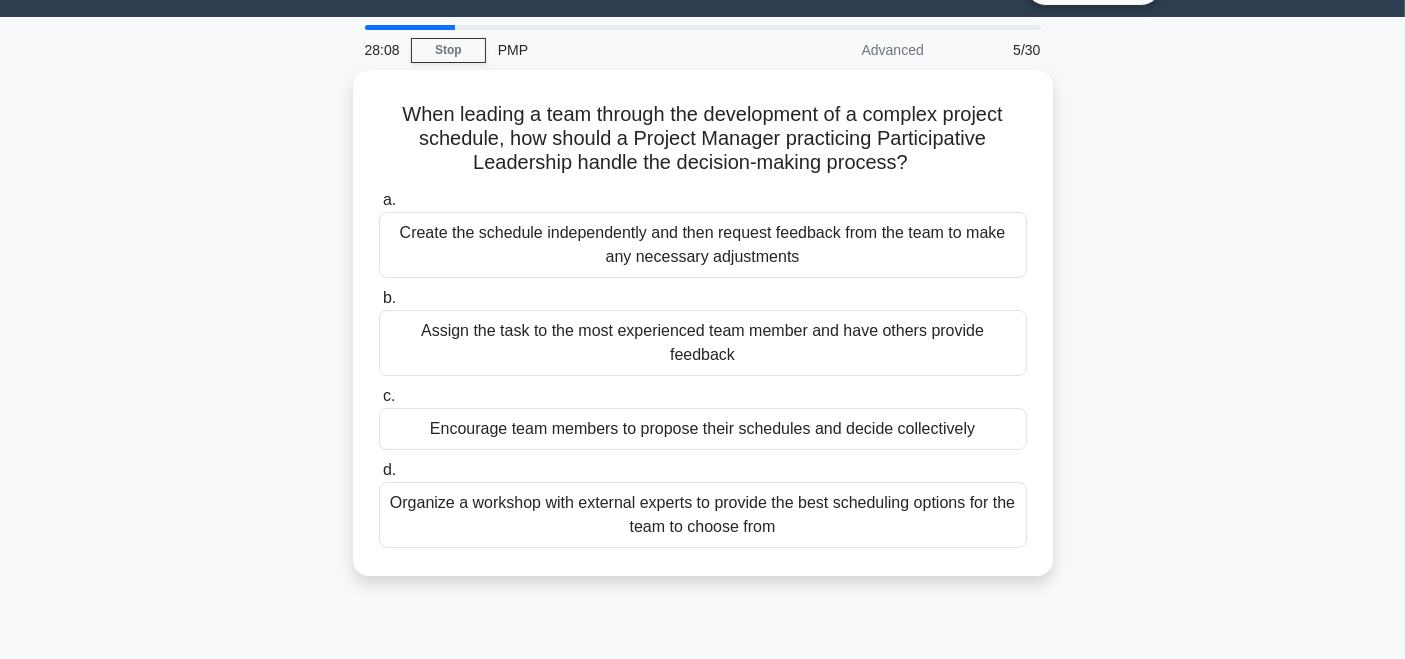 scroll, scrollTop: 80, scrollLeft: 0, axis: vertical 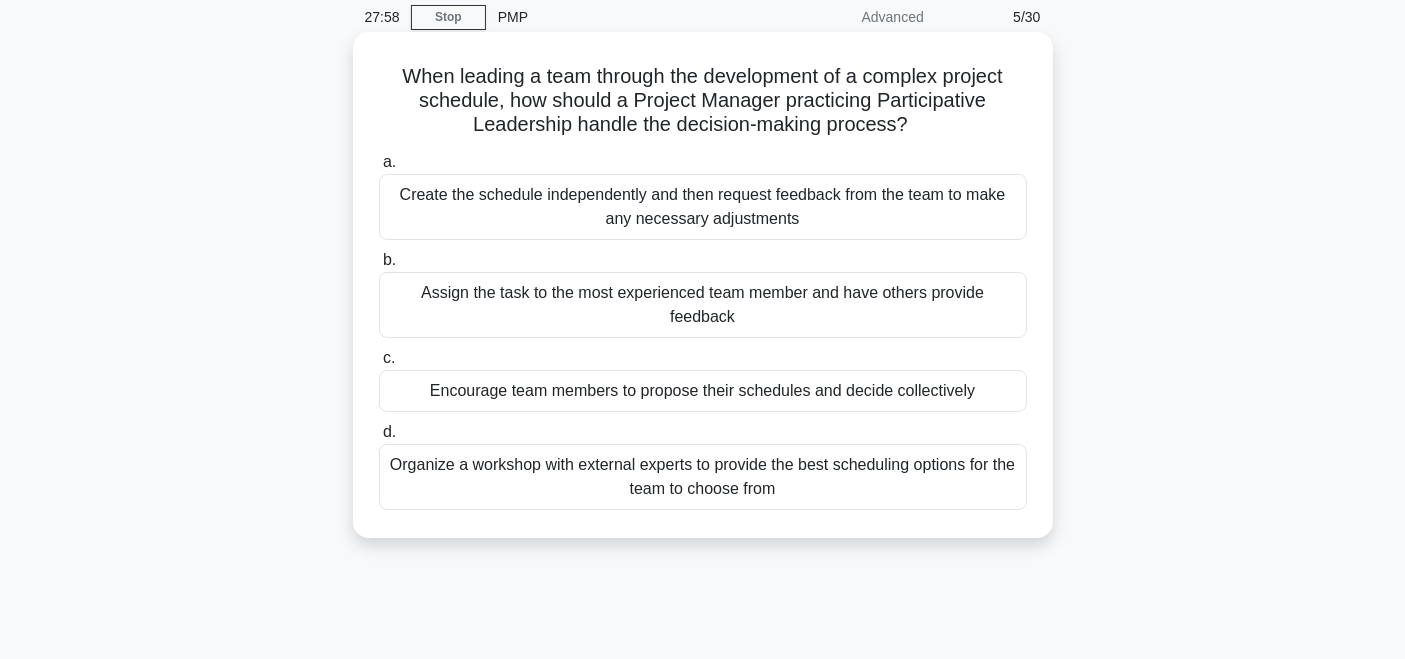click on "Encourage team members to propose their schedules and decide collectively" at bounding box center (703, 391) 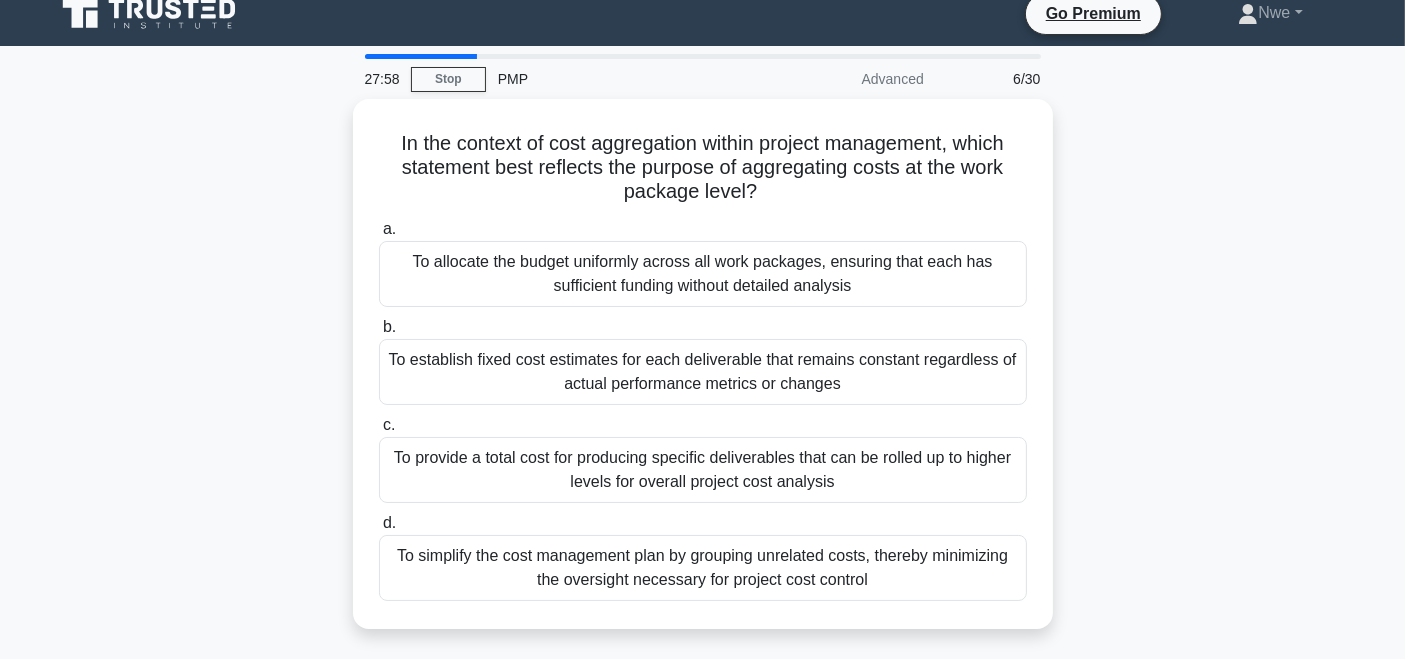 scroll, scrollTop: 0, scrollLeft: 0, axis: both 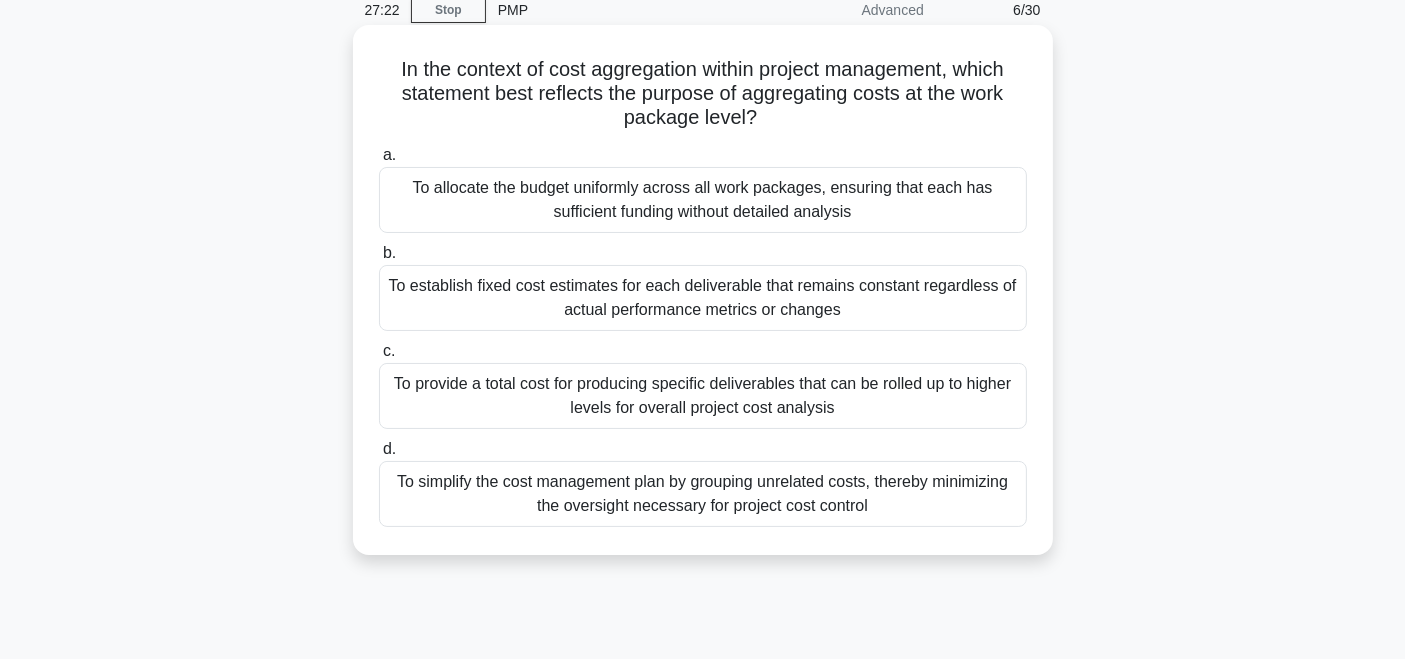 drag, startPoint x: 525, startPoint y: 99, endPoint x: 812, endPoint y: 122, distance: 287.92014 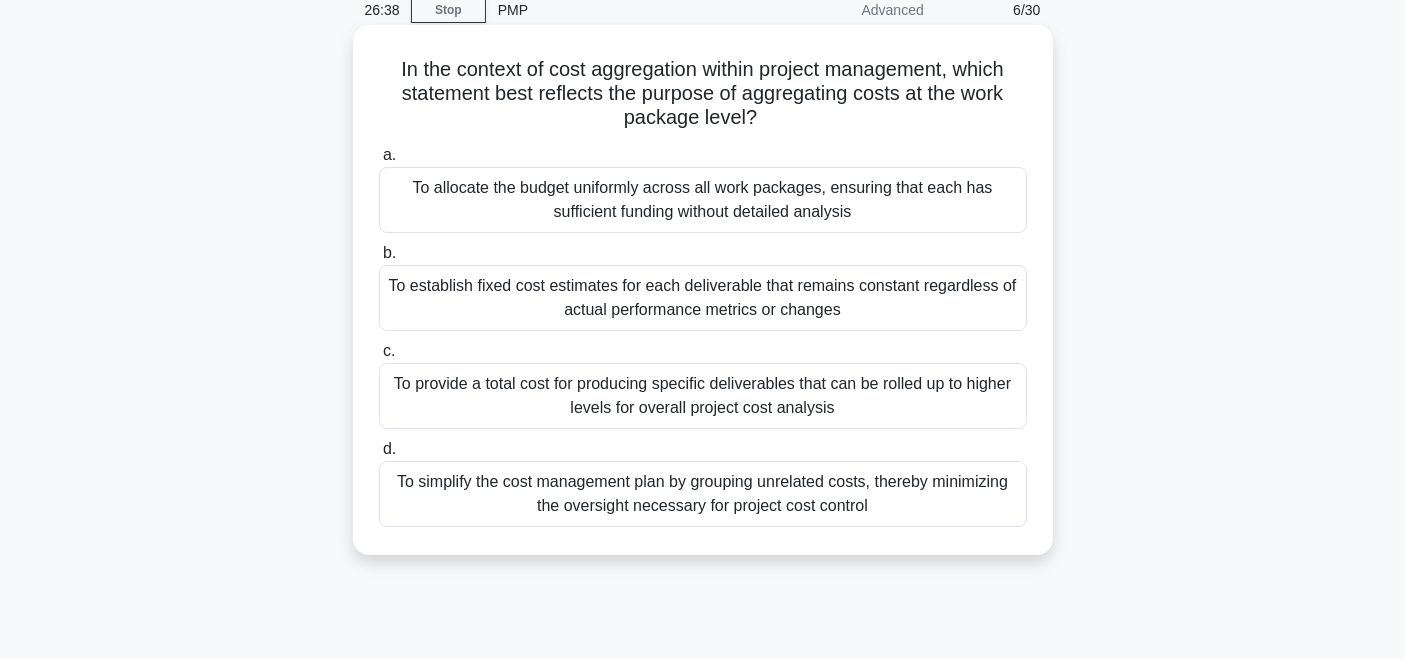 click on "To provide a total cost for producing specific deliverables that can be rolled up to higher levels for overall project cost analysis" at bounding box center [703, 396] 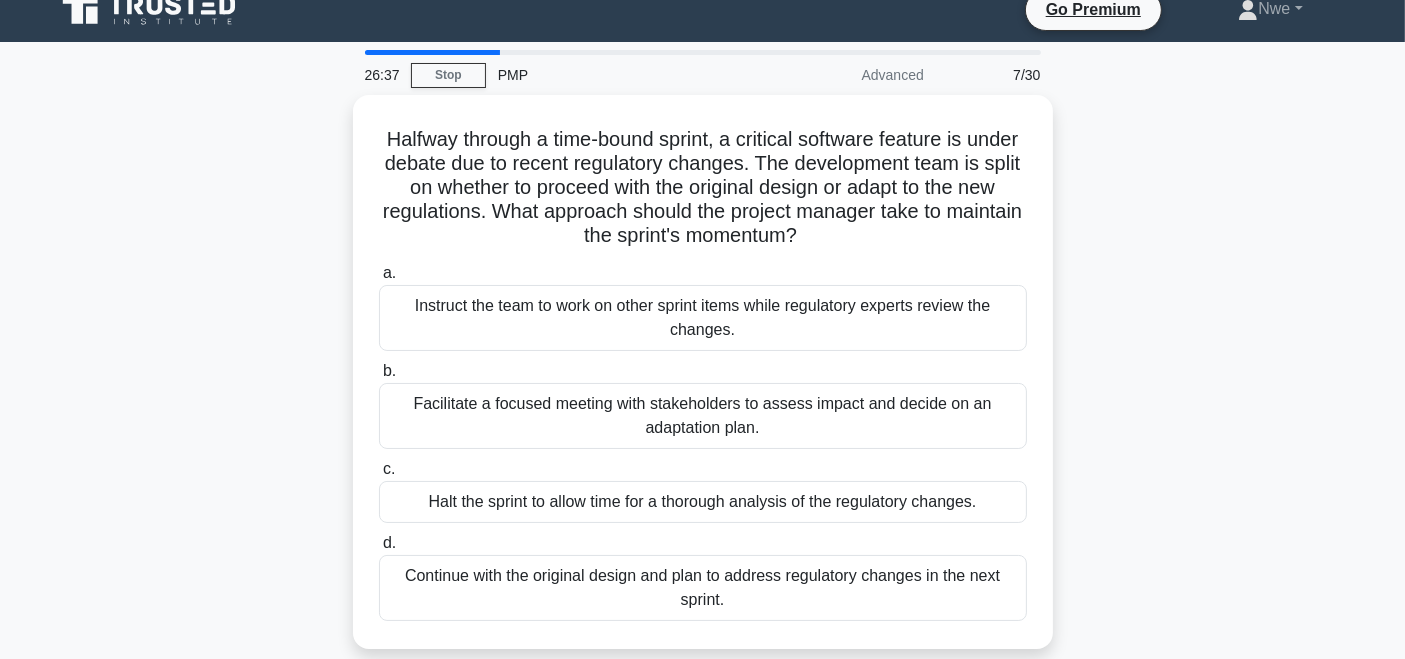 scroll, scrollTop: 0, scrollLeft: 0, axis: both 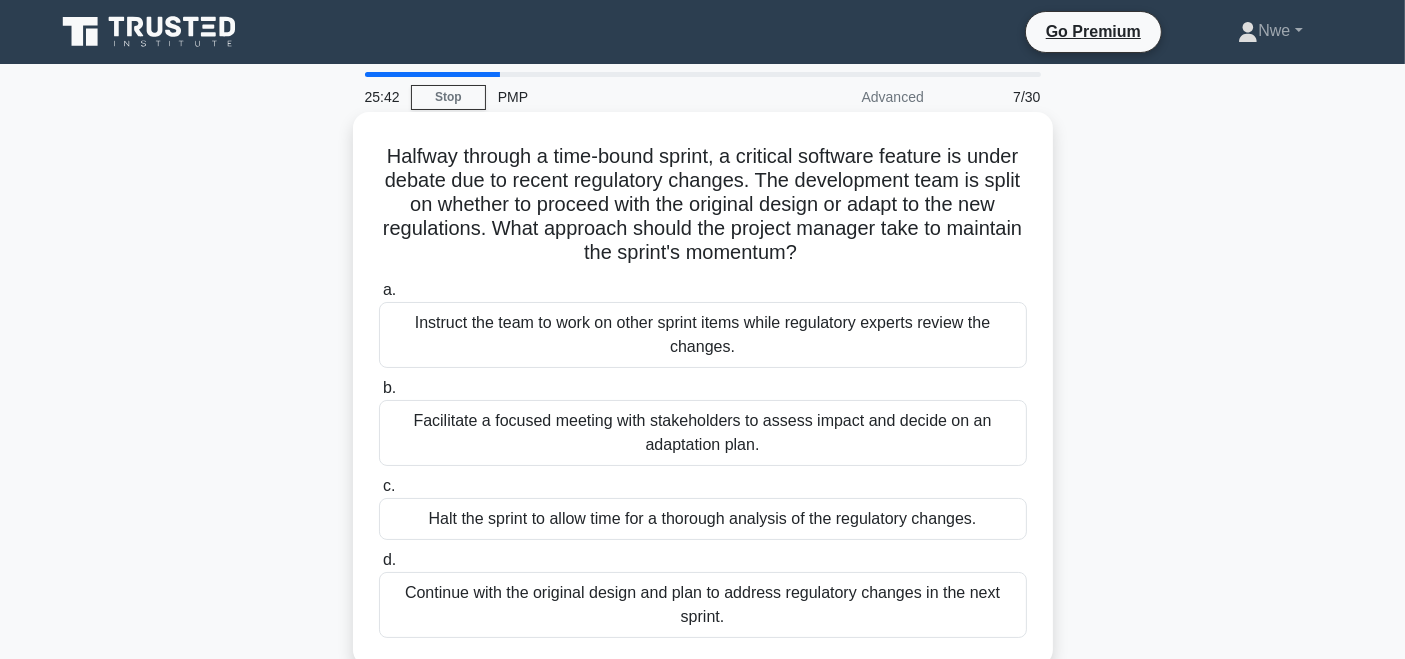 drag, startPoint x: 744, startPoint y: 149, endPoint x: 916, endPoint y: 270, distance: 210.29741 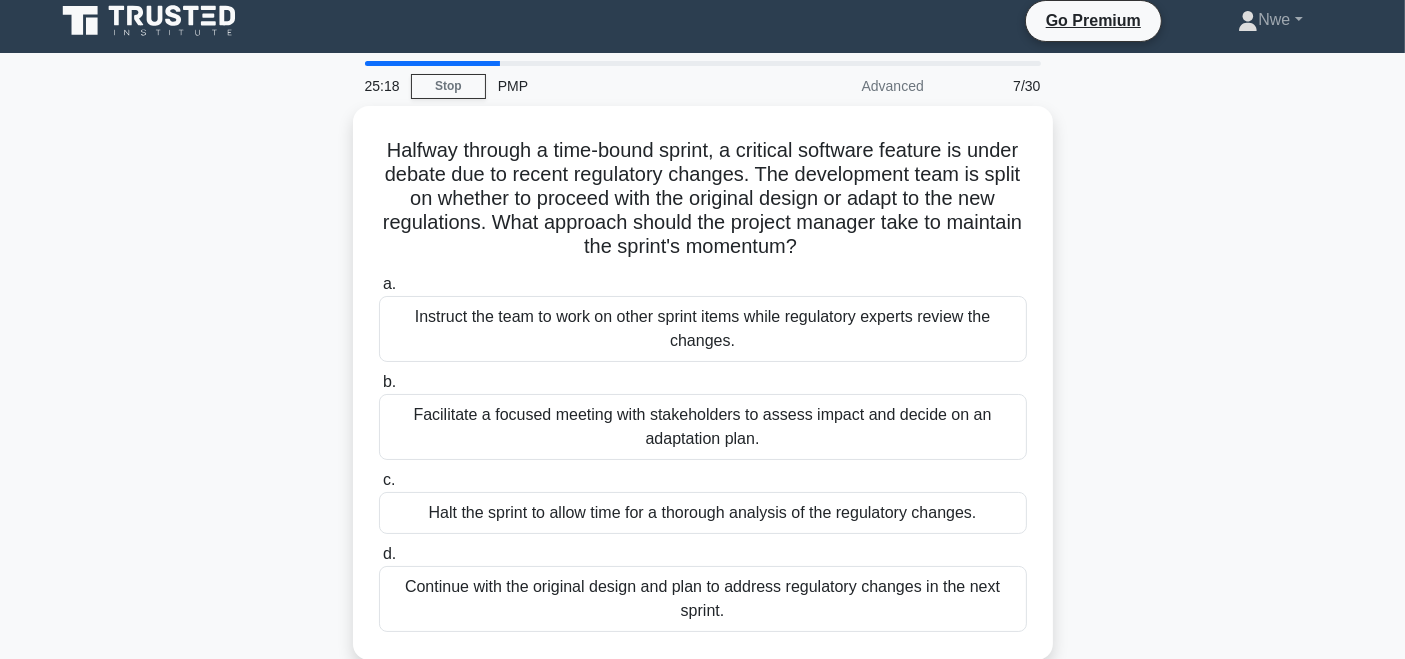 scroll, scrollTop: 79, scrollLeft: 0, axis: vertical 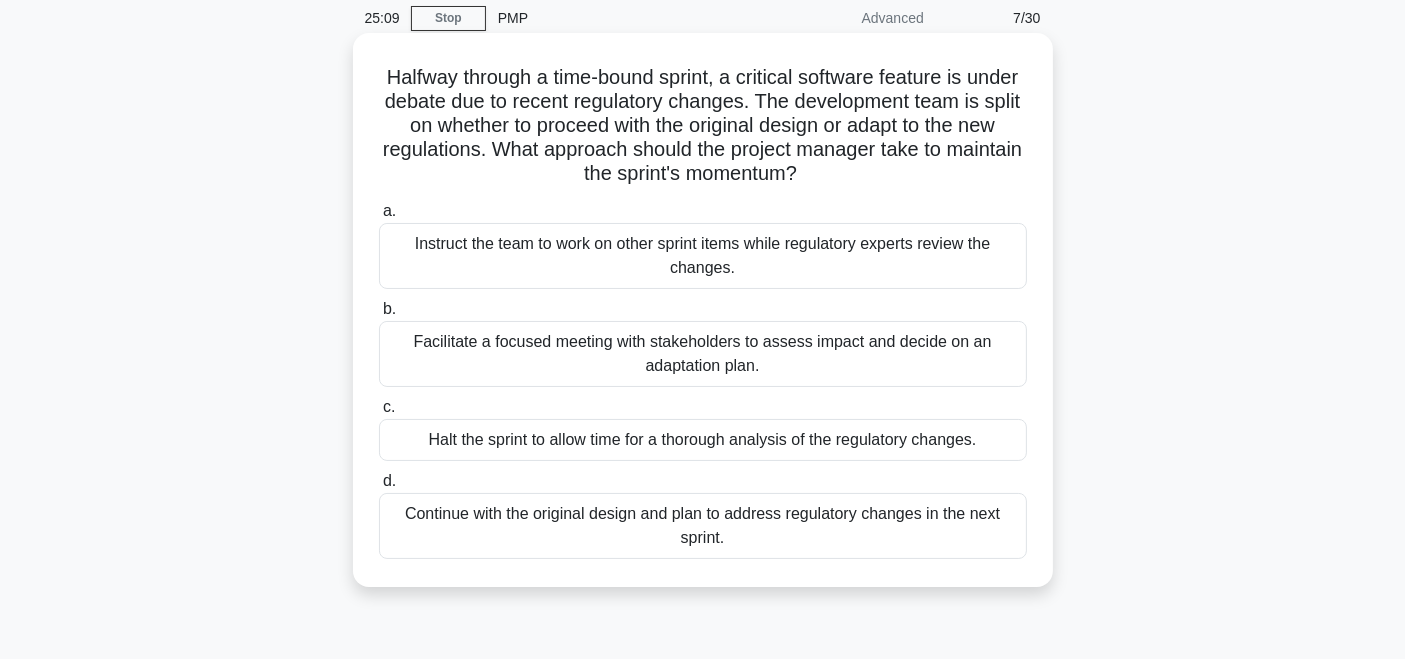 click on "Facilitate a focused meeting with stakeholders to assess impact and decide on an adaptation plan." at bounding box center (703, 354) 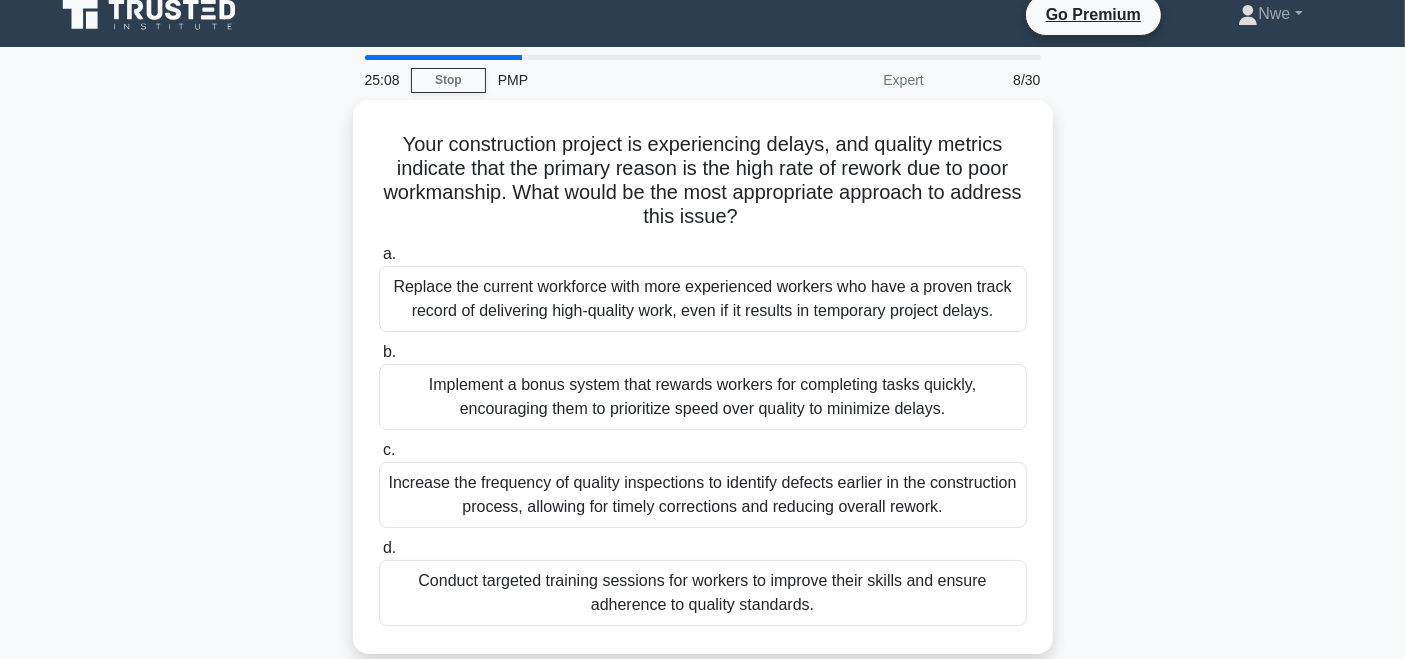 scroll, scrollTop: 0, scrollLeft: 0, axis: both 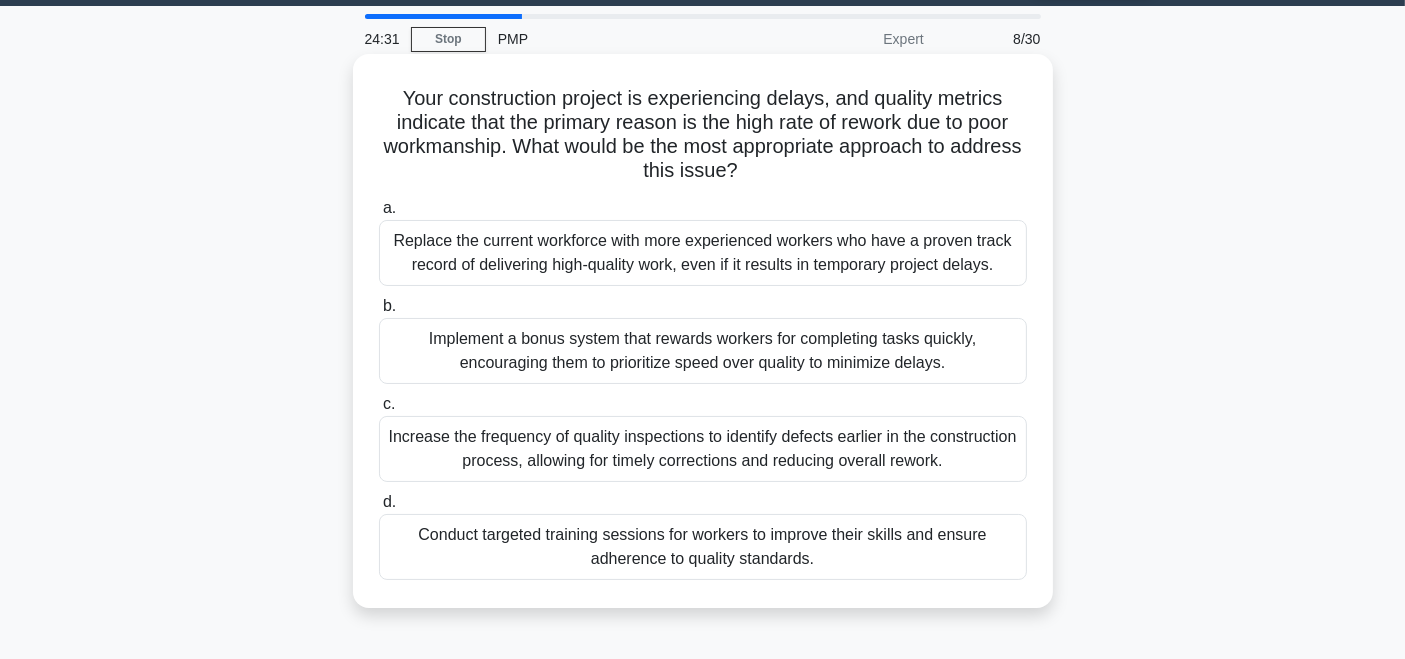 click on "Conduct targeted training sessions for workers to improve their skills and ensure adherence to quality standards." at bounding box center (703, 547) 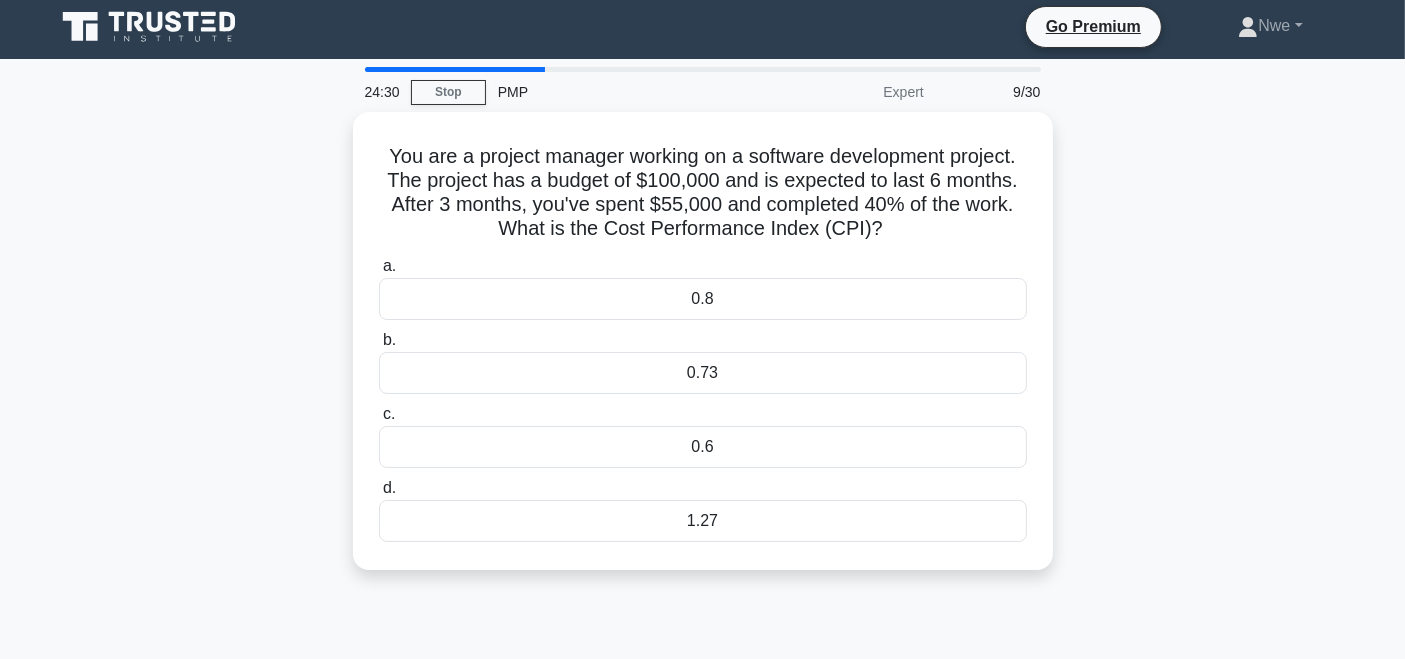 scroll, scrollTop: 0, scrollLeft: 0, axis: both 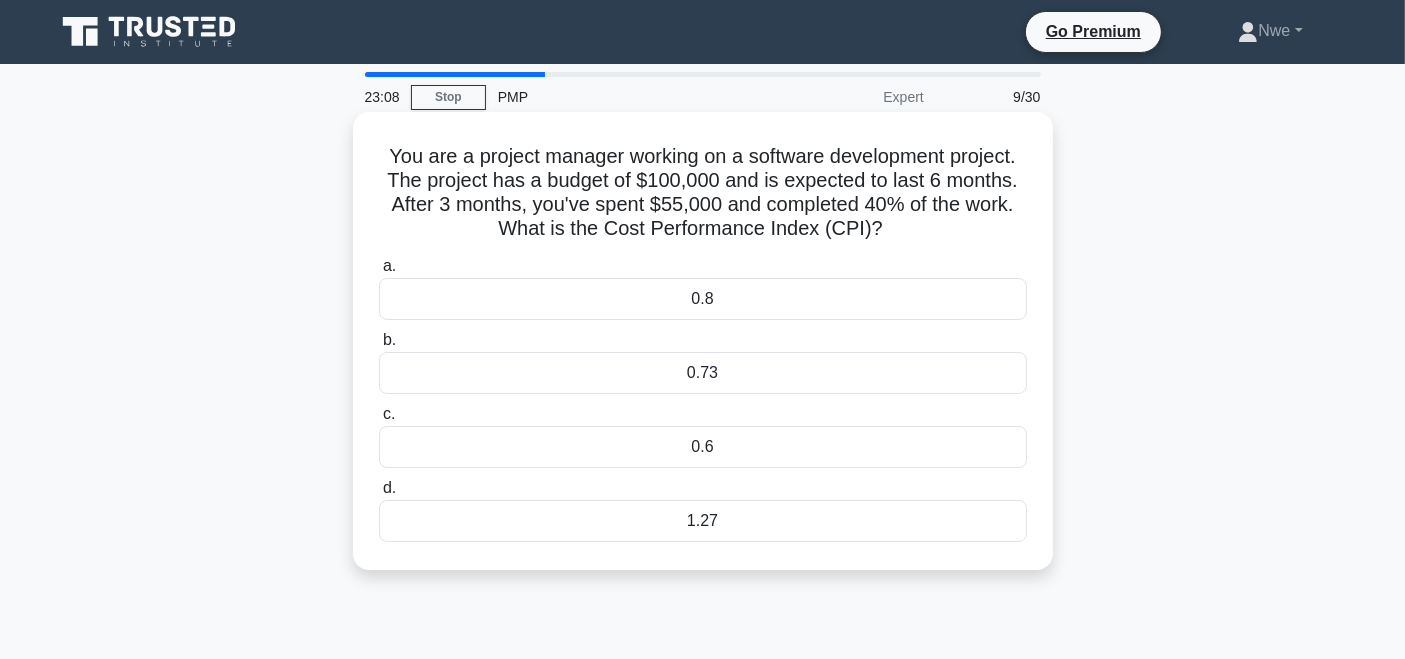 click on "0.6" at bounding box center [703, 447] 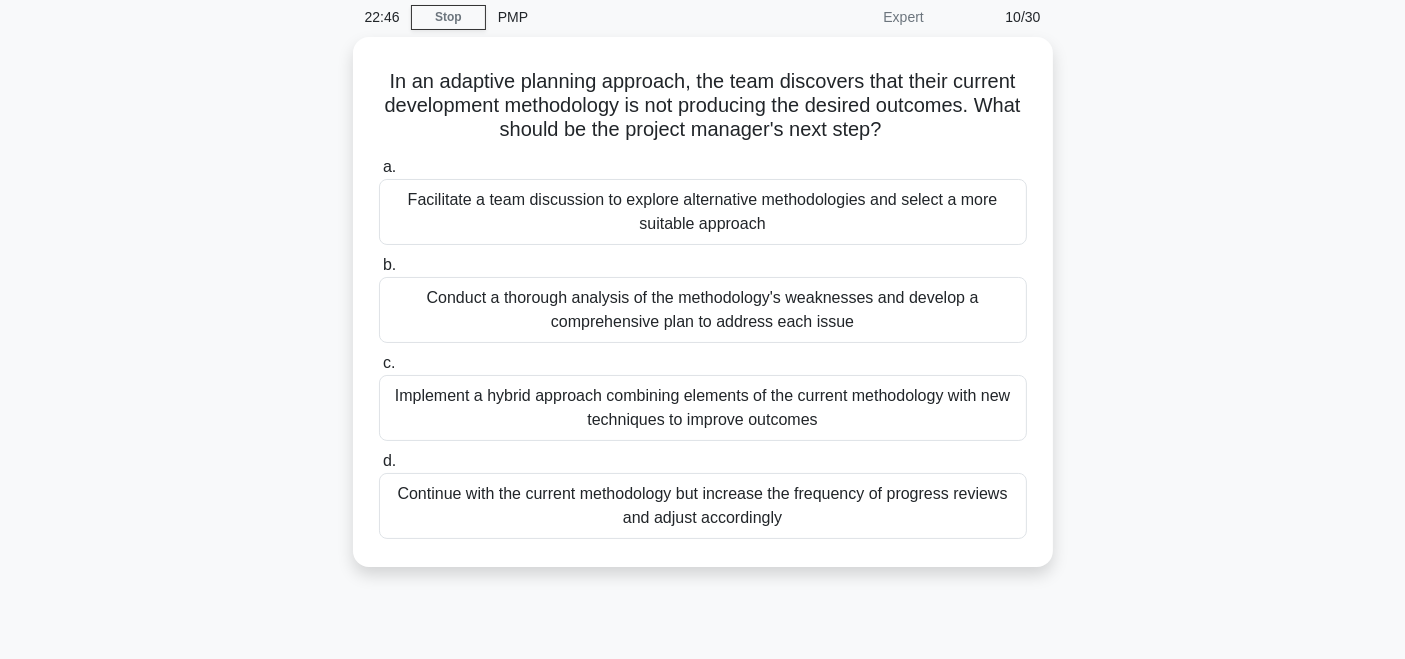 scroll, scrollTop: 123, scrollLeft: 0, axis: vertical 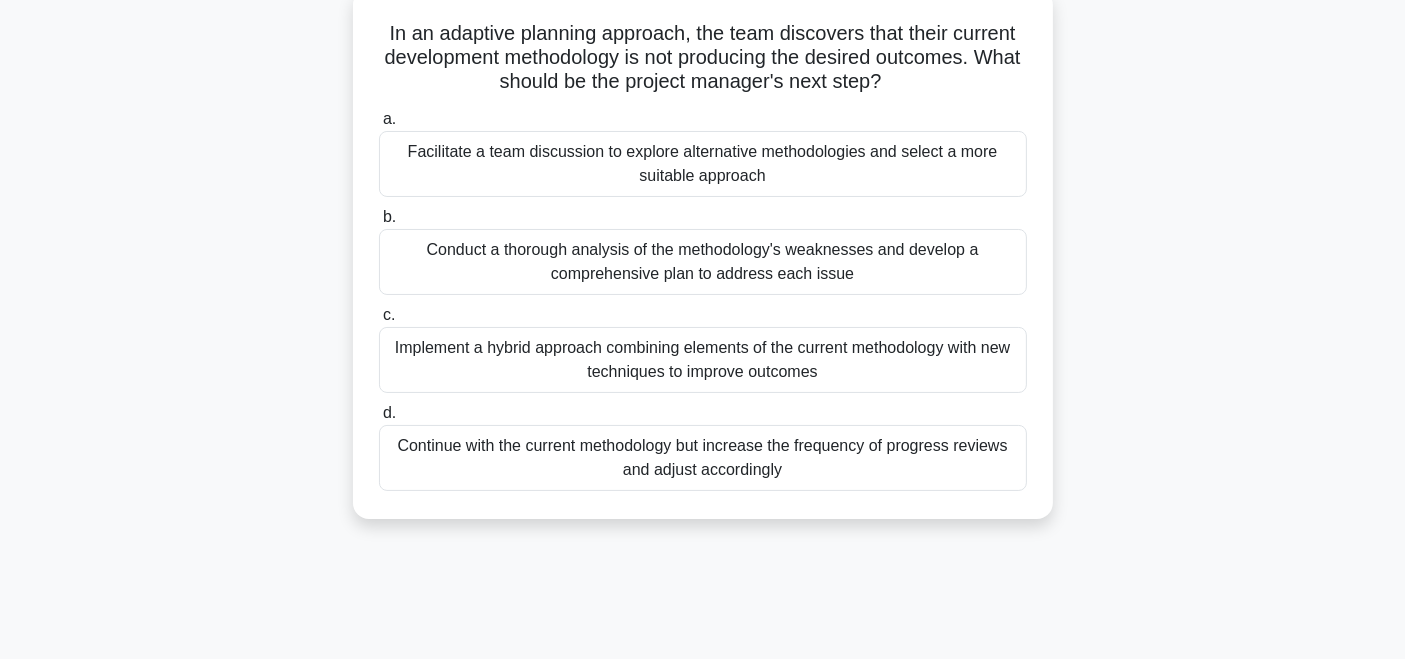 click on "Conduct a thorough analysis of the methodology's weaknesses and develop a comprehensive plan to address each issue" at bounding box center [703, 262] 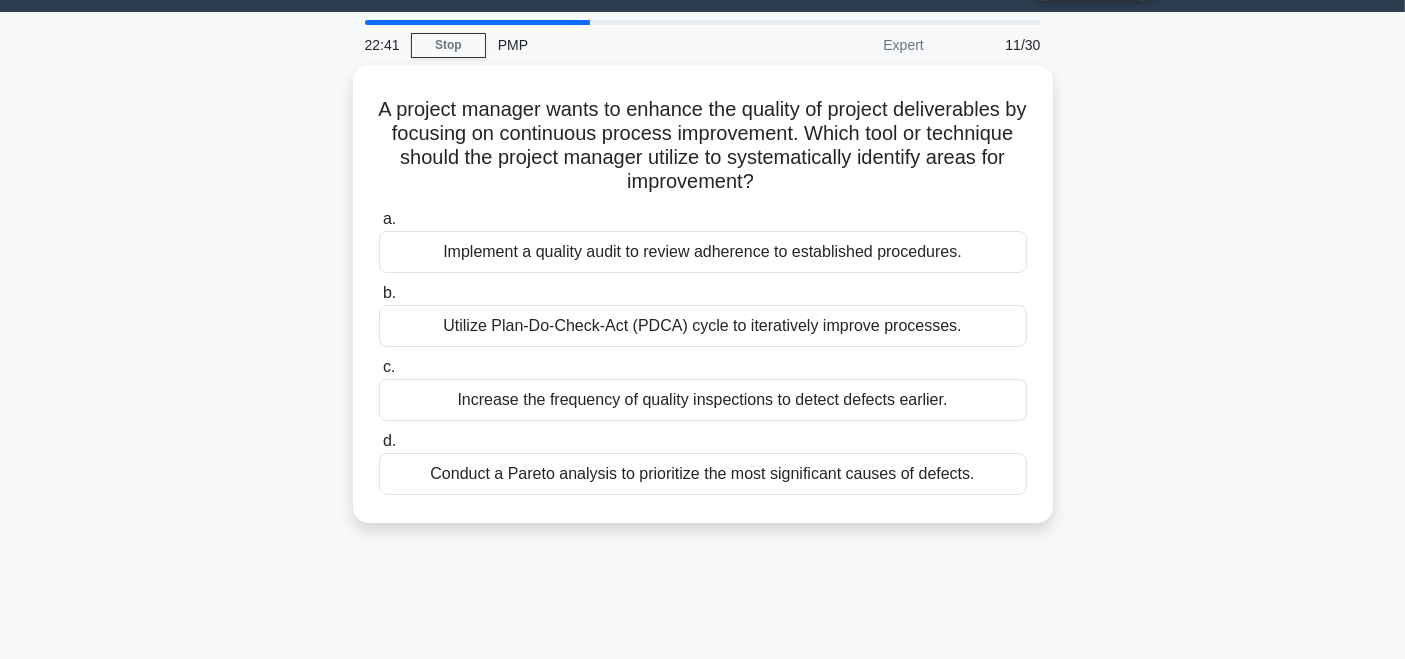 scroll, scrollTop: 0, scrollLeft: 0, axis: both 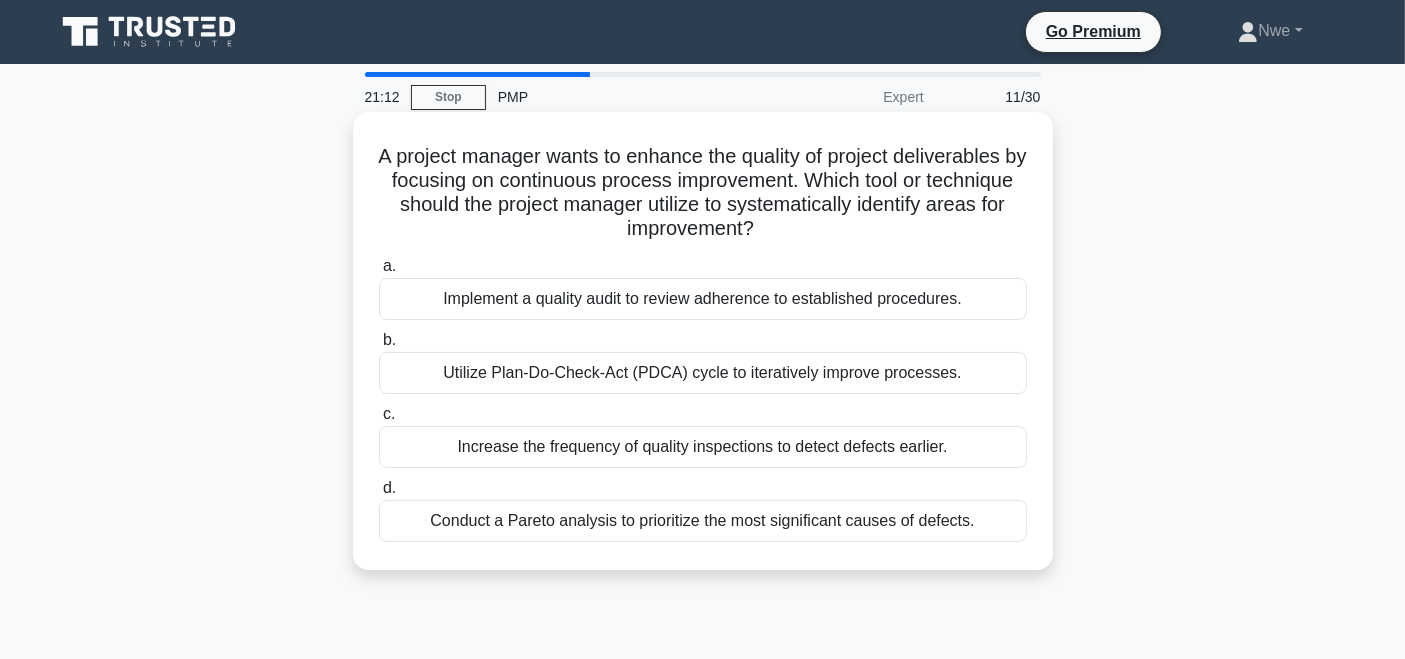 click on "Utilize Plan-Do-Check-Act (PDCA) cycle to iteratively improve processes." at bounding box center [703, 373] 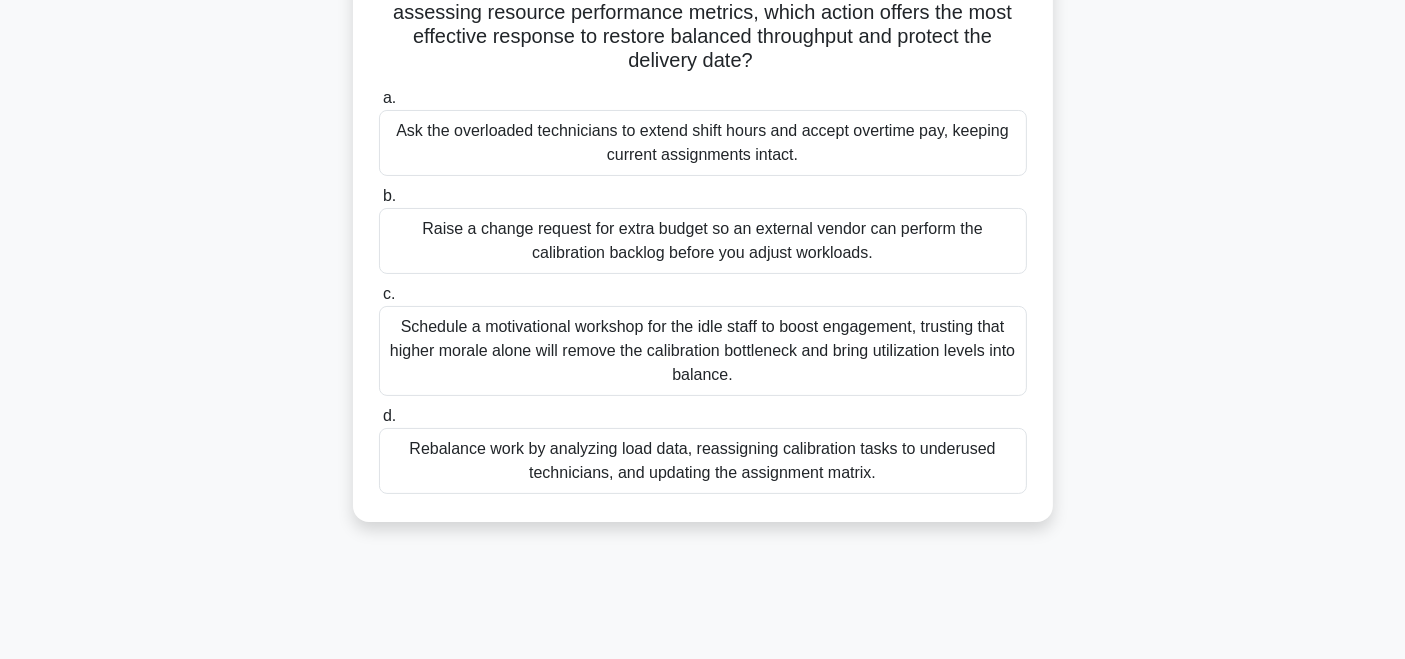 scroll, scrollTop: 250, scrollLeft: 0, axis: vertical 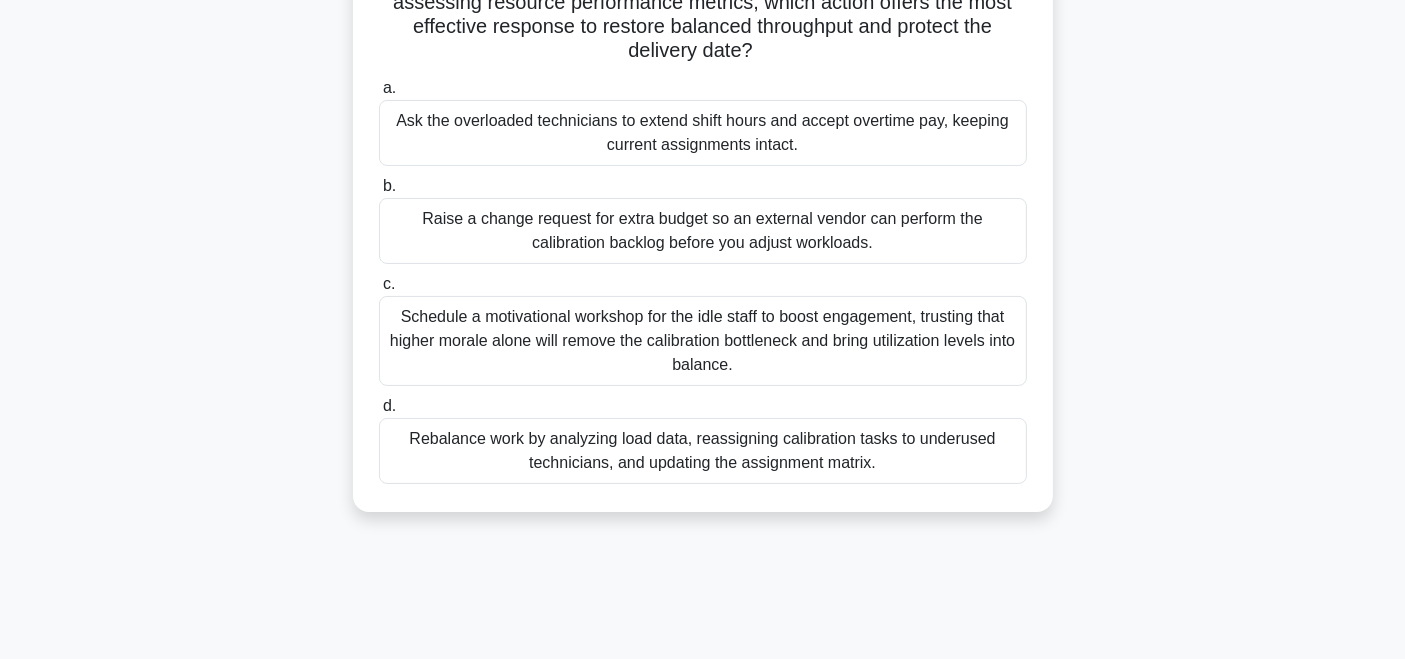 click on "Rebalance work by analyzing load data, reassigning calibration tasks to underused technicians, and updating the assignment matrix." at bounding box center [703, 451] 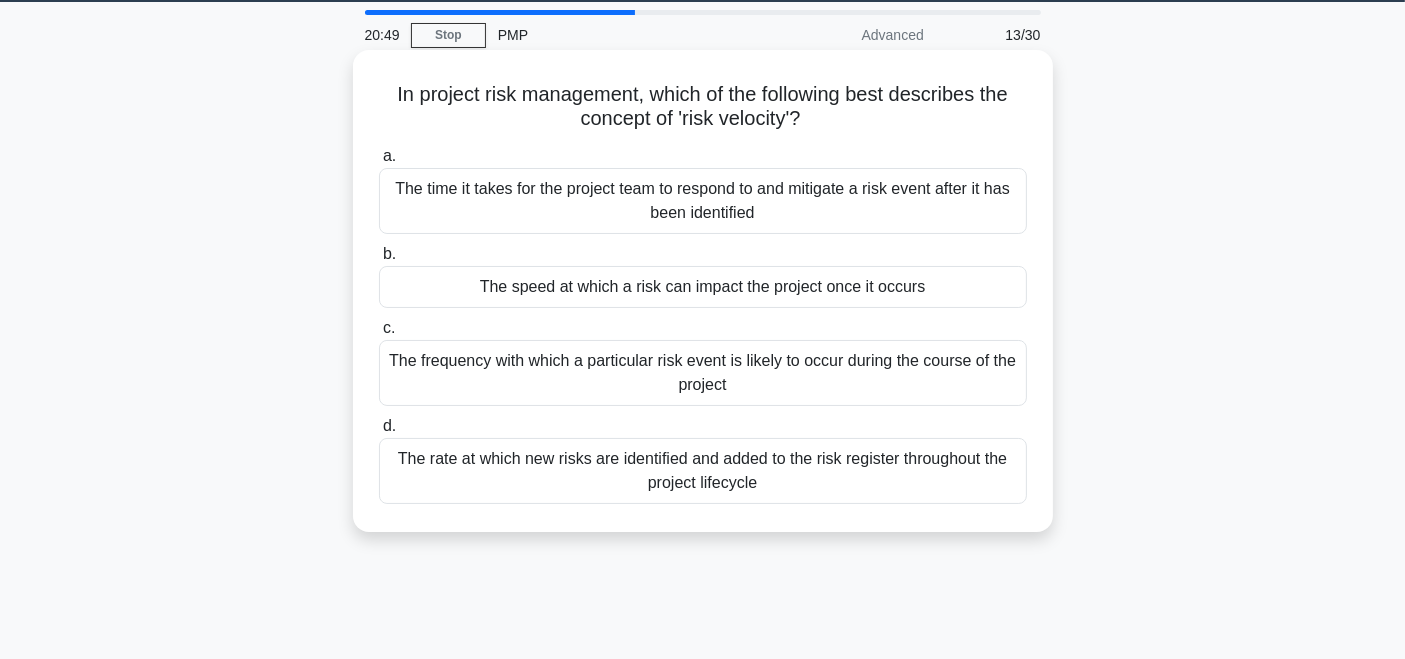 scroll, scrollTop: 0, scrollLeft: 0, axis: both 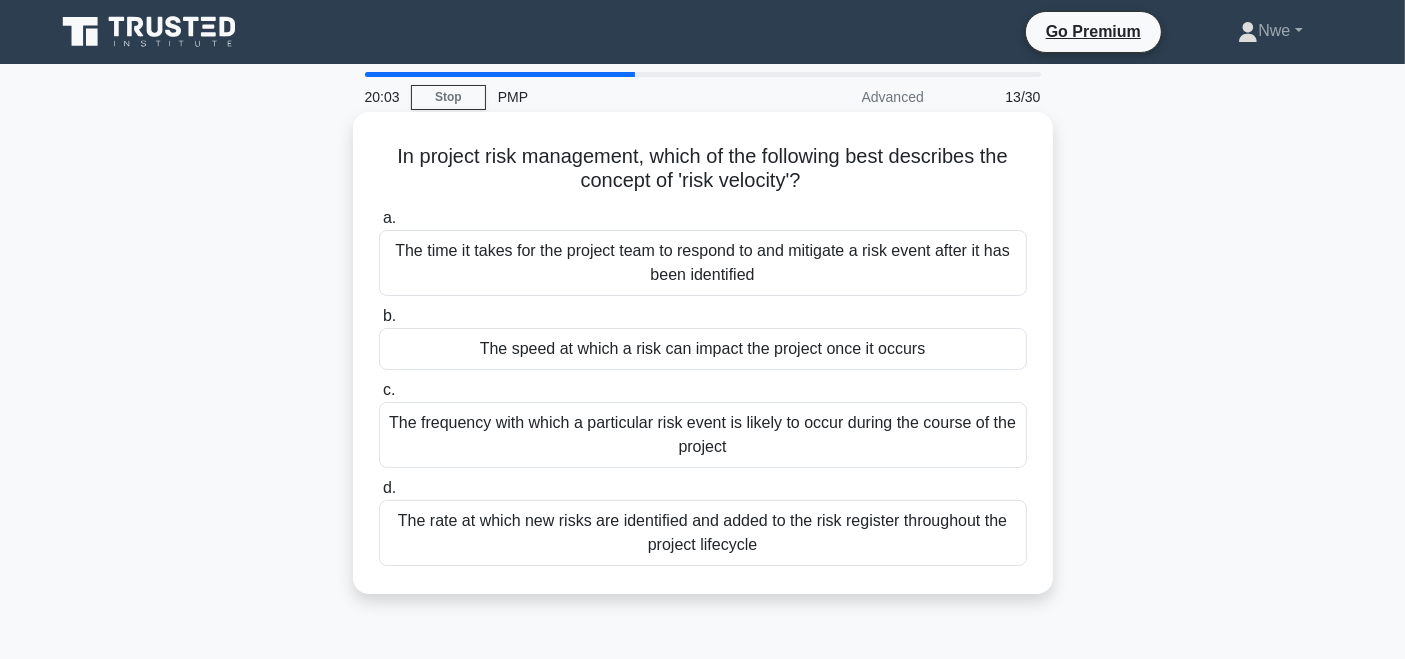 click on "The speed at which a risk can impact the project once it occurs" at bounding box center (703, 349) 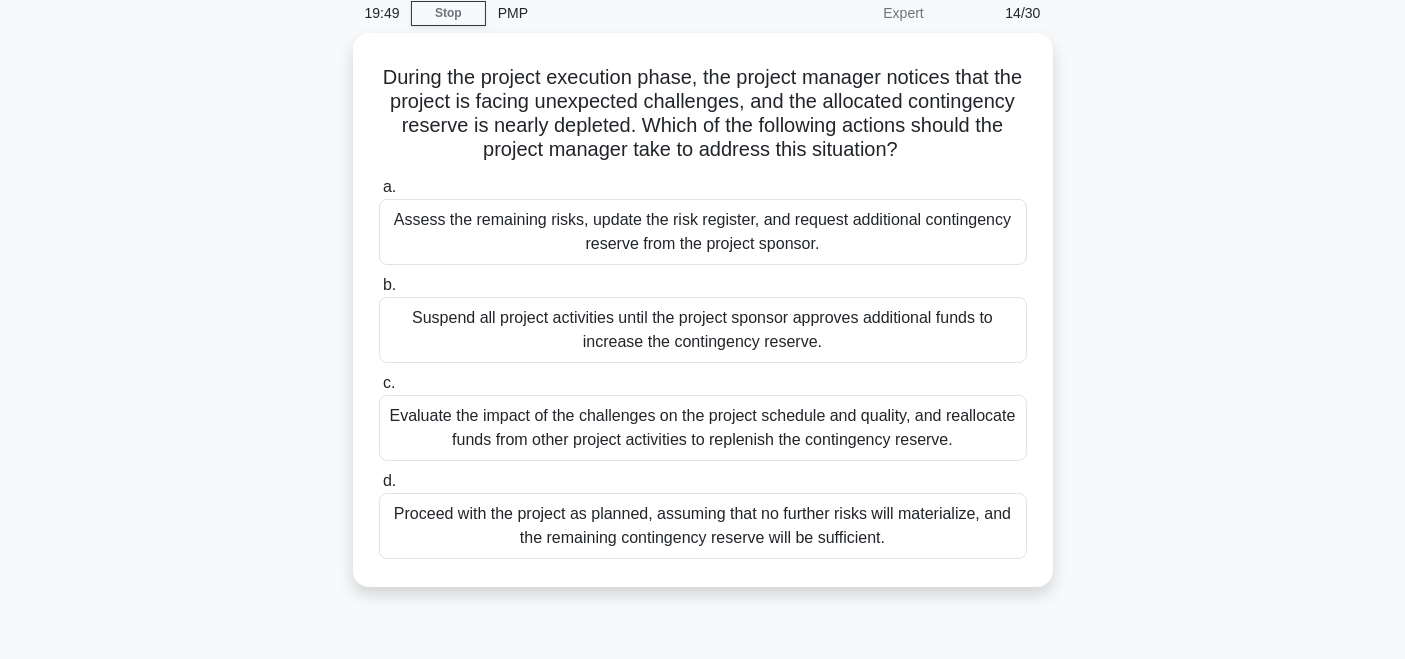 scroll, scrollTop: 91, scrollLeft: 0, axis: vertical 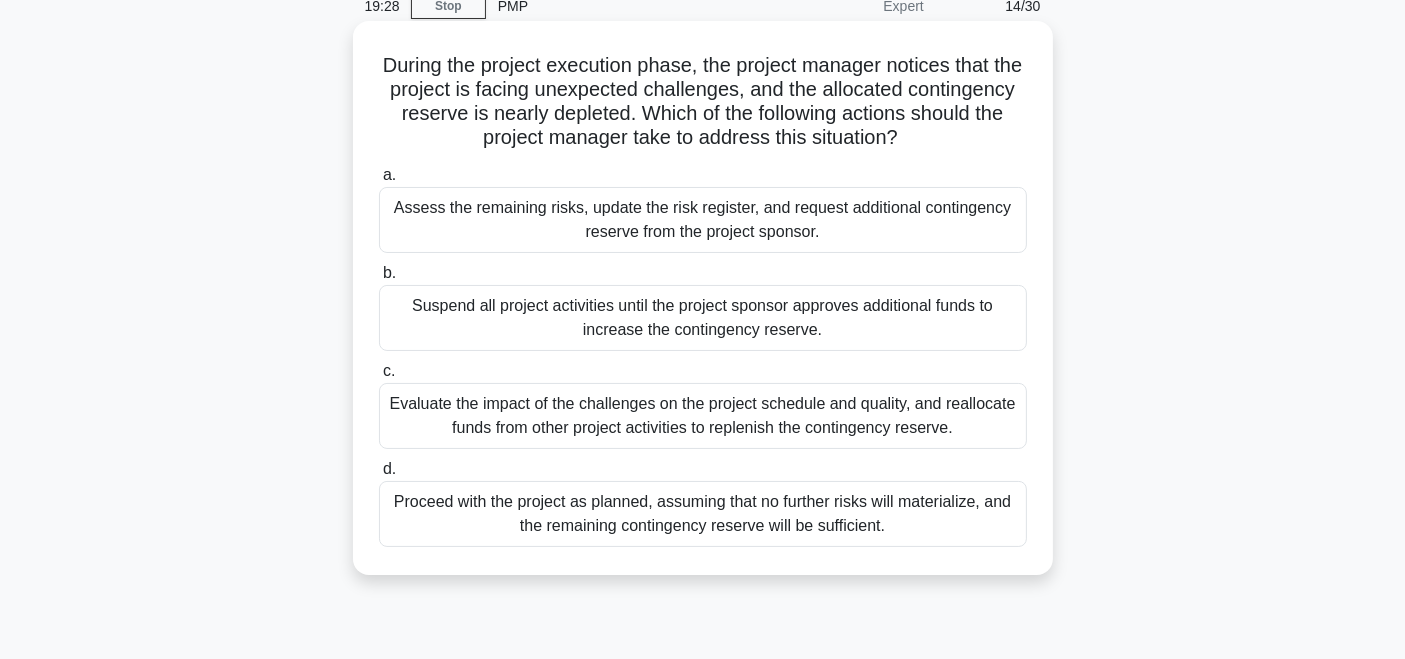 click on "Evaluate the impact of the challenges on the project schedule and quality, and reallocate funds from other project activities to replenish the contingency reserve." at bounding box center (703, 416) 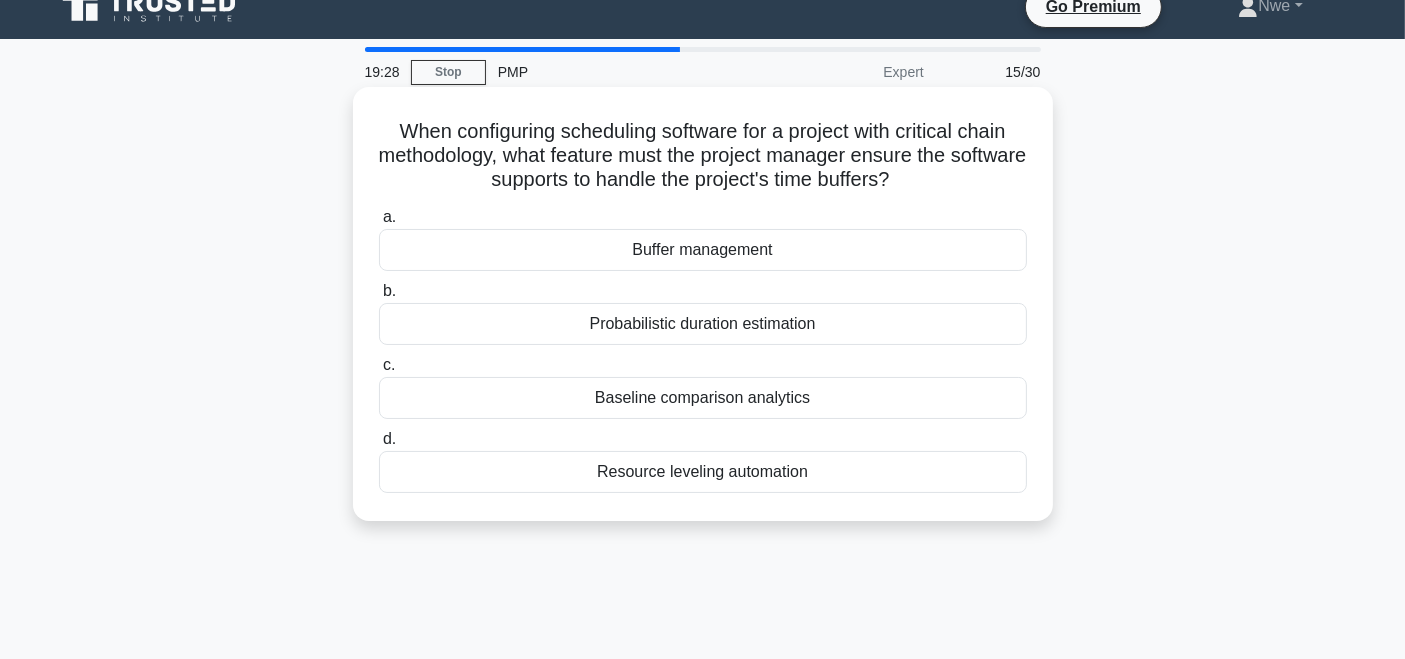 scroll, scrollTop: 0, scrollLeft: 0, axis: both 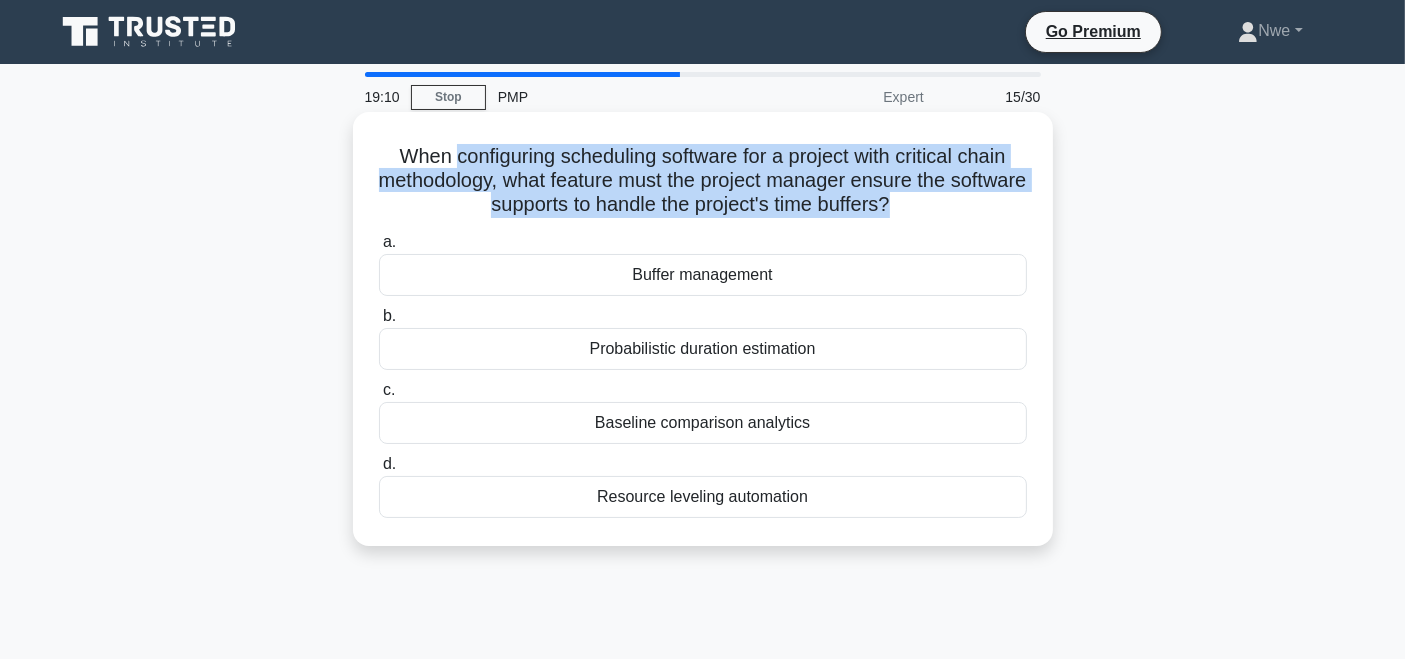 drag, startPoint x: 443, startPoint y: 154, endPoint x: 938, endPoint y: 201, distance: 497.22632 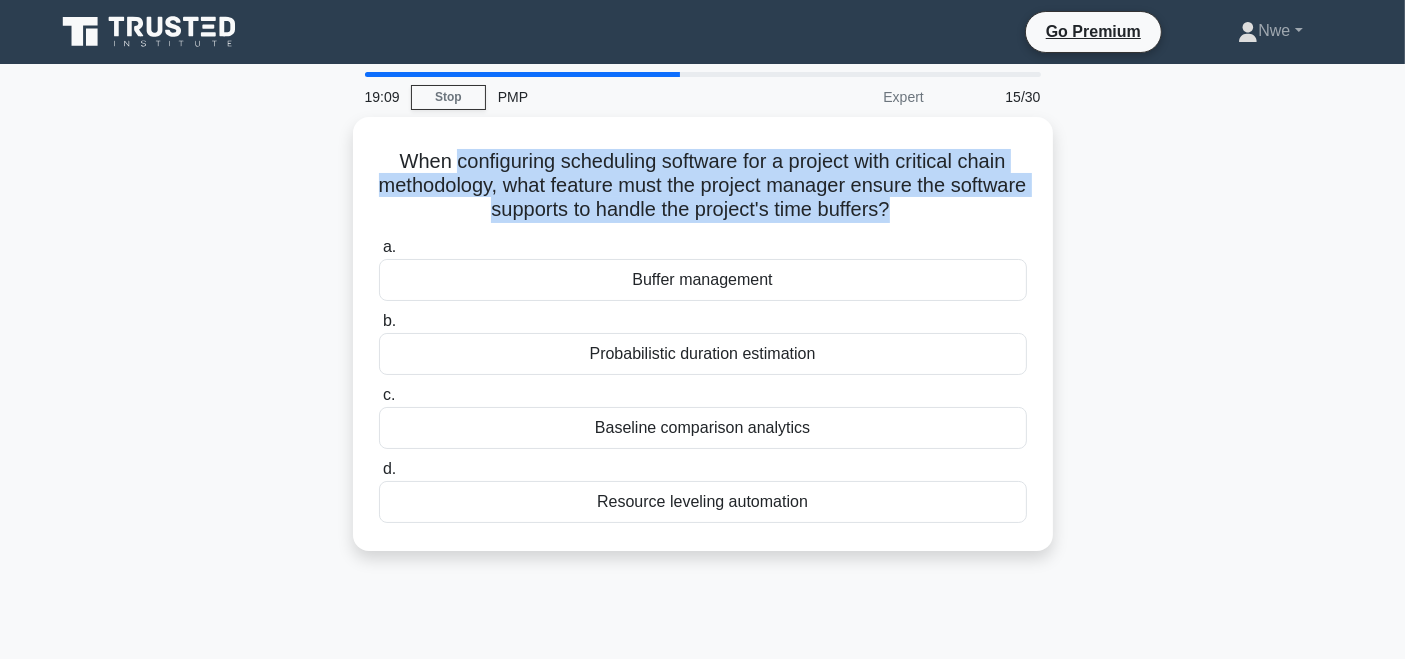 click on "When configuring scheduling software for a project with critical chain methodology, what feature must the project manager ensure the software supports to handle the project's time buffers?
.spinner_0XTQ{transform-origin:center;animation:spinner_y6GP .75s linear infinite}@keyframes spinner_y6GP{100%{transform:rotate(360deg)}}
a.
Buffer management
b. c. d." at bounding box center (703, 346) 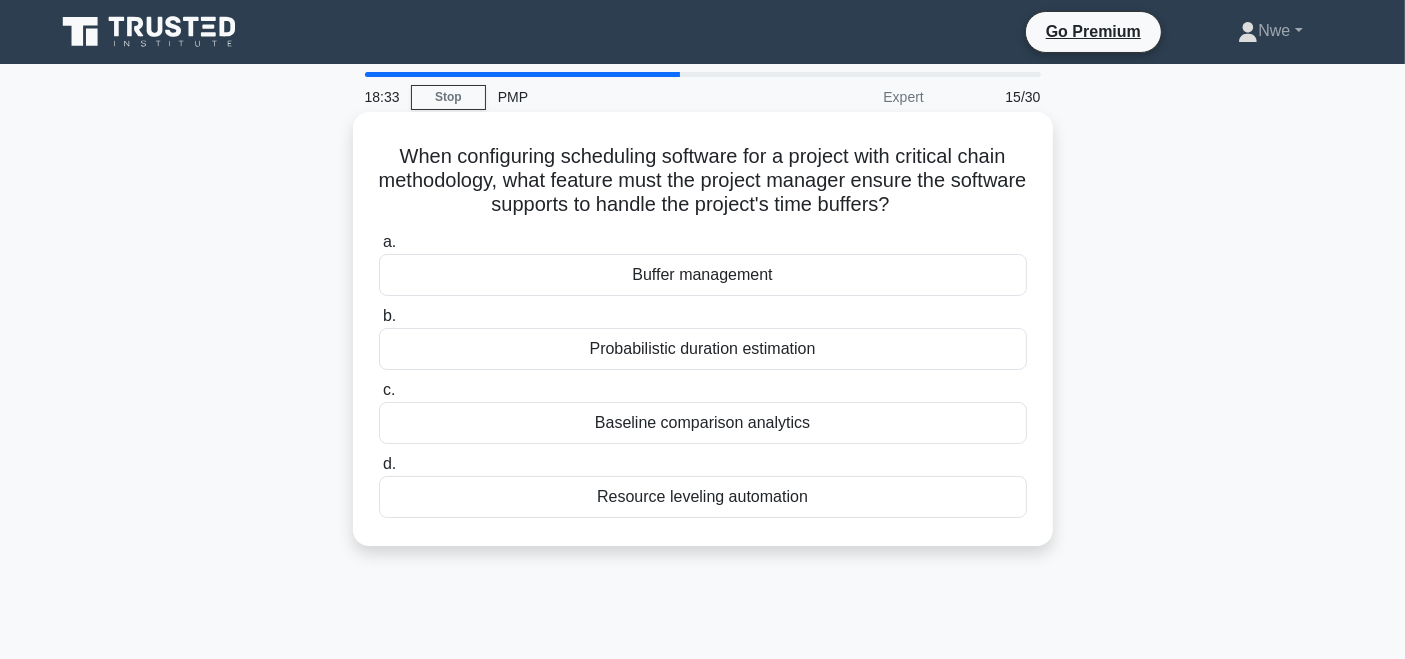 click on "Probabilistic duration estimation" at bounding box center [703, 349] 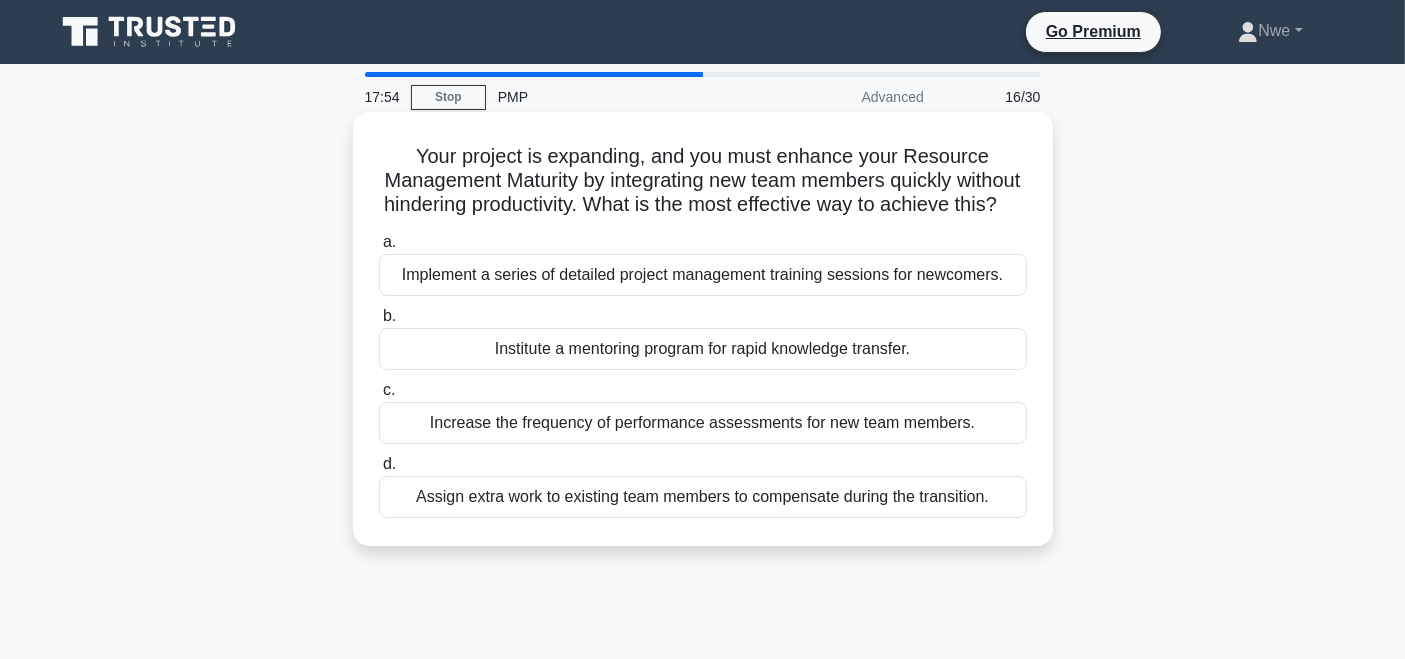 click on "Institute a mentoring program for rapid knowledge transfer." at bounding box center (703, 349) 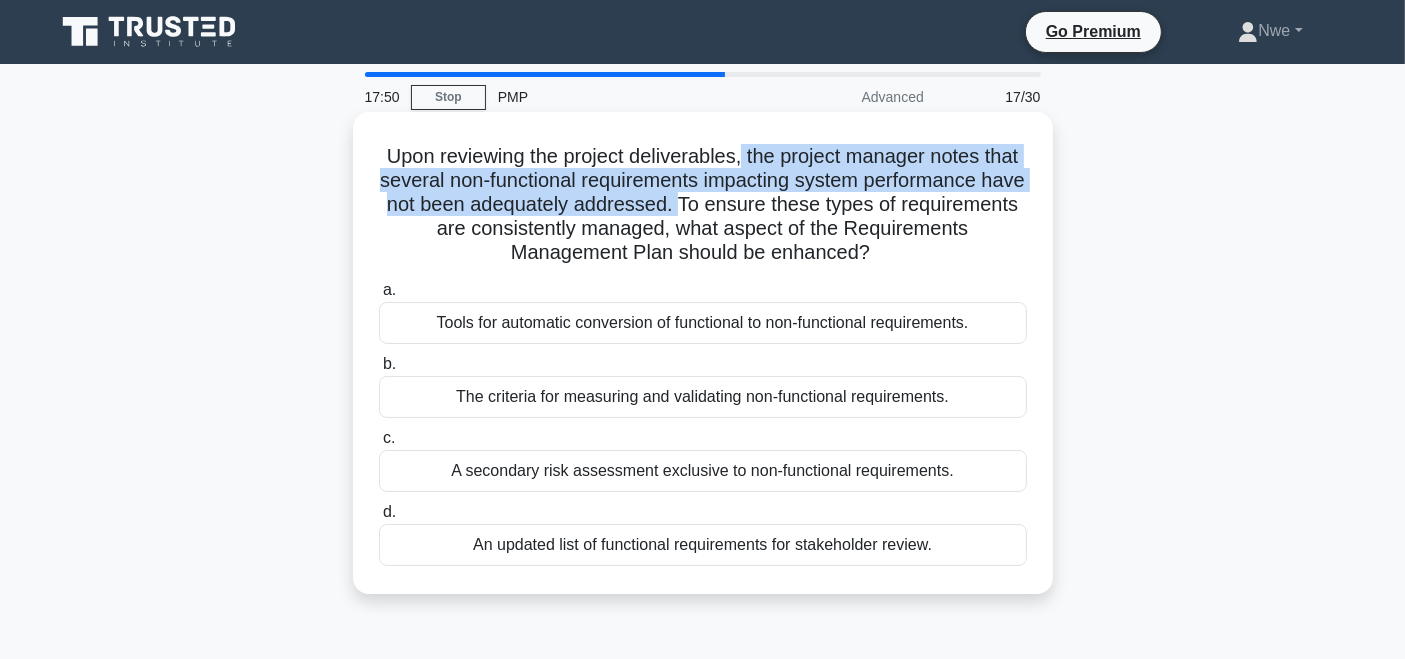 drag, startPoint x: 762, startPoint y: 152, endPoint x: 865, endPoint y: 197, distance: 112.40107 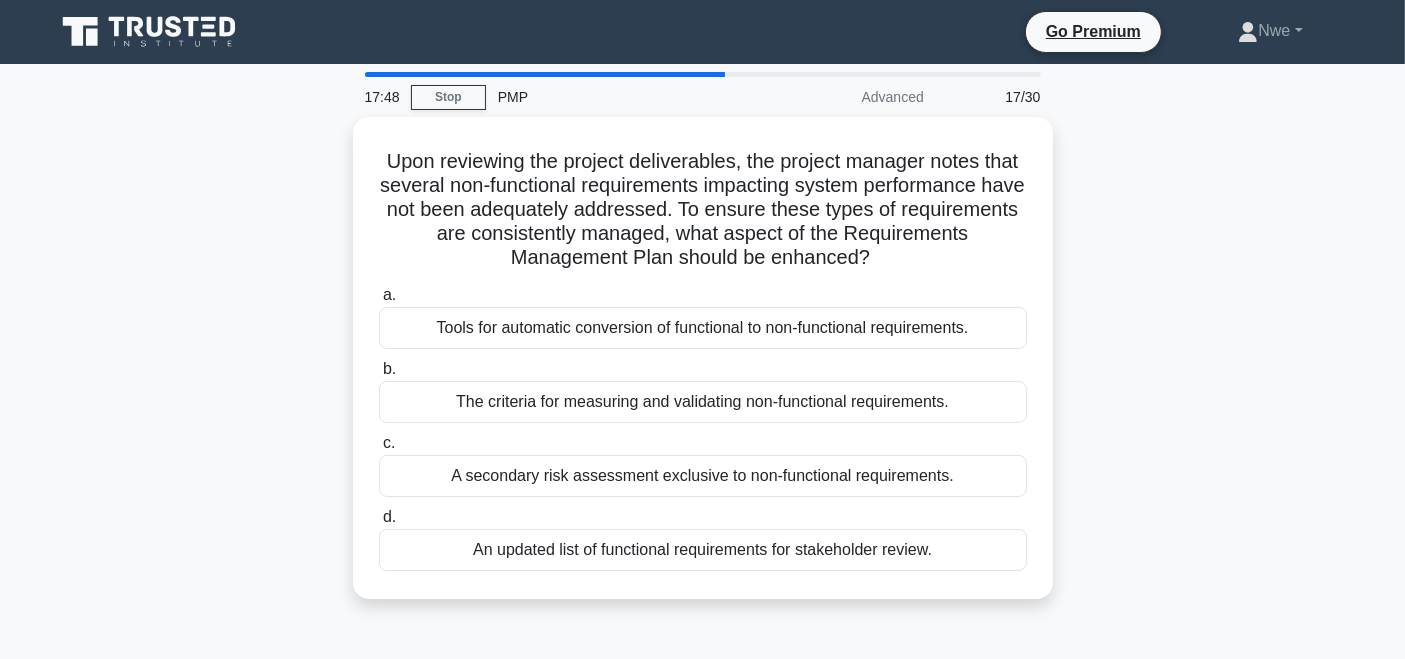 click on "Upon reviewing the project deliverables, the project manager notes that several non-functional requirements impacting system performance have not been adequately addressed. To ensure these types of requirements are consistently managed, what aspect of the Requirements Management Plan should be enhanced?
.spinner_0XTQ{transform-origin:center;animation:spinner_y6GP .75s linear infinite}@keyframes spinner_y6GP{100%{transform:rotate(360deg)}}
a.
b." at bounding box center [703, 370] 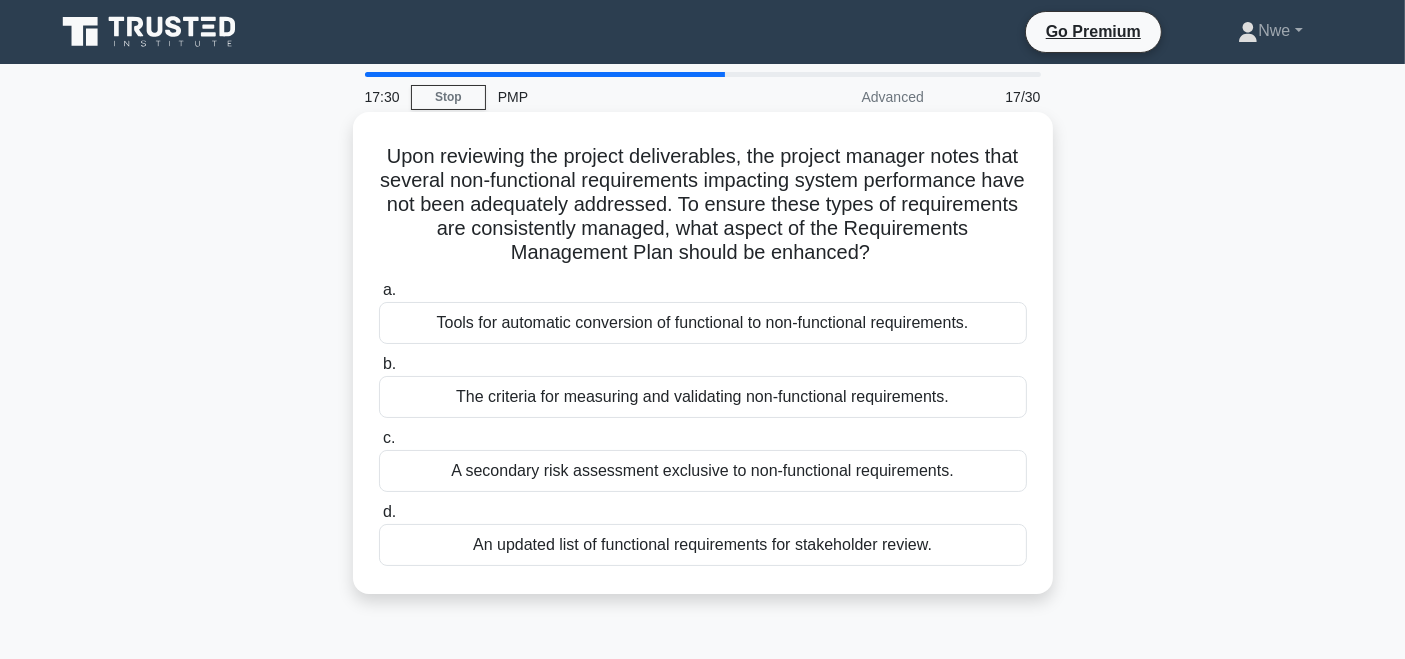 click on "The criteria for measuring and validating non-functional requirements." at bounding box center [703, 397] 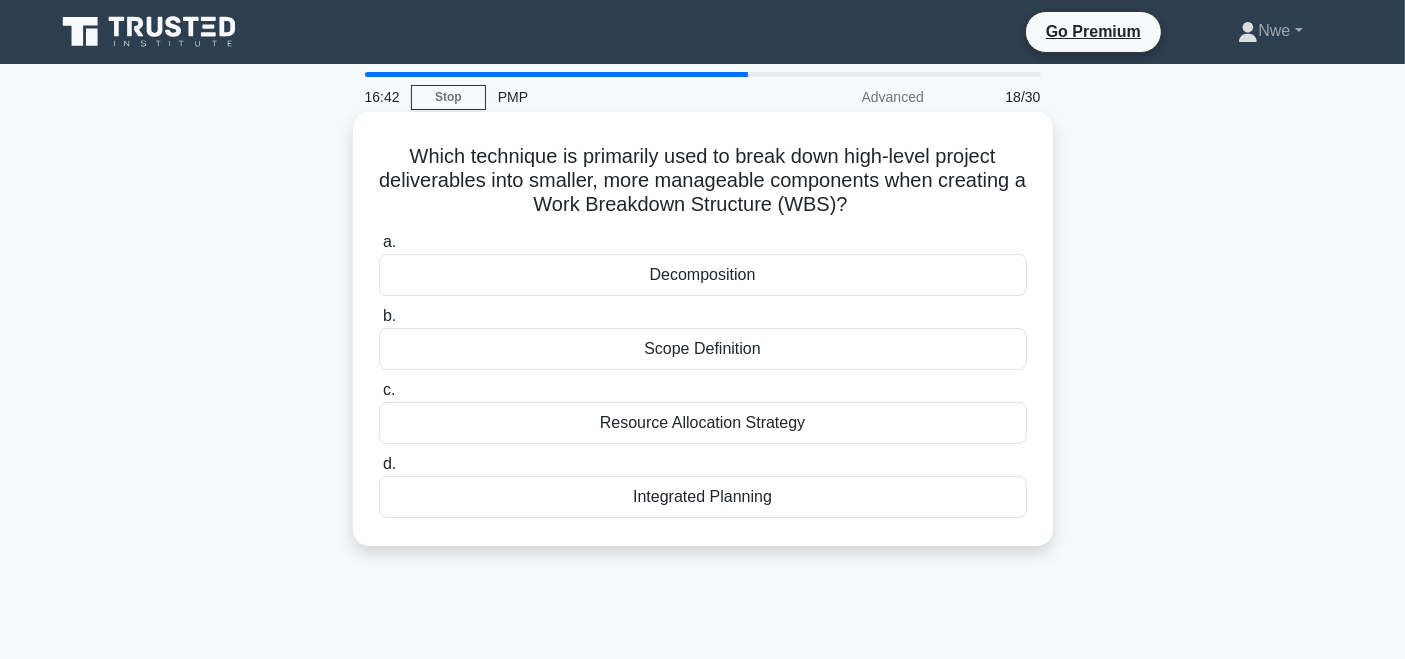 click on "Decomposition" at bounding box center [703, 275] 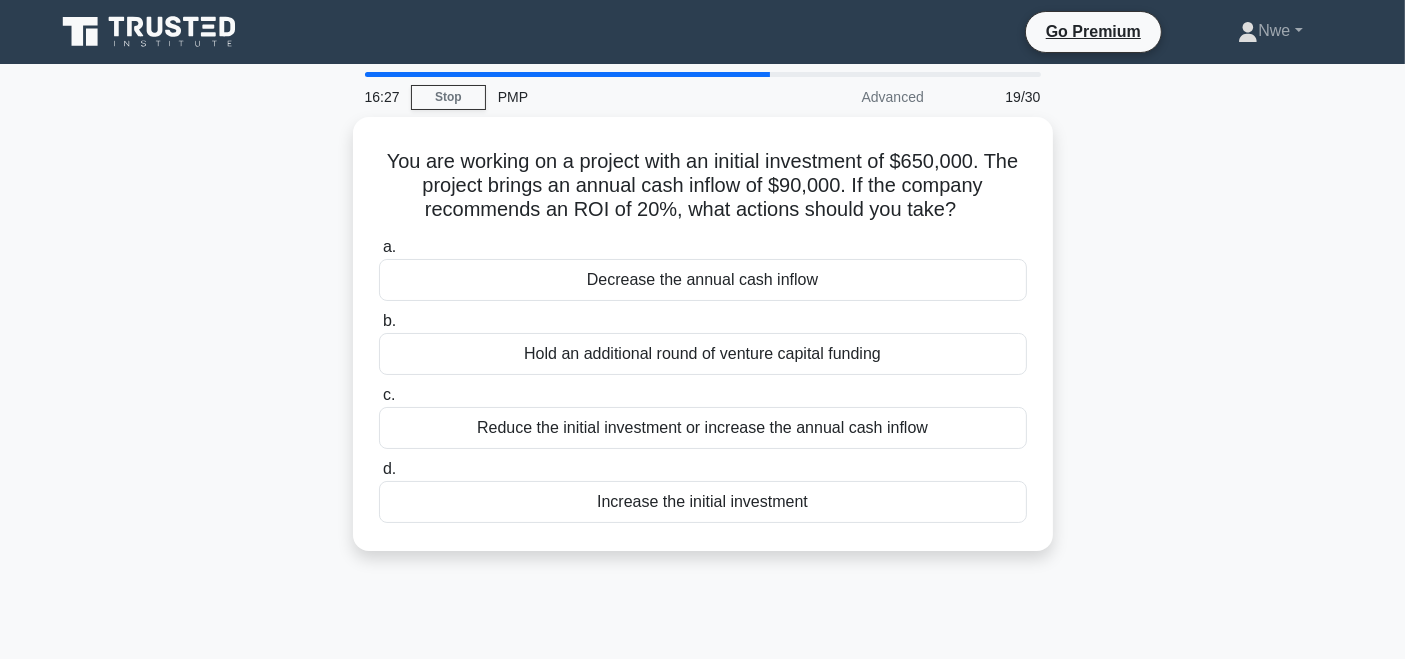 scroll, scrollTop: 37, scrollLeft: 0, axis: vertical 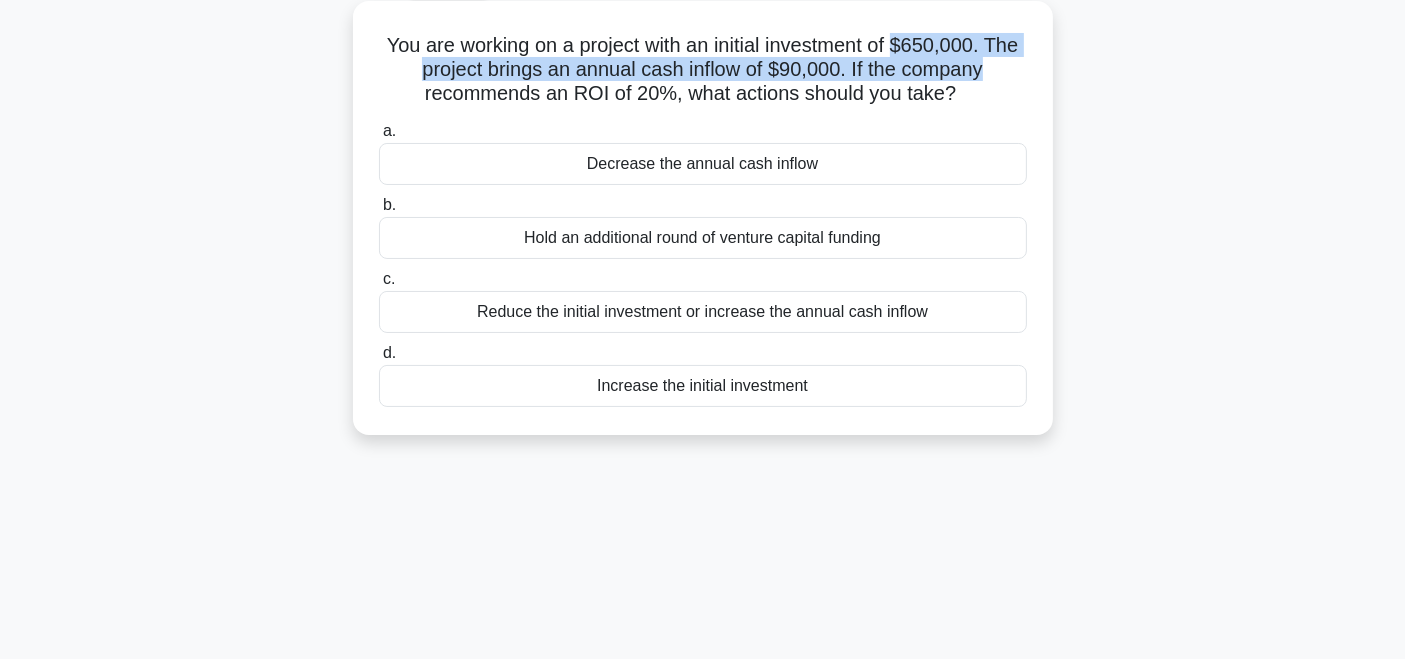 drag, startPoint x: 899, startPoint y: 38, endPoint x: 1025, endPoint y: 61, distance: 128.082 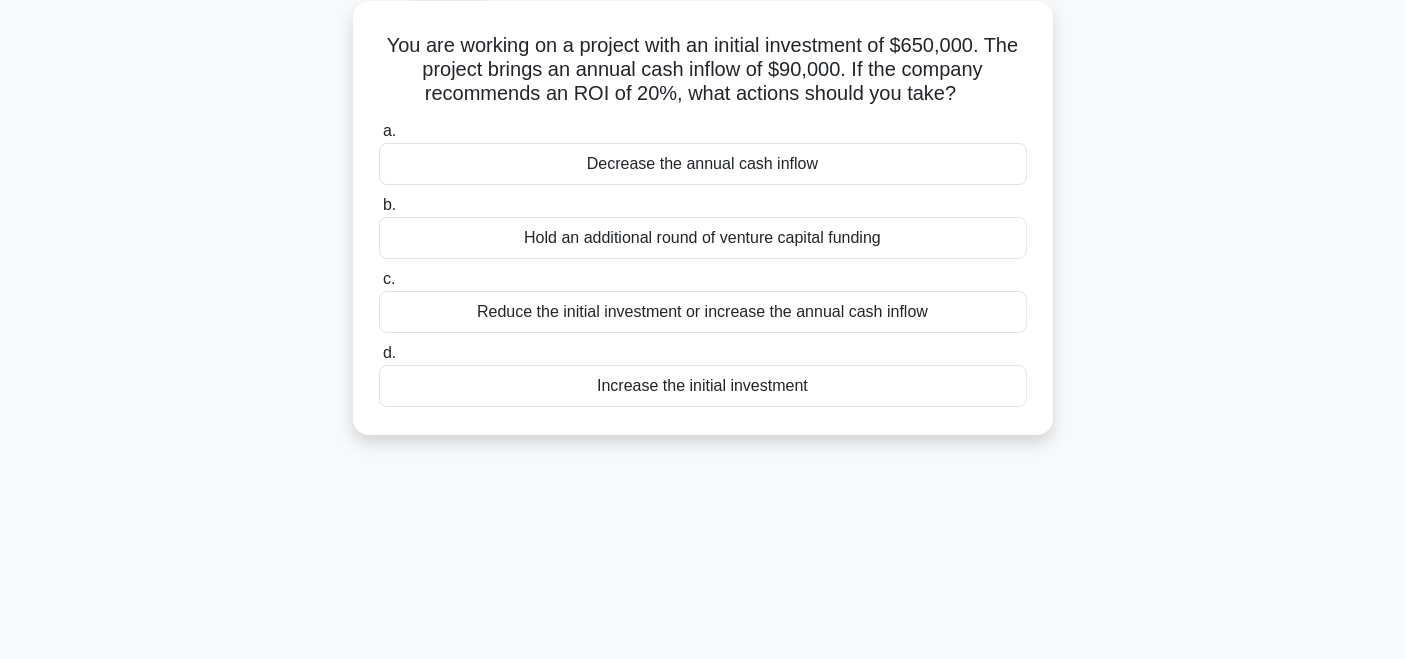 click on ".spinner_0XTQ{transform-origin:center;animation:spinner_y6GP .75s linear infinite}@keyframes spinner_y6GP{100%{transform:rotate(360deg)}}" 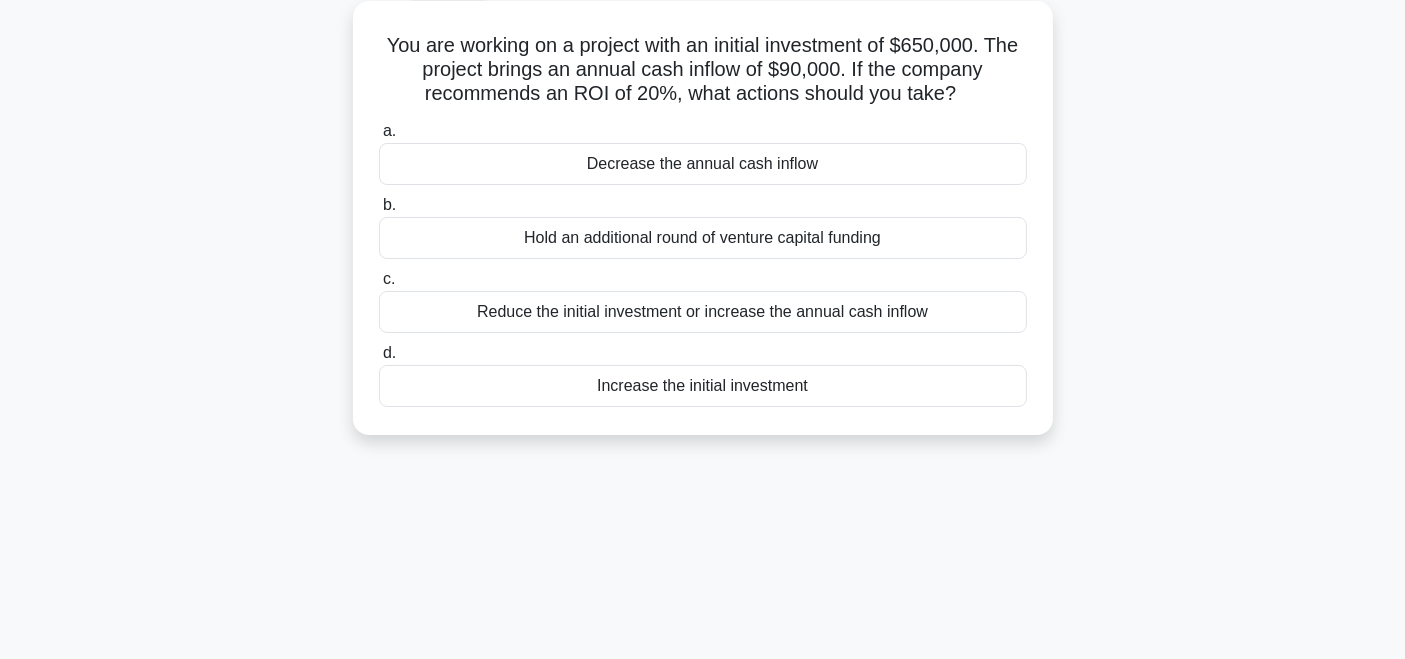 click on "Reduce the initial investment or increase the annual cash inflow" at bounding box center [703, 312] 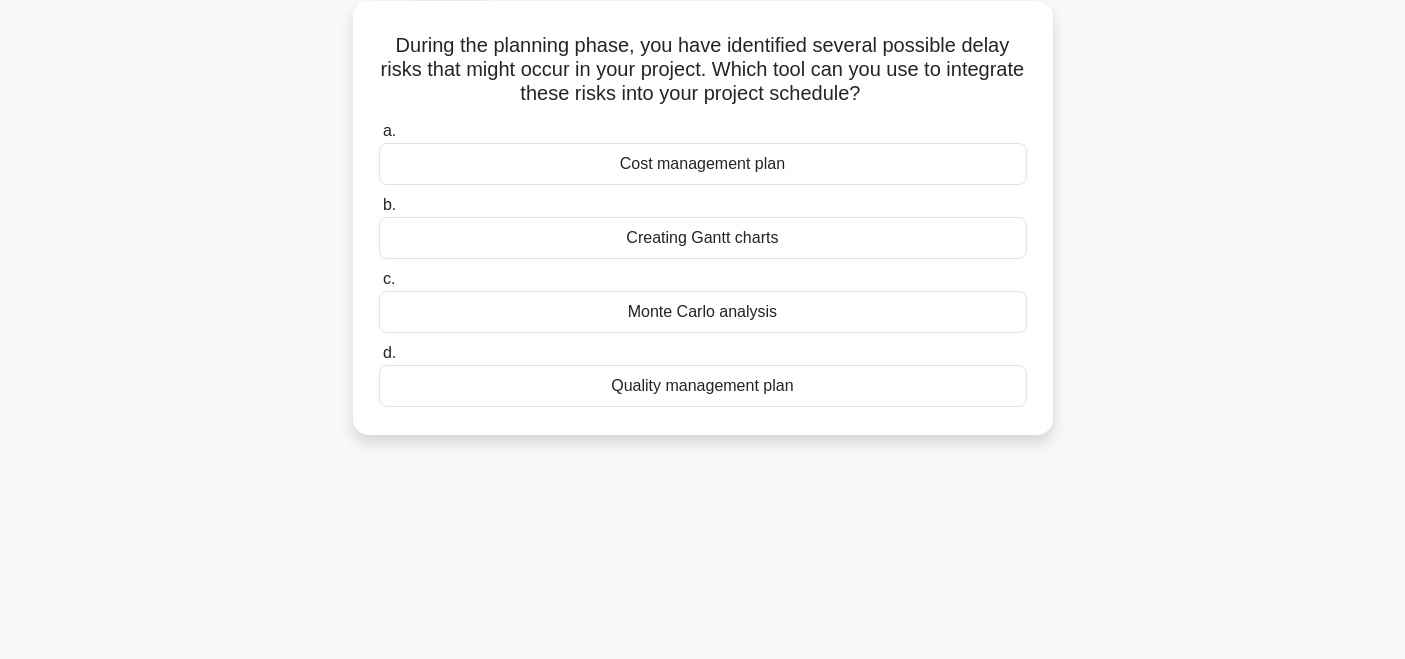 scroll, scrollTop: 0, scrollLeft: 0, axis: both 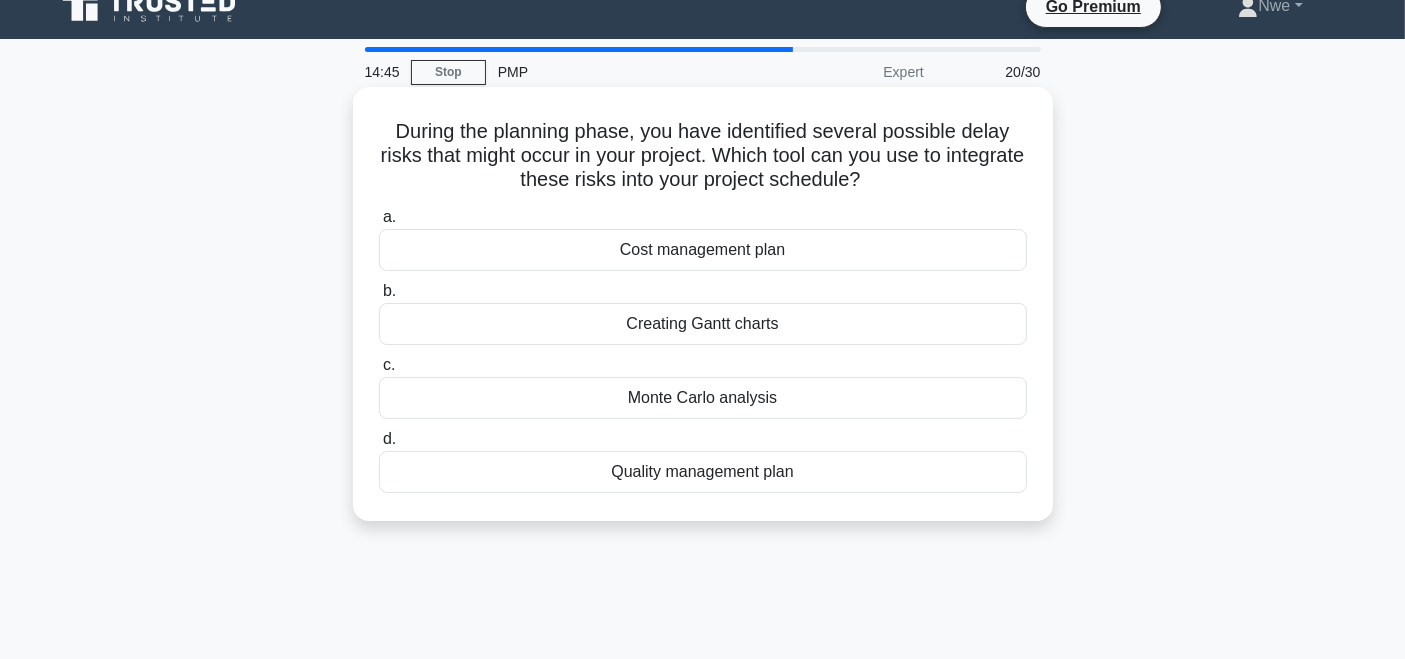 click on "Monte Carlo analysis" at bounding box center (703, 398) 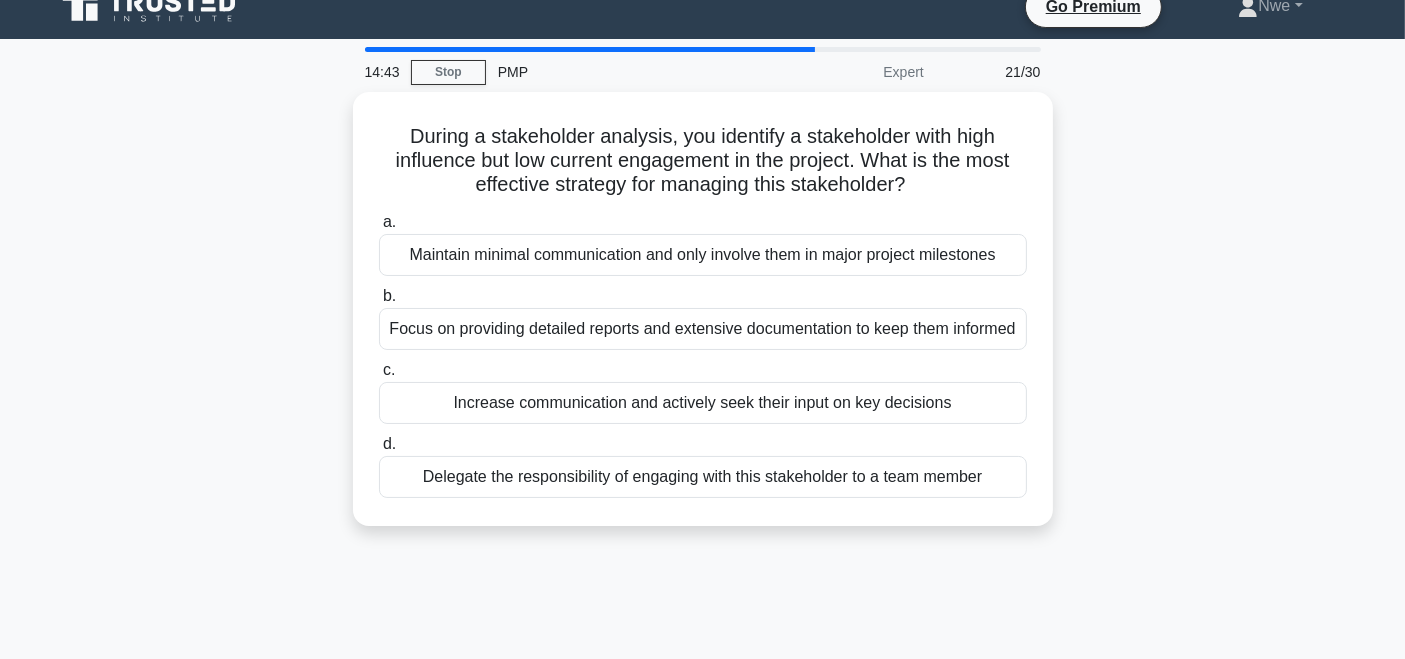 scroll, scrollTop: 0, scrollLeft: 0, axis: both 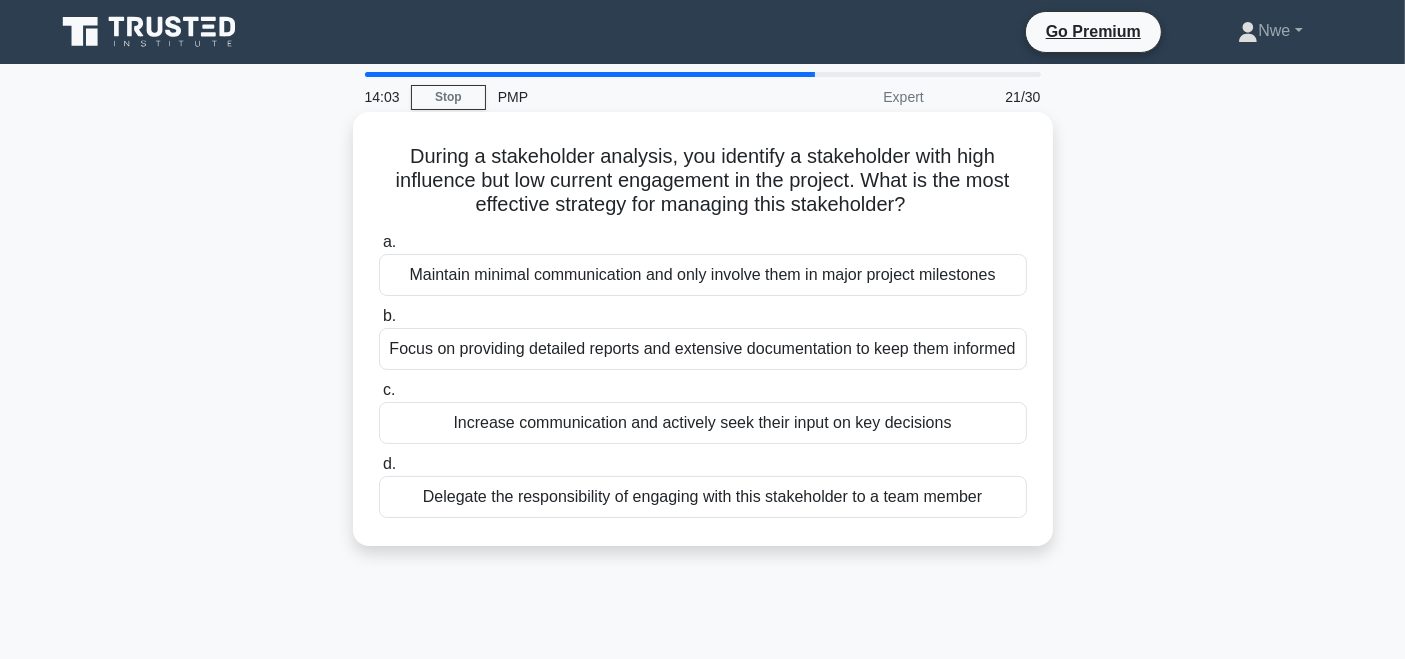click on "Increase communication and actively seek their input on key decisions" at bounding box center (703, 423) 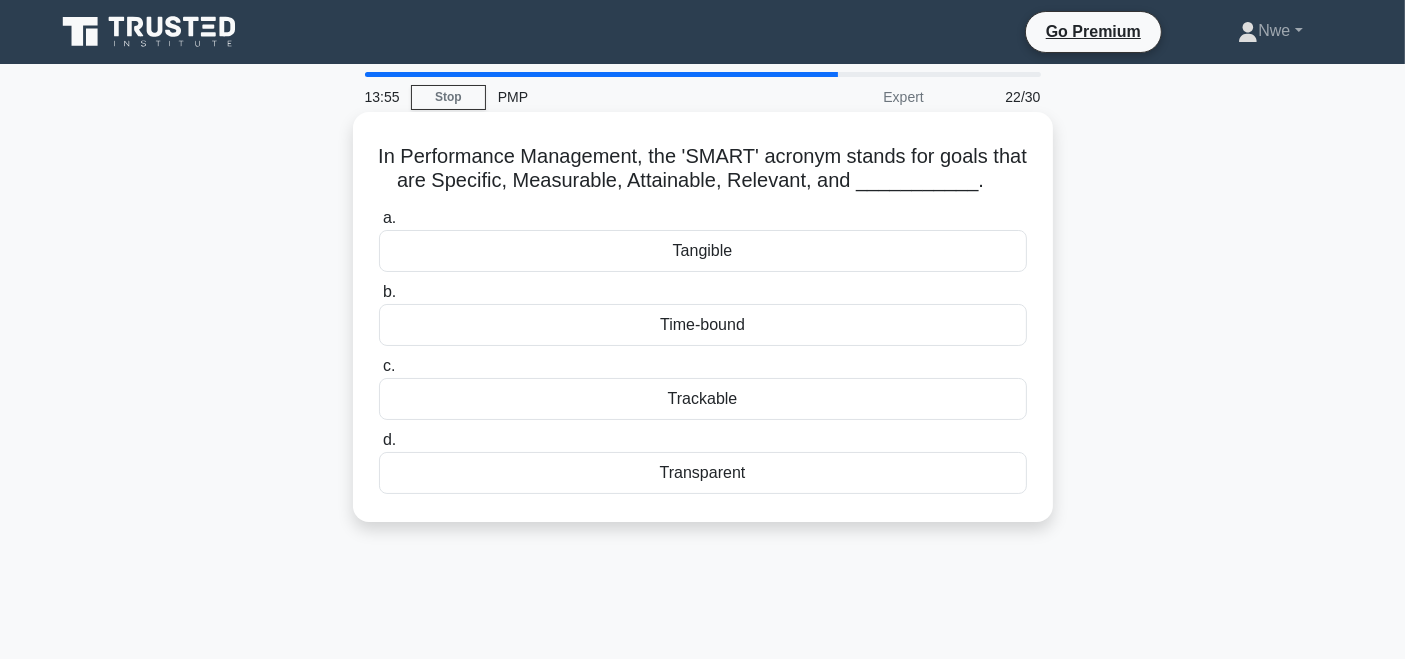 click on "Time-bound" at bounding box center (703, 325) 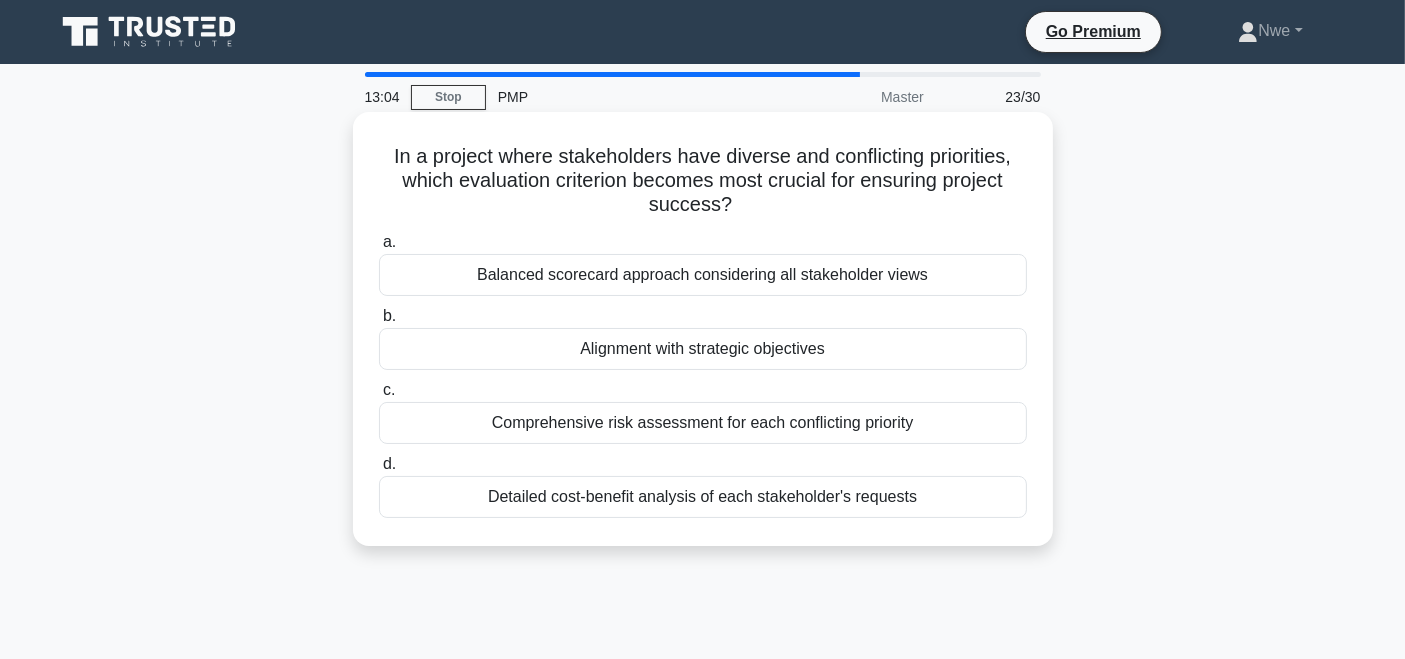 click on "Alignment with strategic objectives" at bounding box center [703, 349] 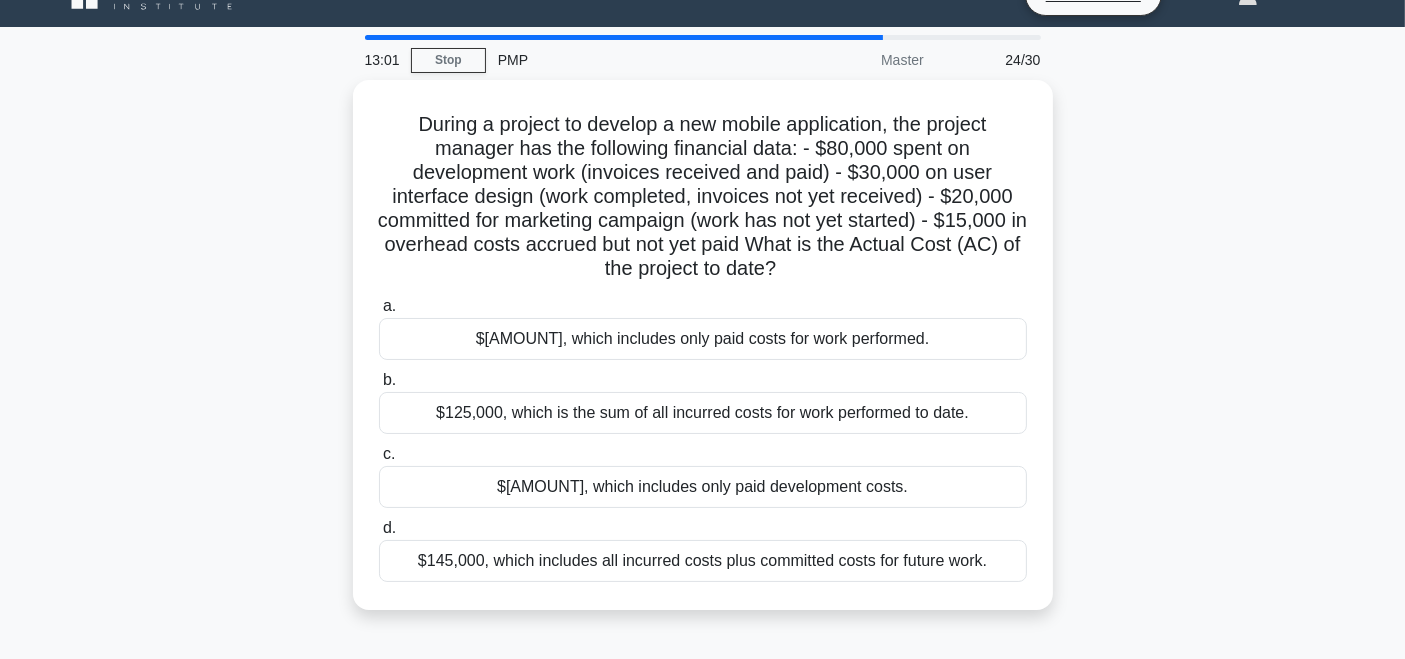 scroll, scrollTop: 47, scrollLeft: 0, axis: vertical 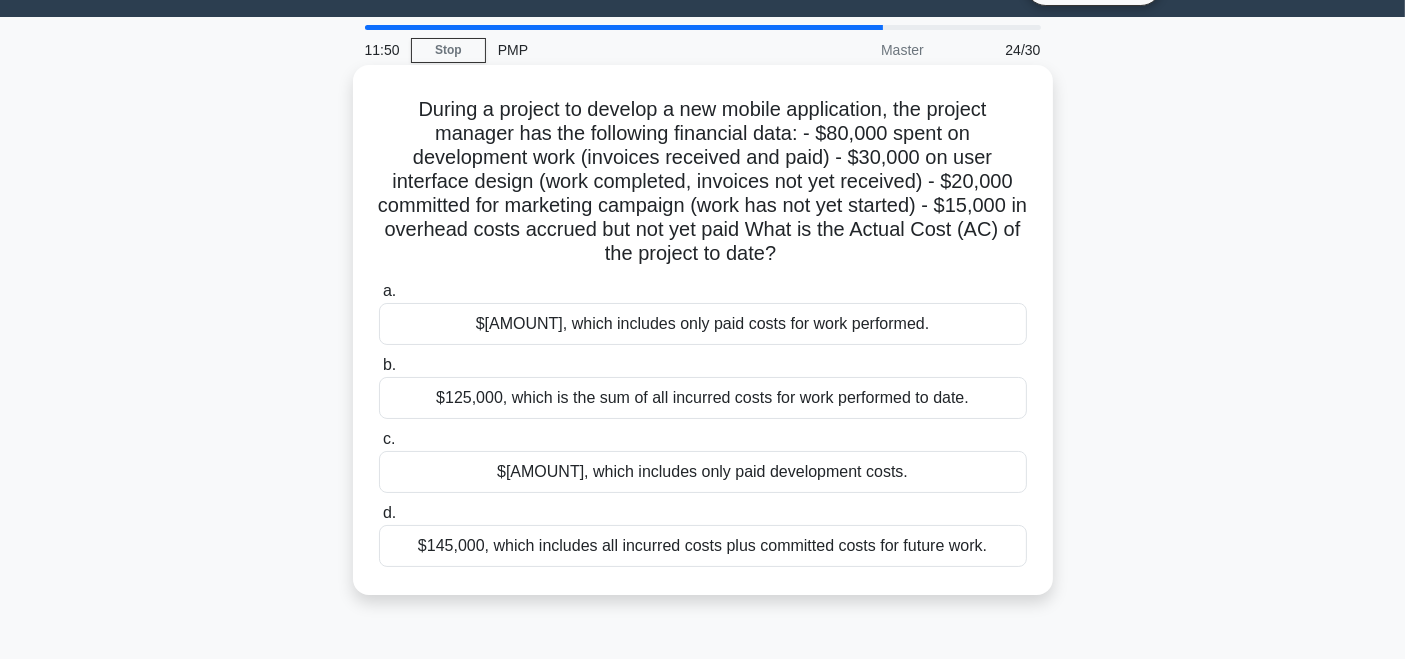 click on "$125,000, which is the sum of all incurred costs for work performed to date." at bounding box center (703, 398) 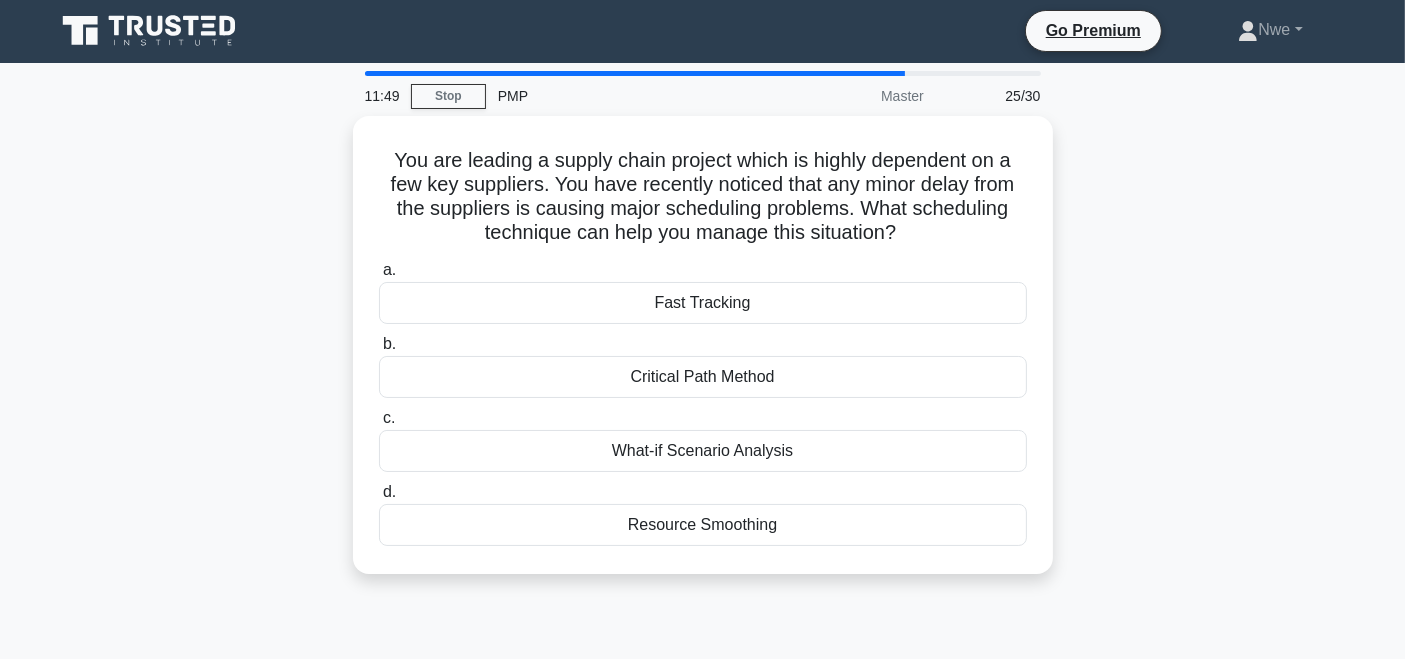 scroll, scrollTop: 0, scrollLeft: 0, axis: both 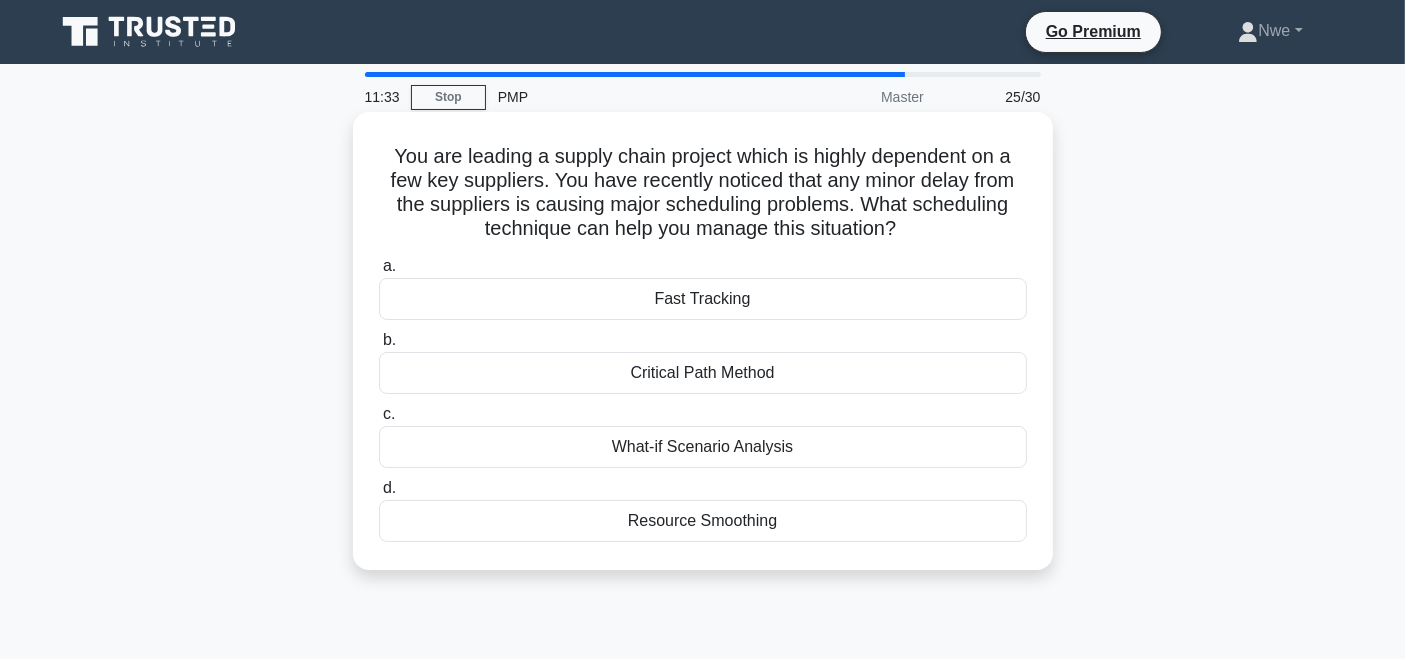 click on "What-if Scenario Analysis" at bounding box center [703, 447] 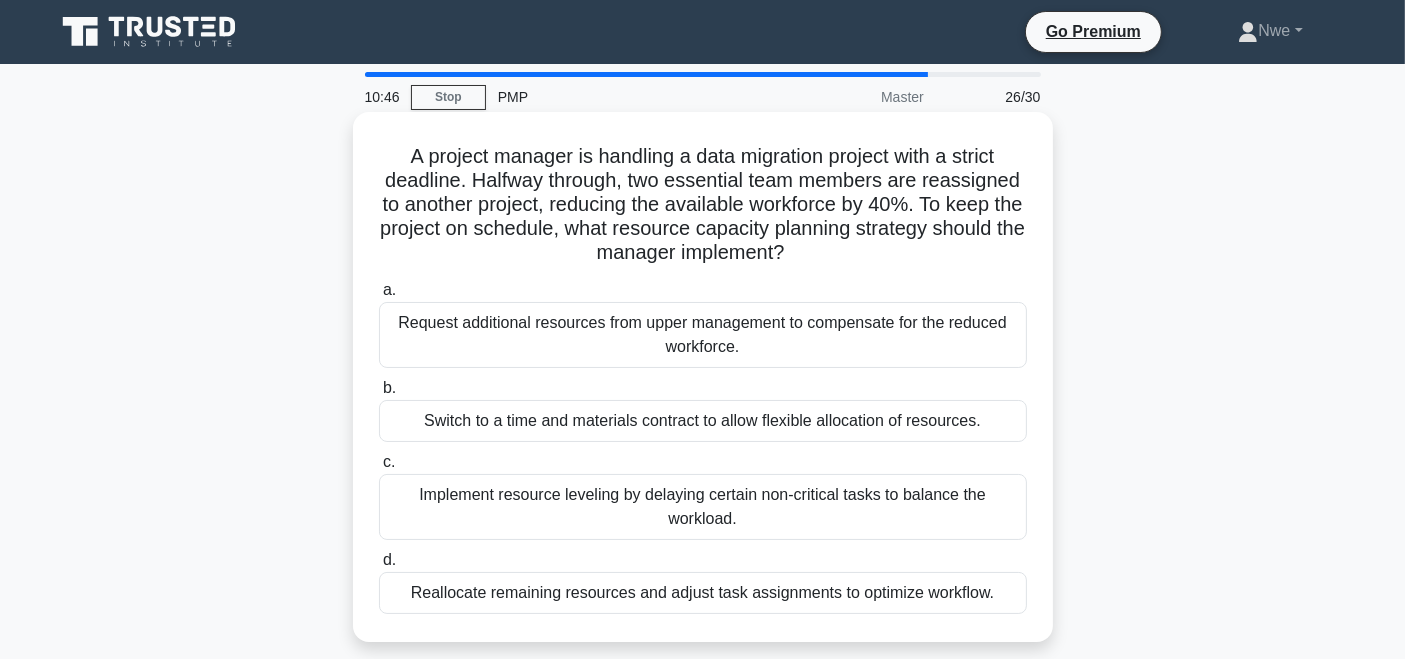 click on "Implement resource leveling by delaying certain non-critical tasks to balance the workload." at bounding box center [703, 507] 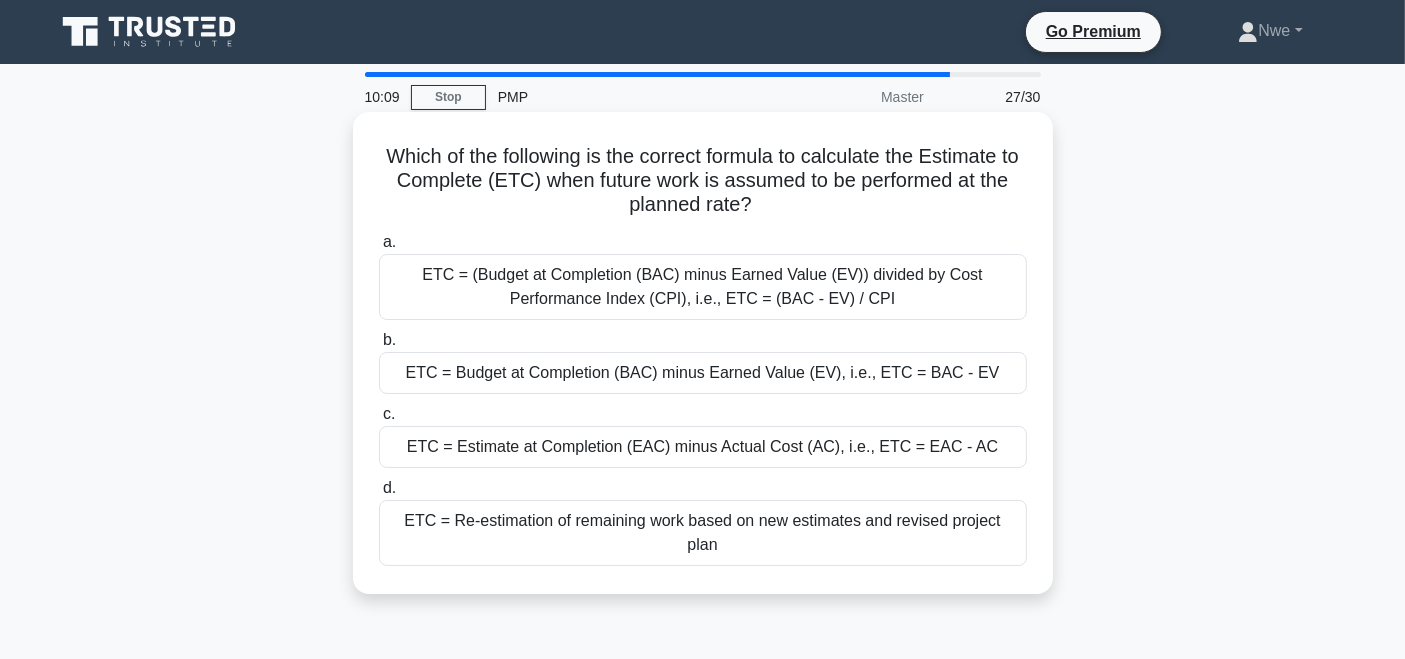 click on "ETC = Budget at Completion (BAC) minus Earned Value (EV), i.e., ETC = BAC - EV" at bounding box center (703, 373) 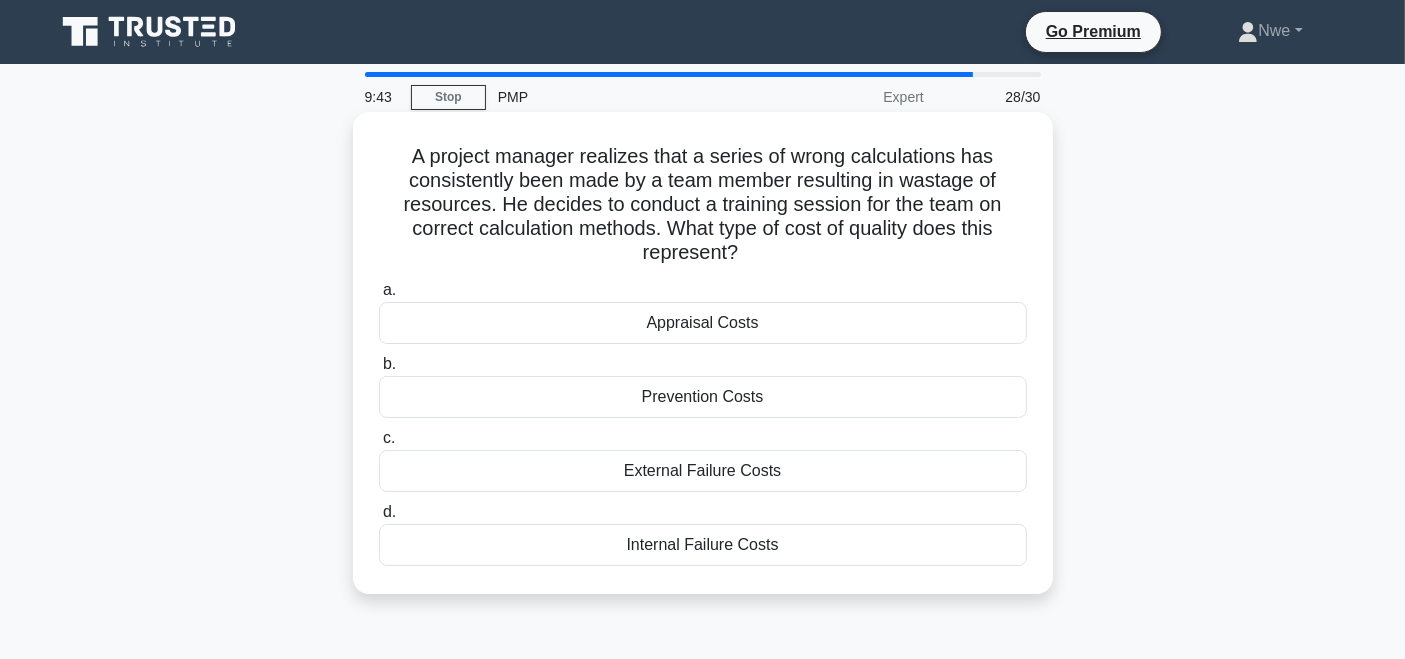 click on "Appraisal Costs" at bounding box center (703, 323) 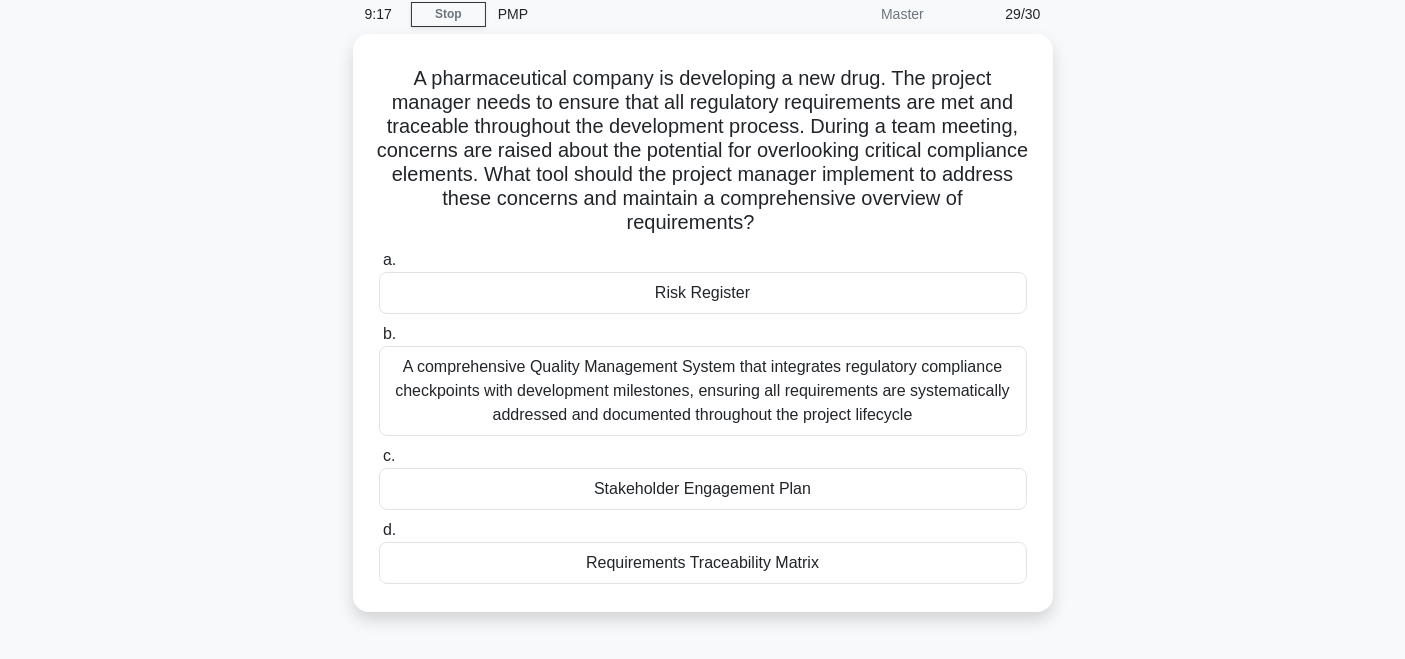 scroll, scrollTop: 71, scrollLeft: 0, axis: vertical 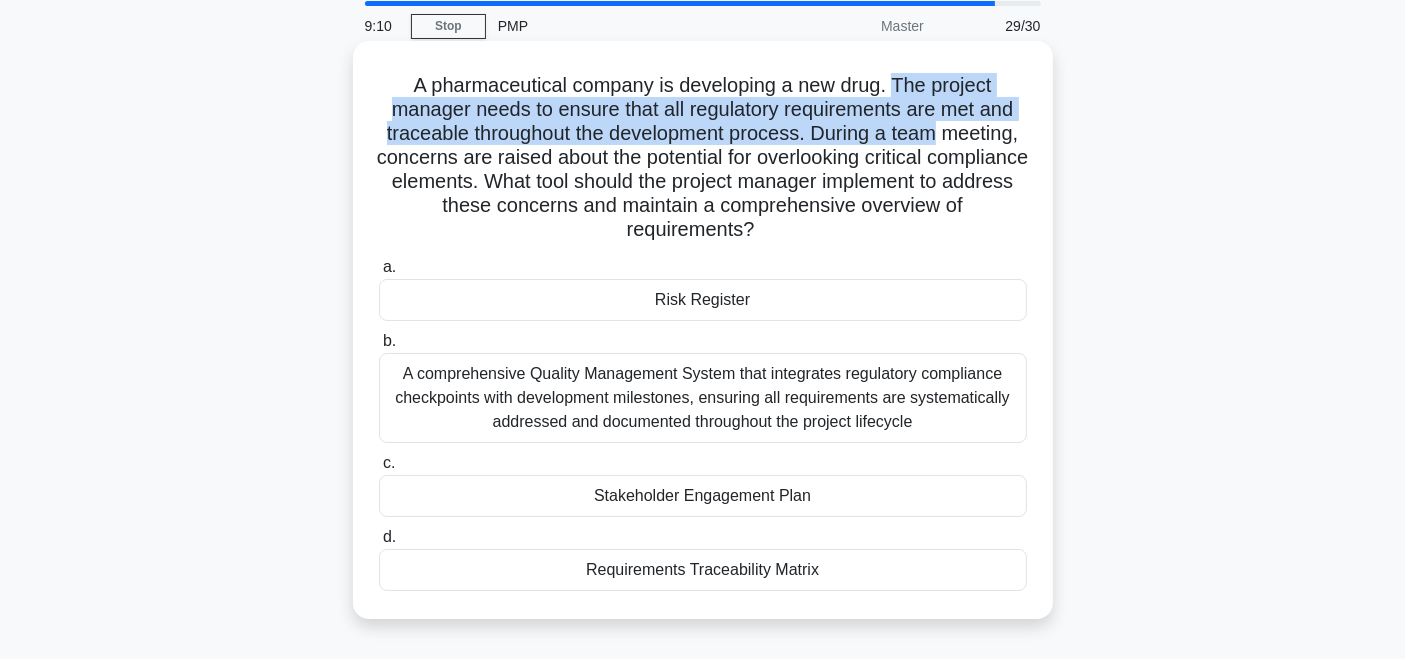 drag, startPoint x: 894, startPoint y: 90, endPoint x: 982, endPoint y: 130, distance: 96.66437 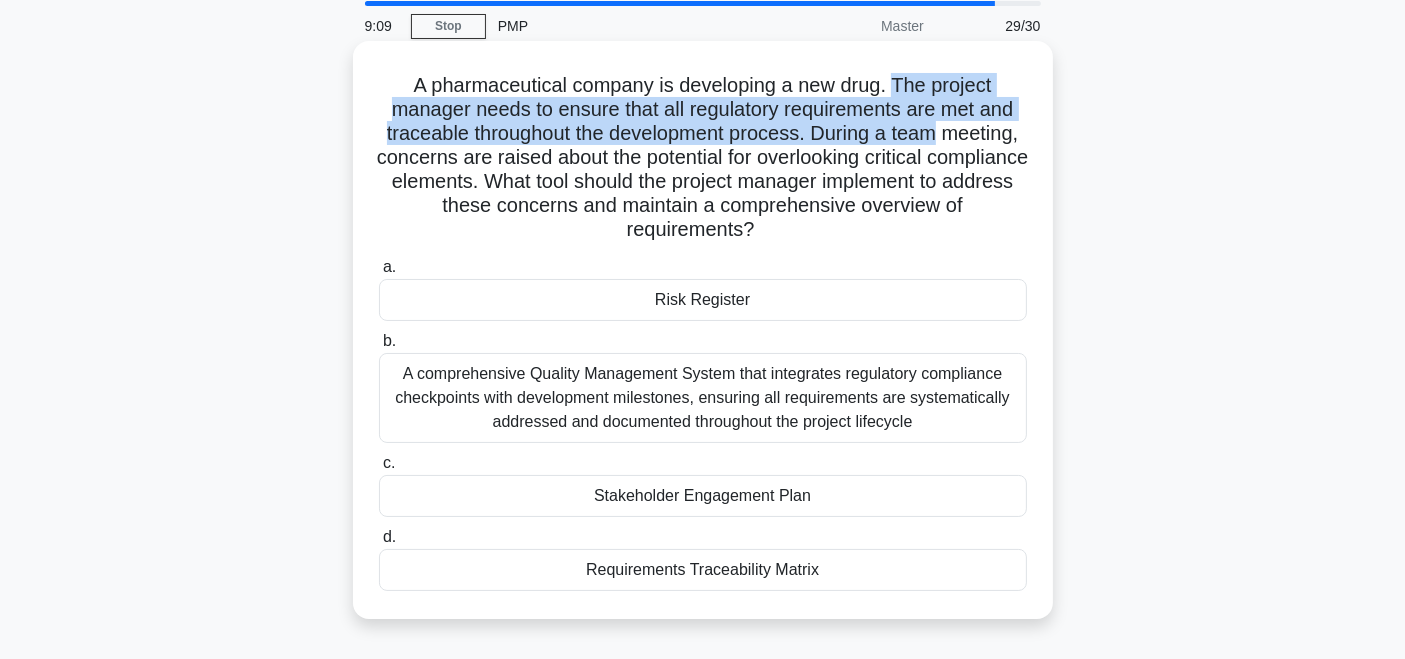 click on "A pharmaceutical company is developing a new drug. The project manager needs to ensure that all regulatory requirements are met and traceable throughout the development process. During a team meeting, concerns are raised about the potential for overlooking critical compliance elements. What tool should the project manager implement to address these concerns and maintain a comprehensive overview of requirements?
.spinner_0XTQ{transform-origin:center;animation:spinner_y6GP .75s linear infinite}@keyframes spinner_y6GP{100%{transform:rotate(360deg)}}" at bounding box center [703, 158] 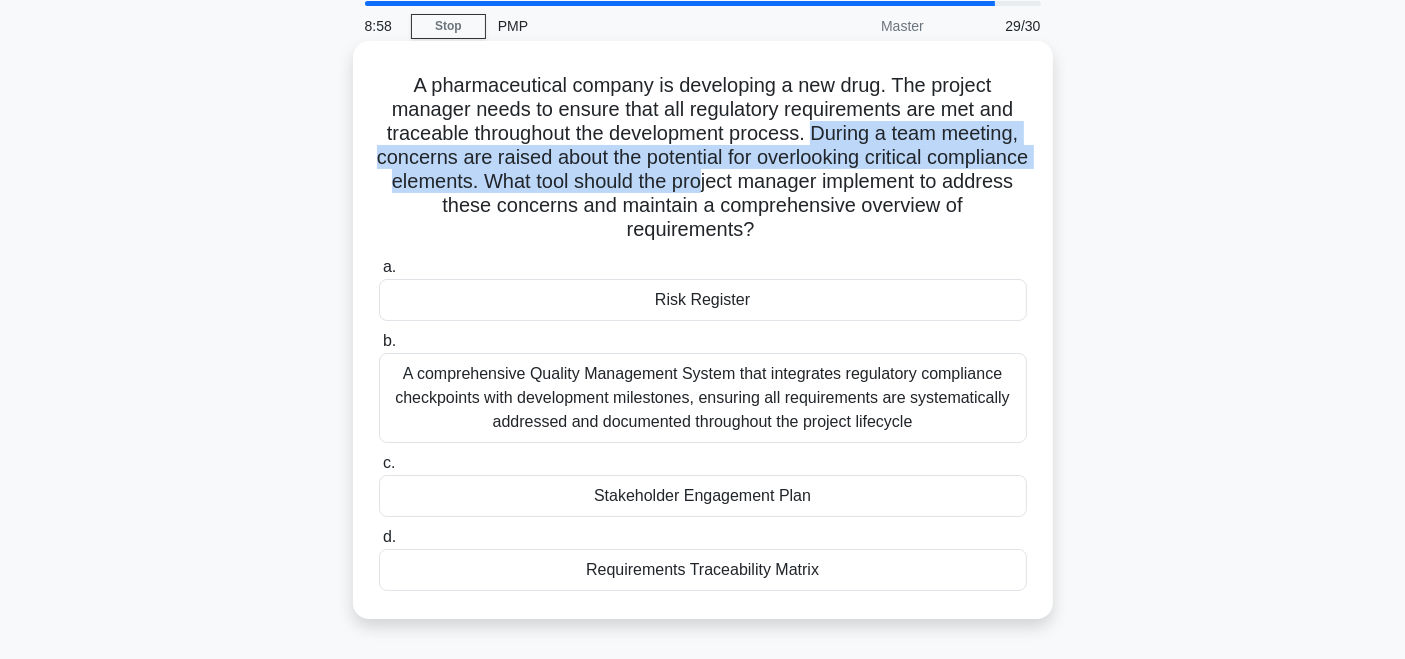 drag, startPoint x: 857, startPoint y: 133, endPoint x: 855, endPoint y: 173, distance: 40.04997 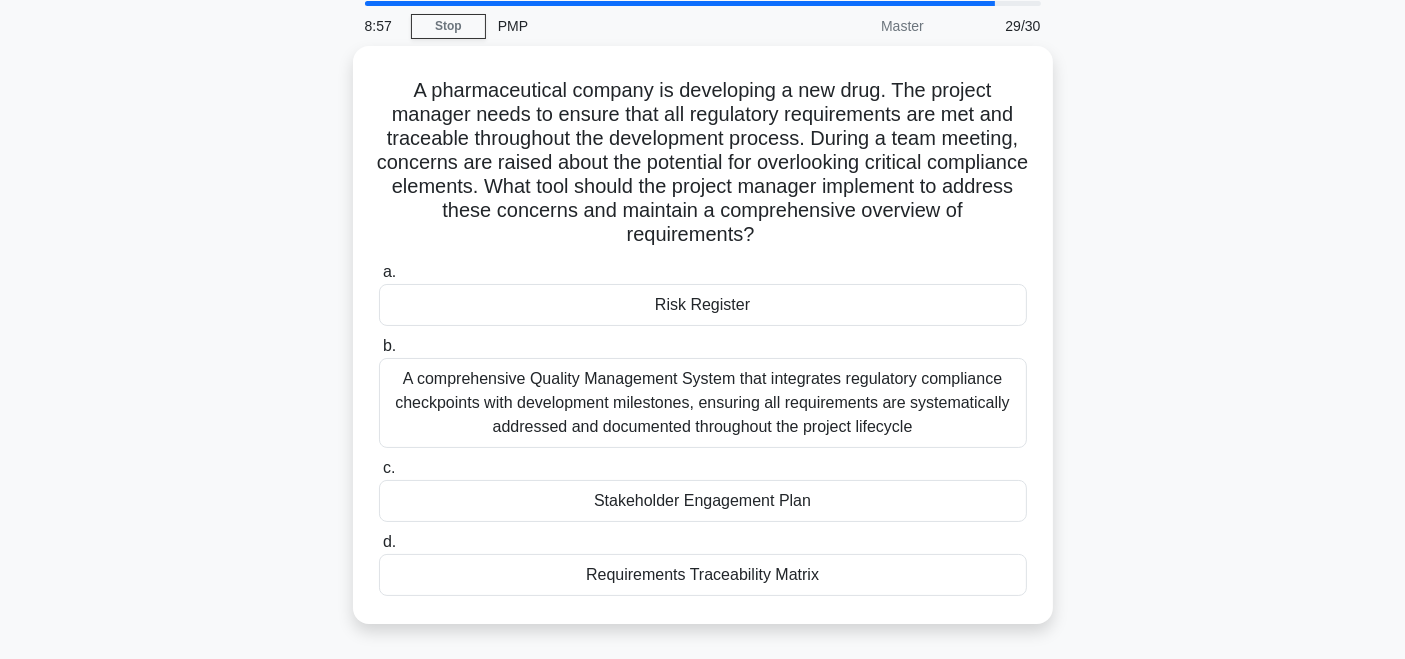 click on "A pharmaceutical company is developing a new drug. The project manager needs to ensure that all regulatory requirements are met and traceable throughout the development process. During a team meeting, concerns are raised about the potential for overlooking critical compliance elements. What tool should the project manager implement to address these concerns and maintain a comprehensive overview of requirements?
.spinner_0XTQ{transform-origin:center;animation:spinner_y6GP .75s linear infinite}@keyframes spinner_y6GP{100%{transform:rotate(360deg)}}
a." at bounding box center [703, 347] 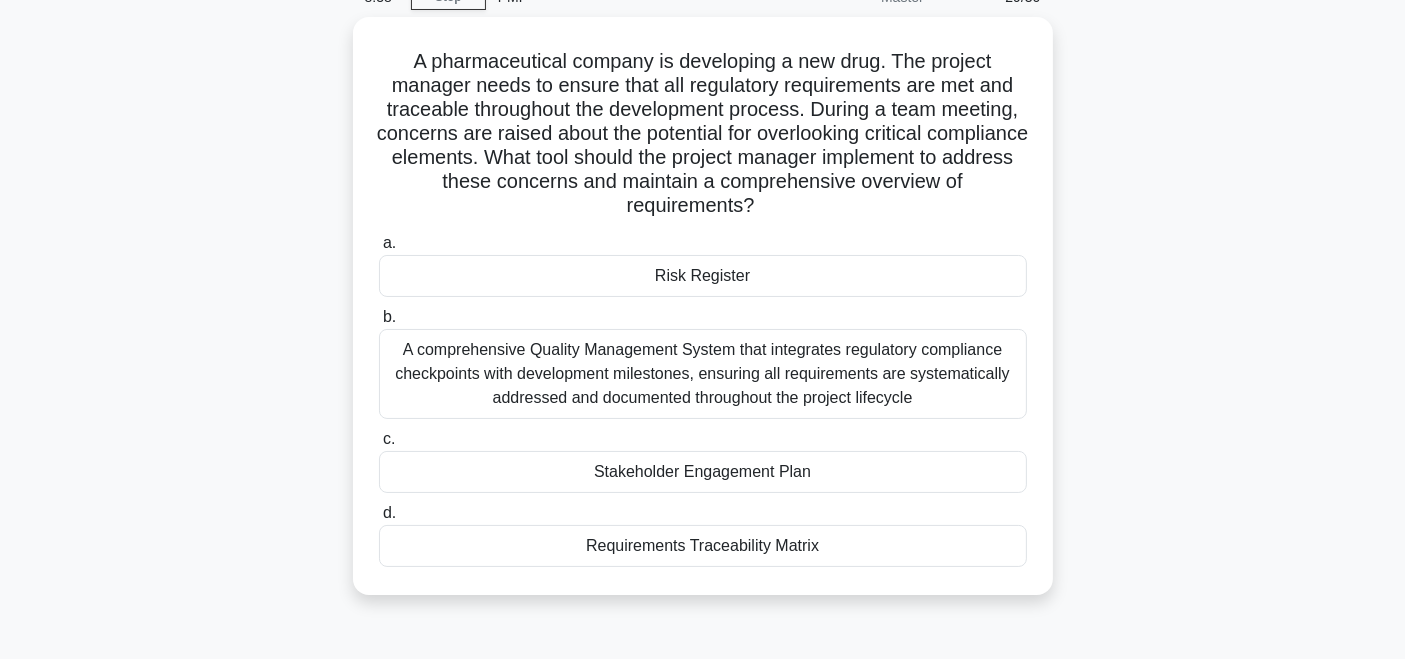 scroll, scrollTop: 102, scrollLeft: 0, axis: vertical 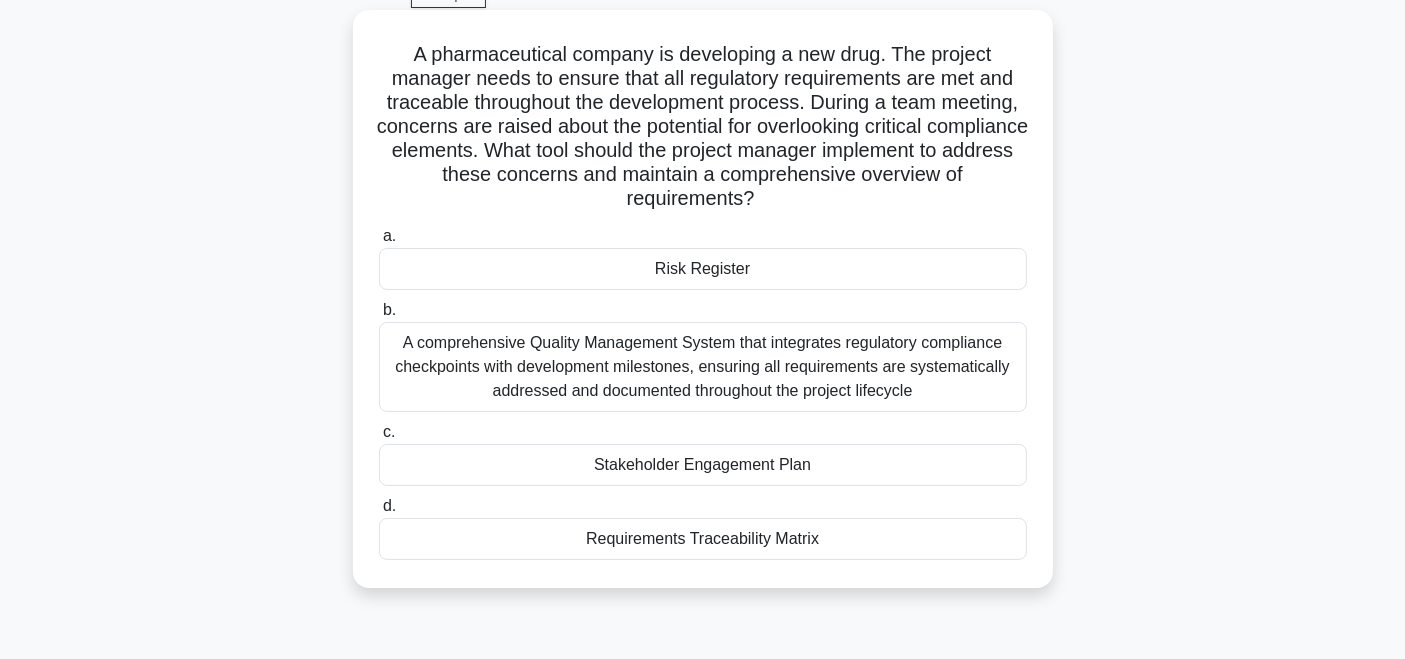 click on "A pharmaceutical company is developing a new drug. The project manager needs to ensure that all regulatory requirements are met and traceable throughout the development process. During a team meeting, concerns are raised about the potential for overlooking critical compliance elements. What tool should the project manager implement to address these concerns and maintain a comprehensive overview of requirements?
.spinner_0XTQ{transform-origin:center;animation:spinner_y6GP .75s linear infinite}@keyframes spinner_y6GP{100%{transform:rotate(360deg)}}" at bounding box center [703, 127] 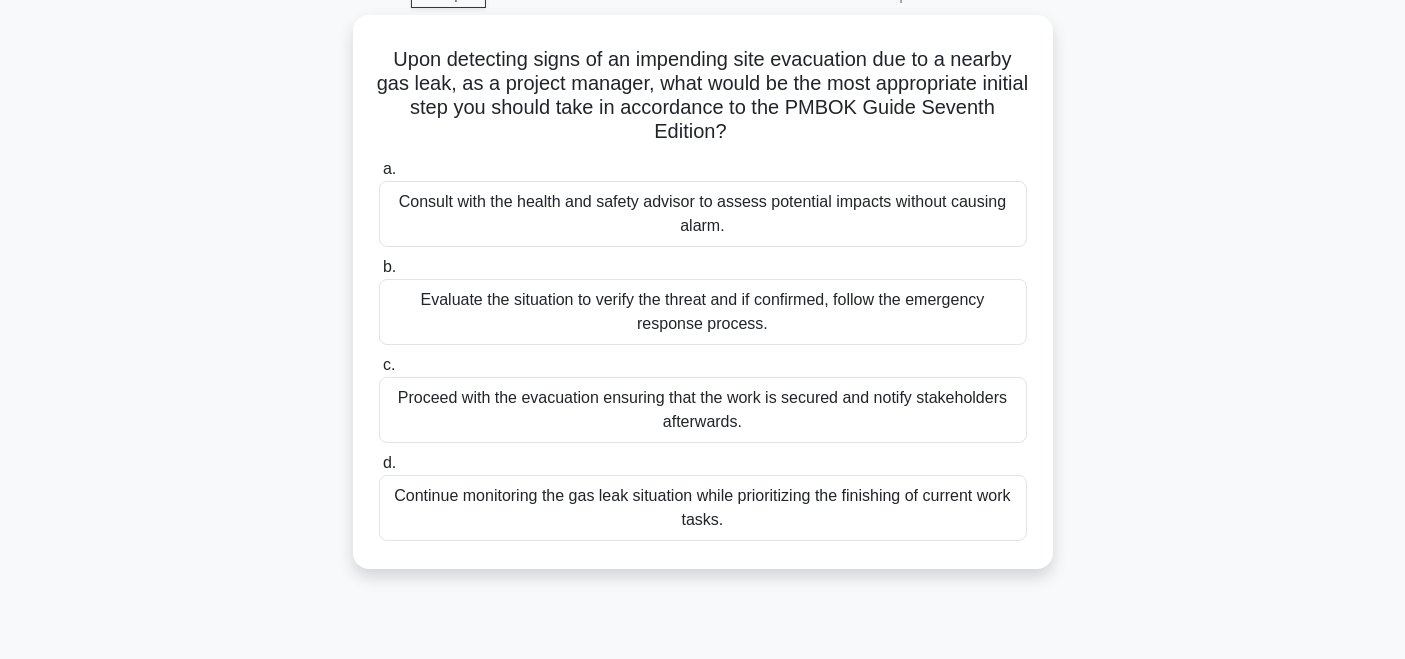 scroll, scrollTop: 0, scrollLeft: 0, axis: both 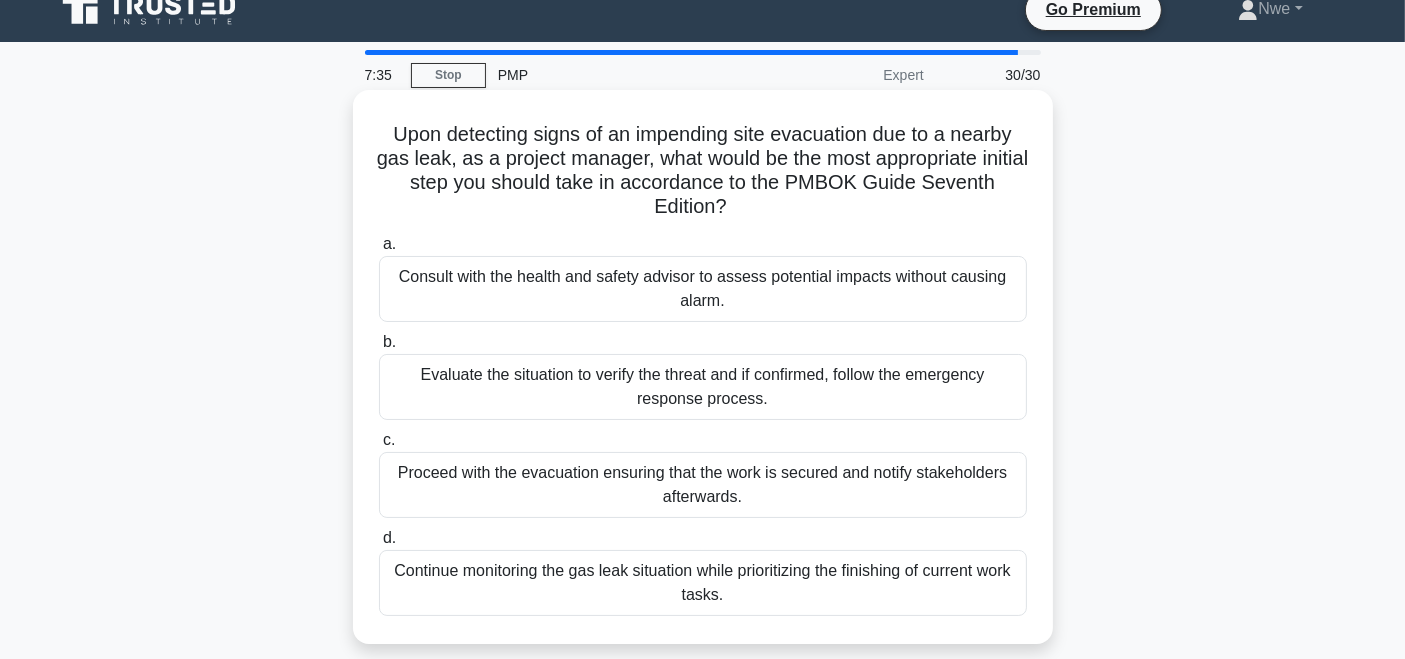 click on "Evaluate the situation to verify the threat and if confirmed, follow the emergency response process." at bounding box center [703, 387] 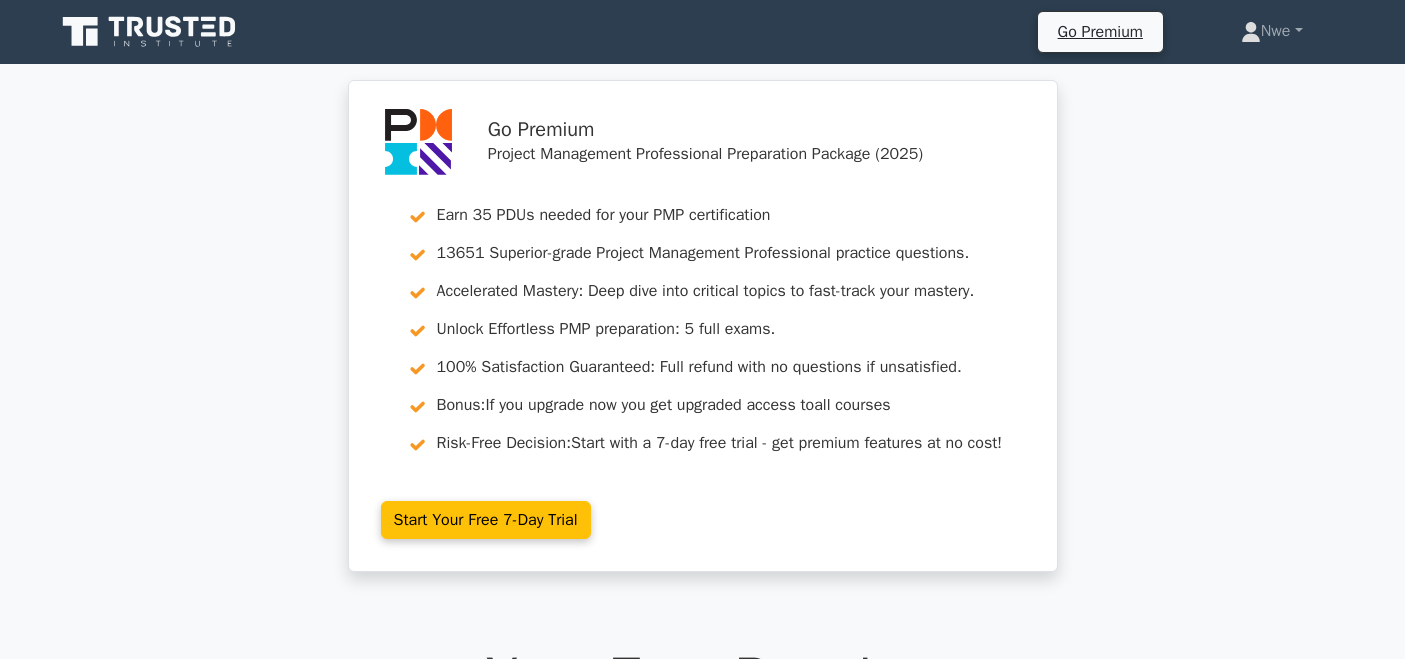 scroll, scrollTop: 0, scrollLeft: 0, axis: both 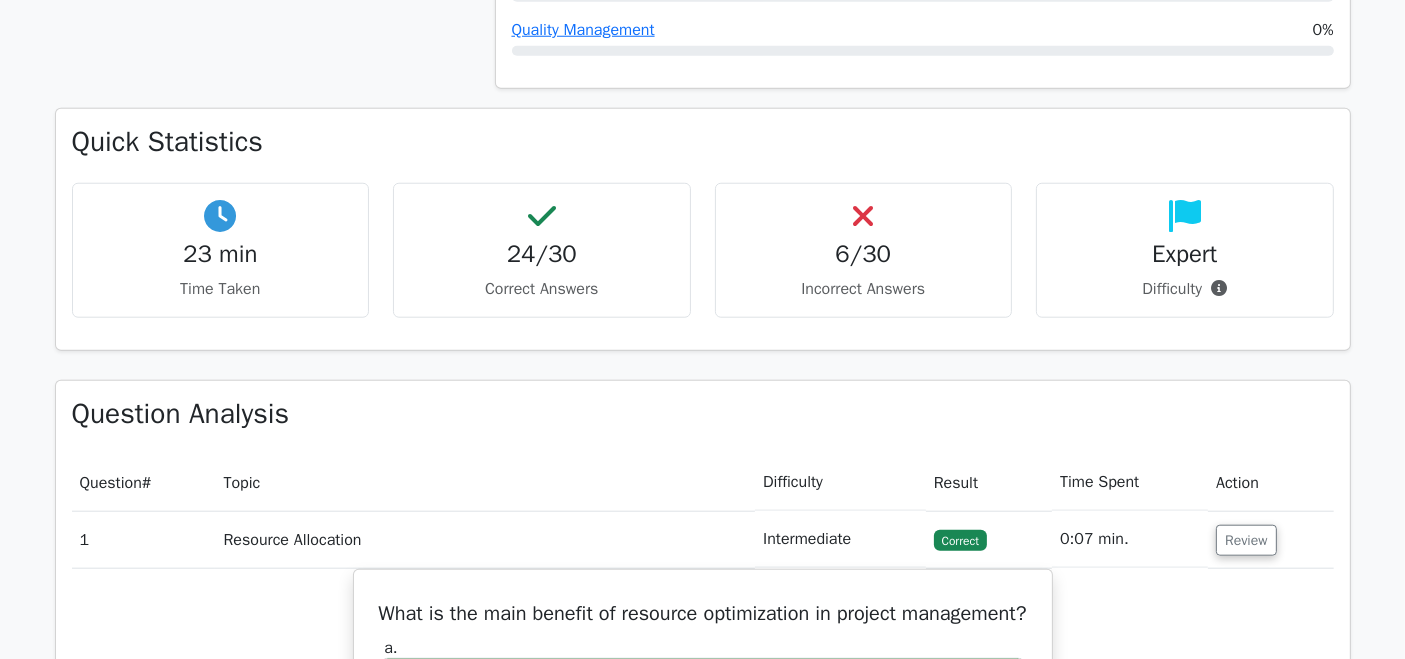 click on "6/30" at bounding box center (864, 254) 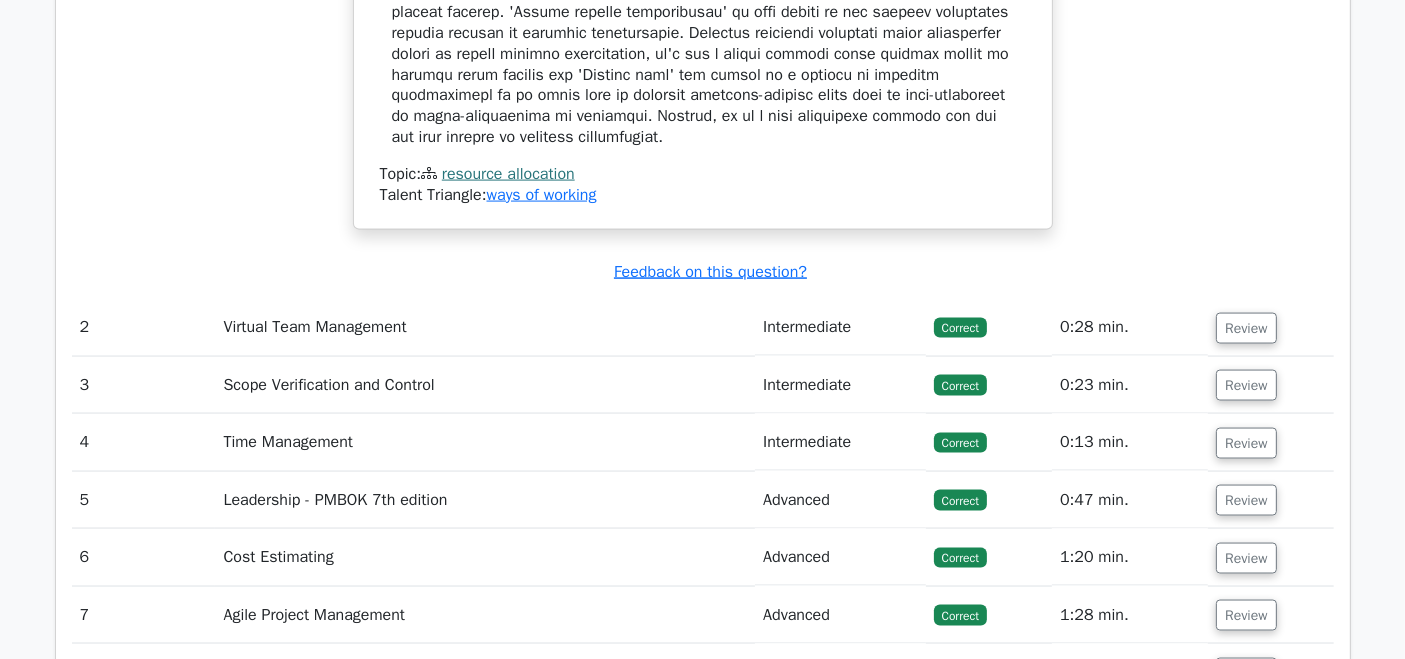 scroll, scrollTop: 3038, scrollLeft: 0, axis: vertical 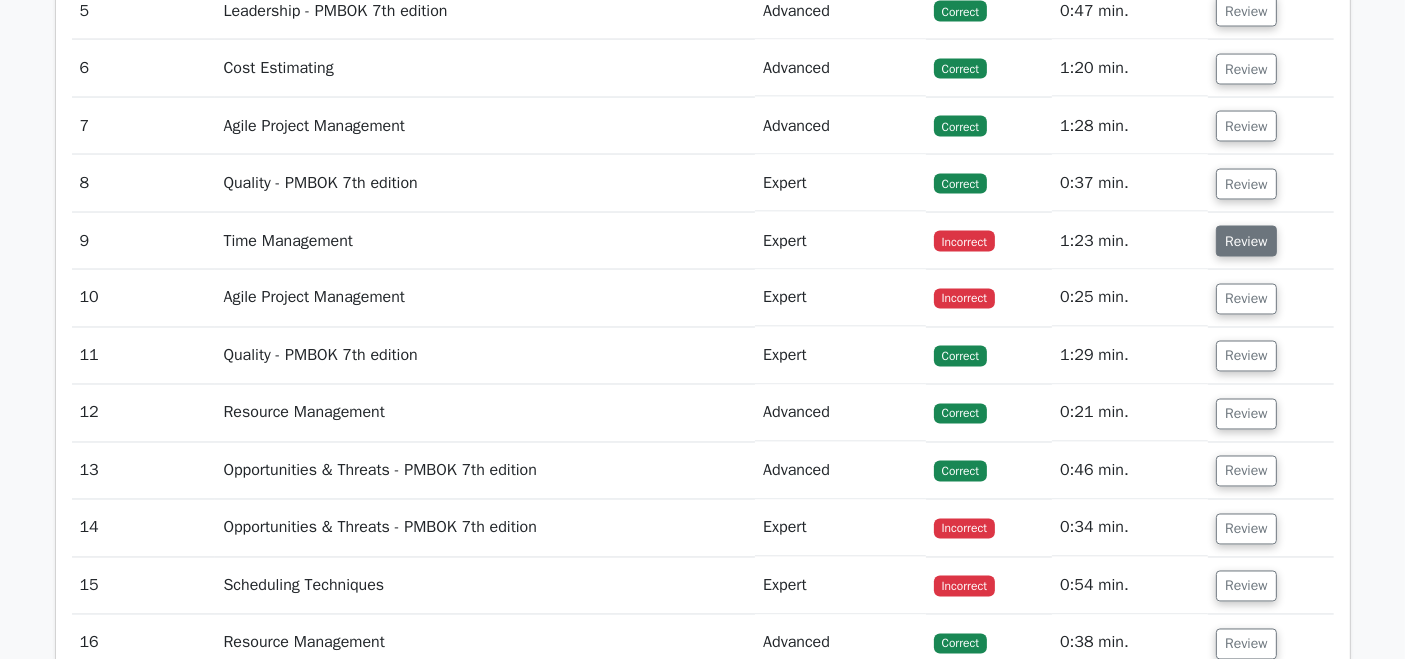 click on "Review" at bounding box center [1246, 241] 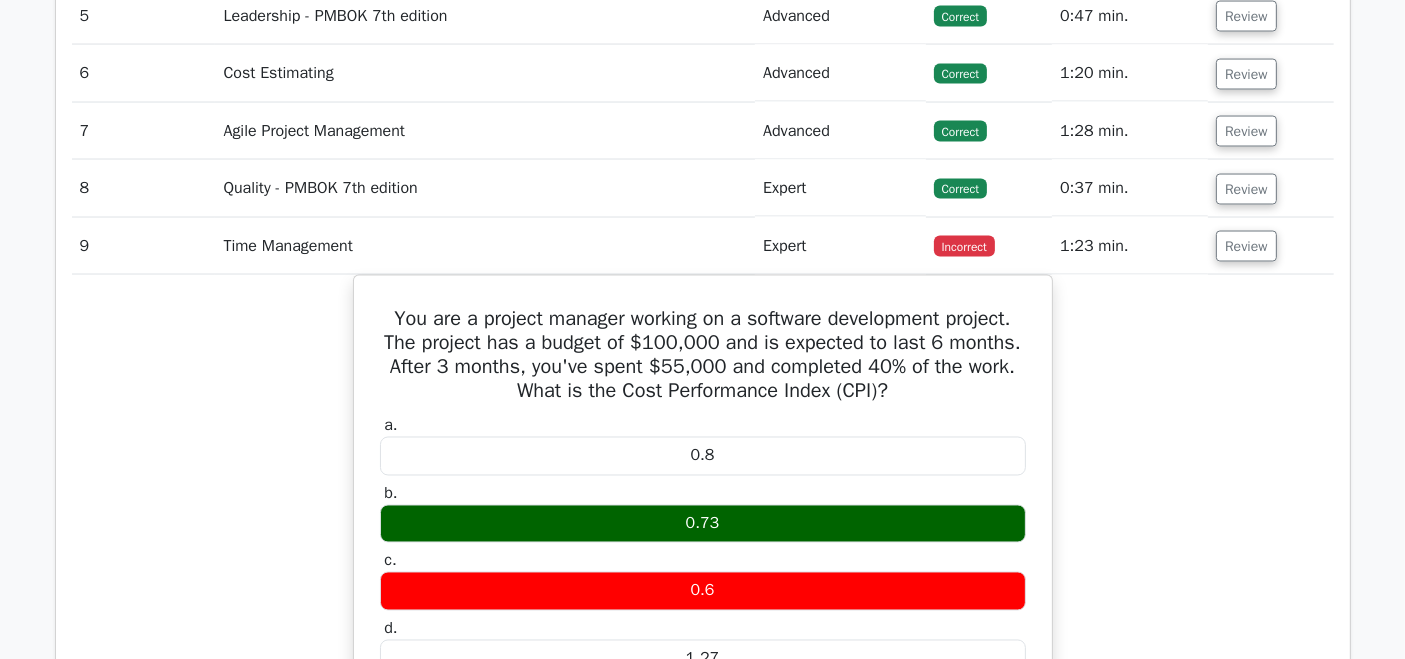 drag, startPoint x: 1402, startPoint y: 360, endPoint x: 1420, endPoint y: 385, distance: 30.805843 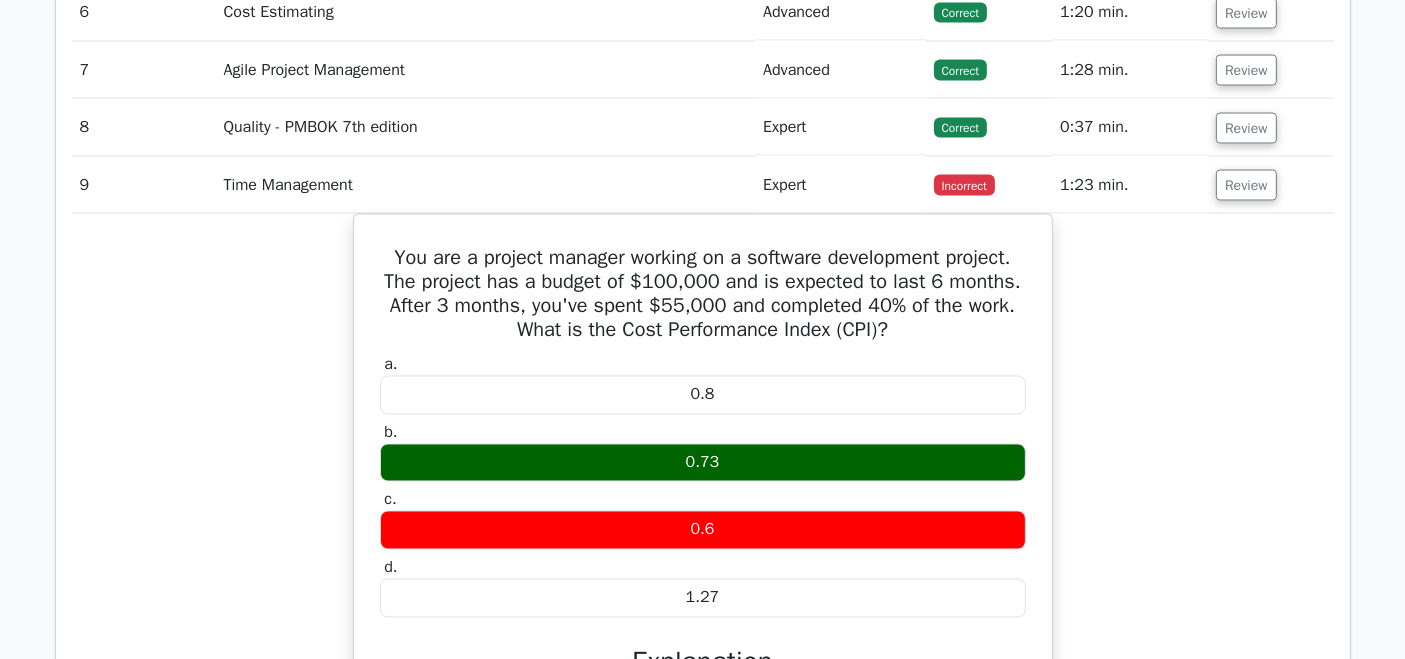 scroll, scrollTop: 3538, scrollLeft: 0, axis: vertical 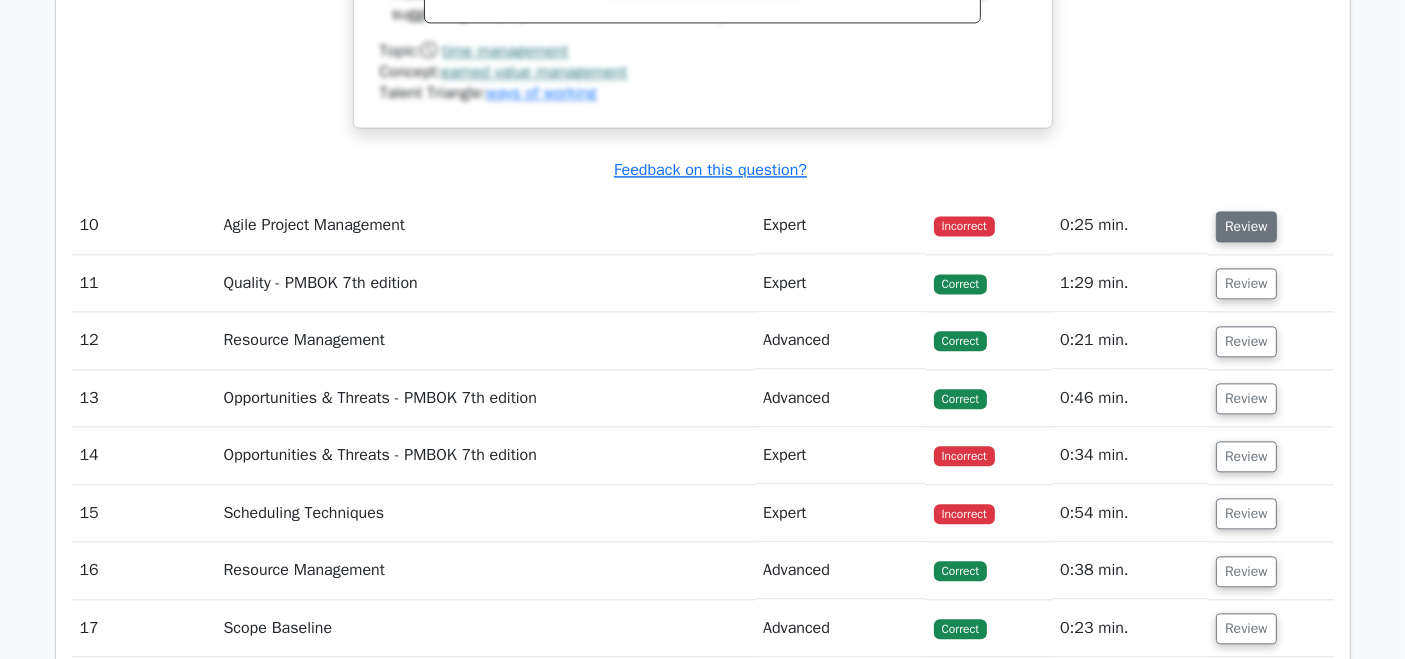 click on "Review" at bounding box center [1246, 226] 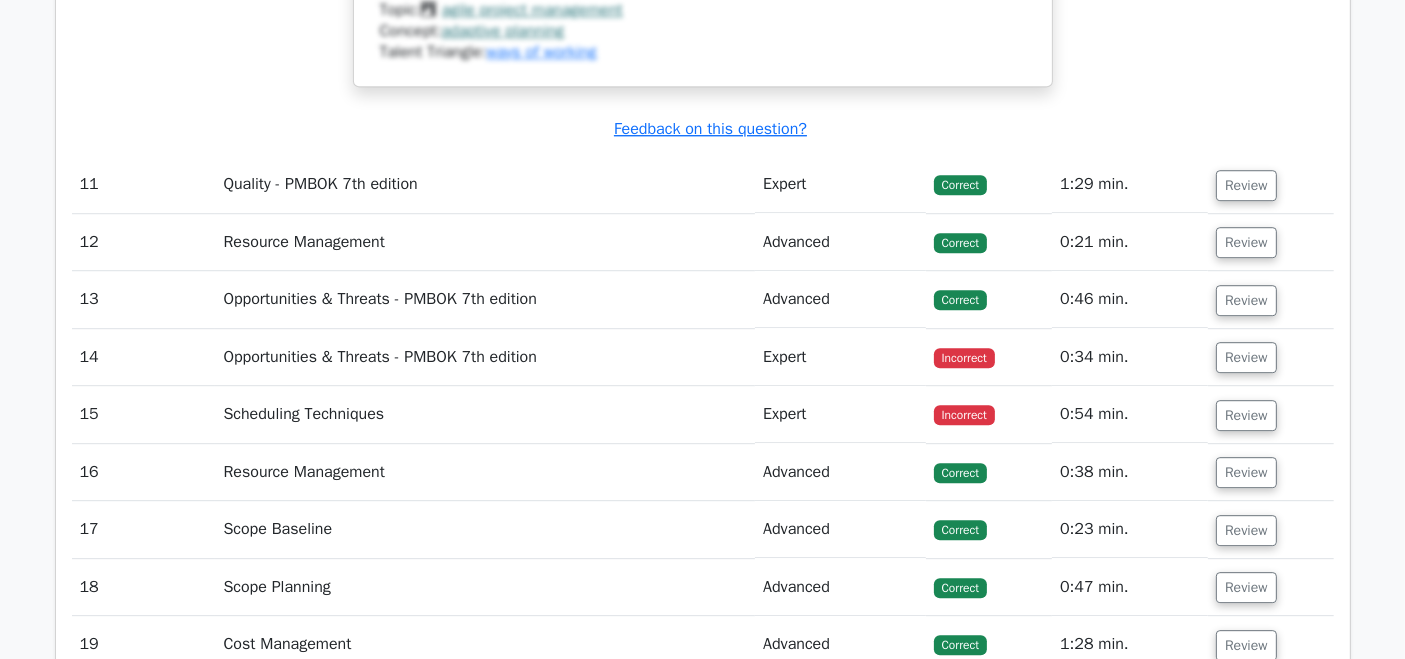 scroll, scrollTop: 5790, scrollLeft: 0, axis: vertical 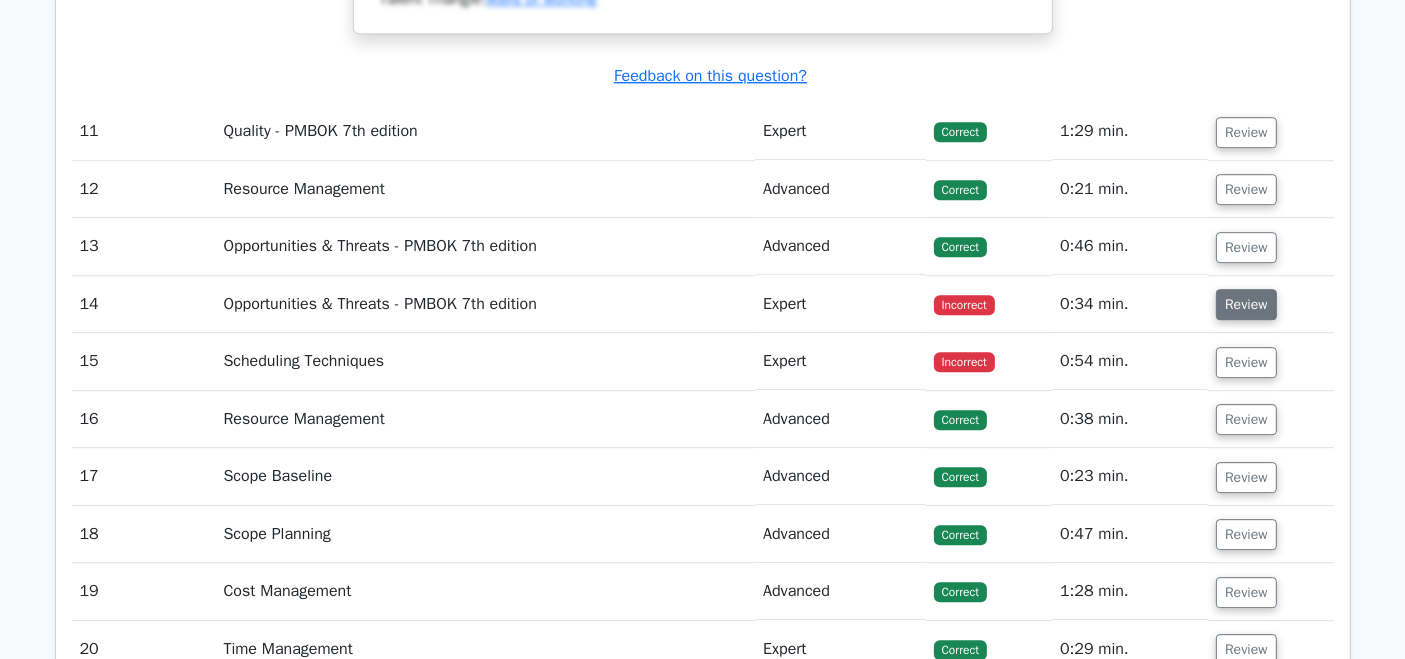 click on "Review" at bounding box center [1246, 304] 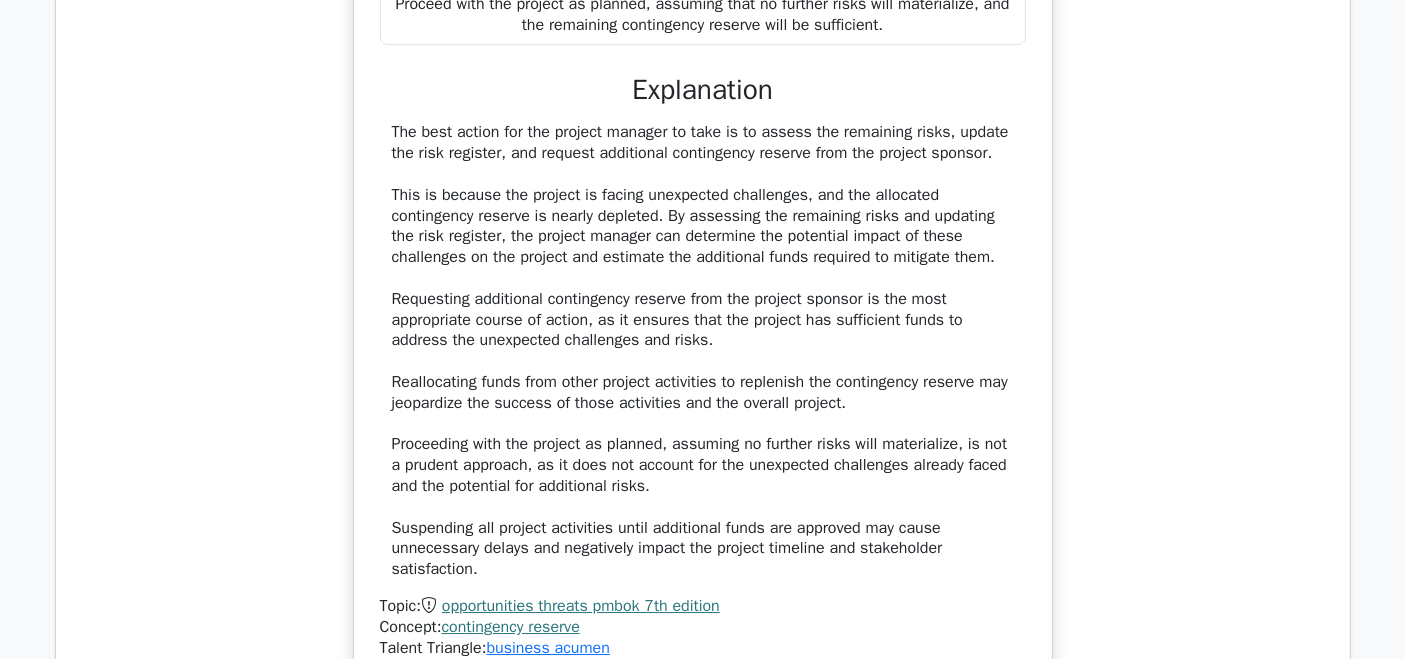 scroll, scrollTop: 6602, scrollLeft: 0, axis: vertical 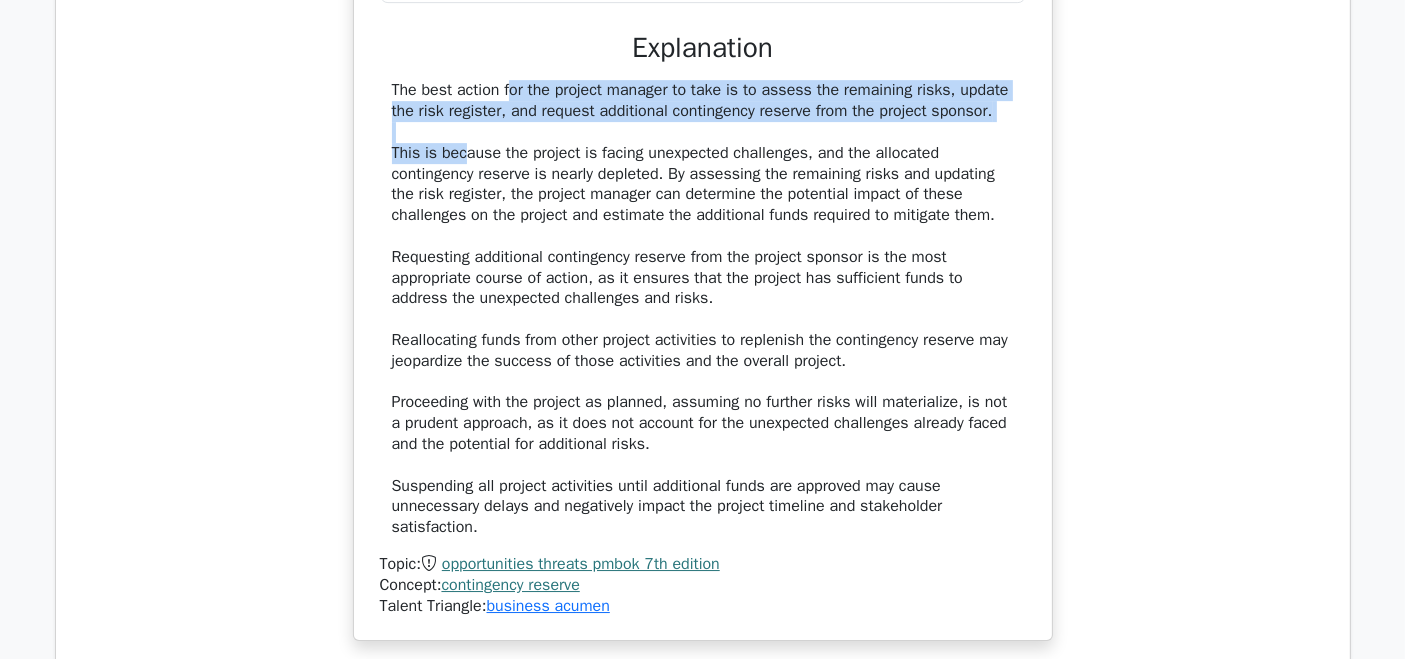 drag, startPoint x: 383, startPoint y: 104, endPoint x: 462, endPoint y: 166, distance: 100.4241 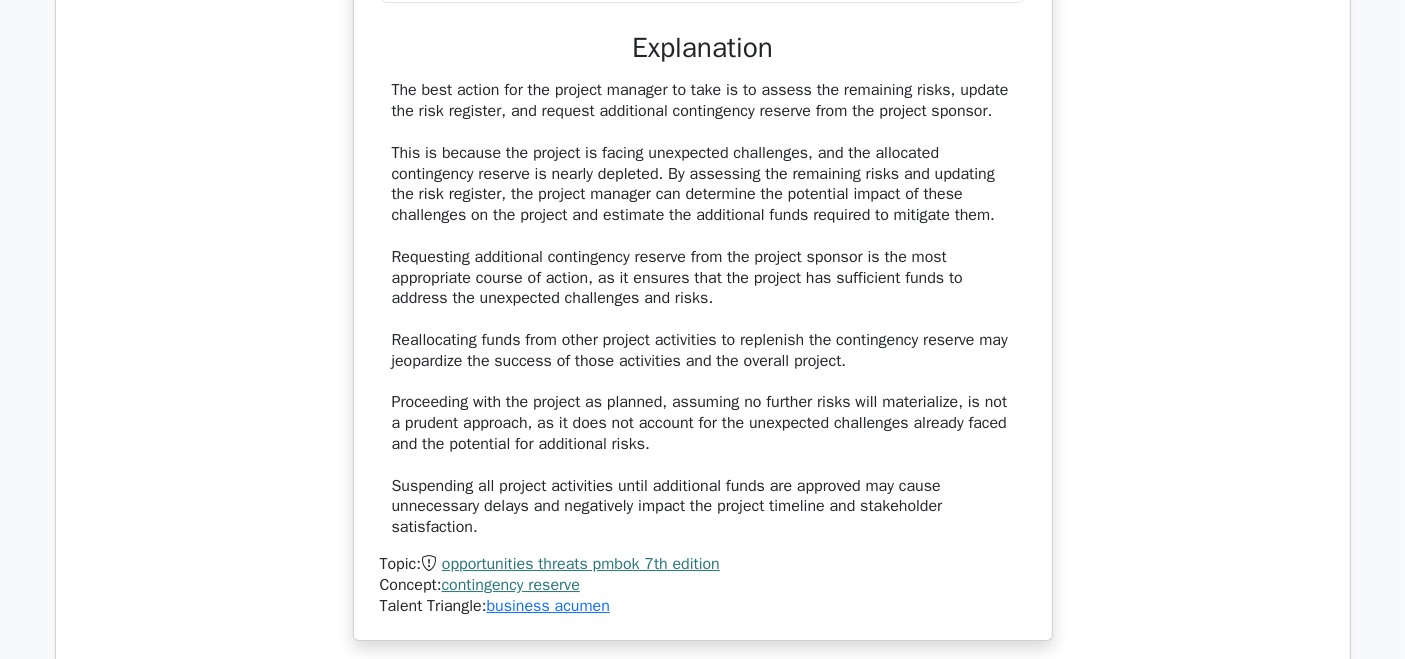 click on "The best action for the project manager to take is to assess the remaining risks, update the risk register, and request additional contingency reserve from the project sponsor. This is because the project is facing unexpected challenges, and the allocated contingency reserve is nearly depleted. By assessing the remaining risks and updating the risk register, the project manager can determine the potential impact of these challenges on the project and estimate the additional funds required to mitigate them. Requesting additional contingency reserve from the project sponsor is the most appropriate course of action, as it ensures that the project has sufficient funds to address the unexpected challenges and risks. Reallocating funds from other project activities to replenish the contingency reserve may jeopardize the success of those activities and the overall project." at bounding box center (703, 309) 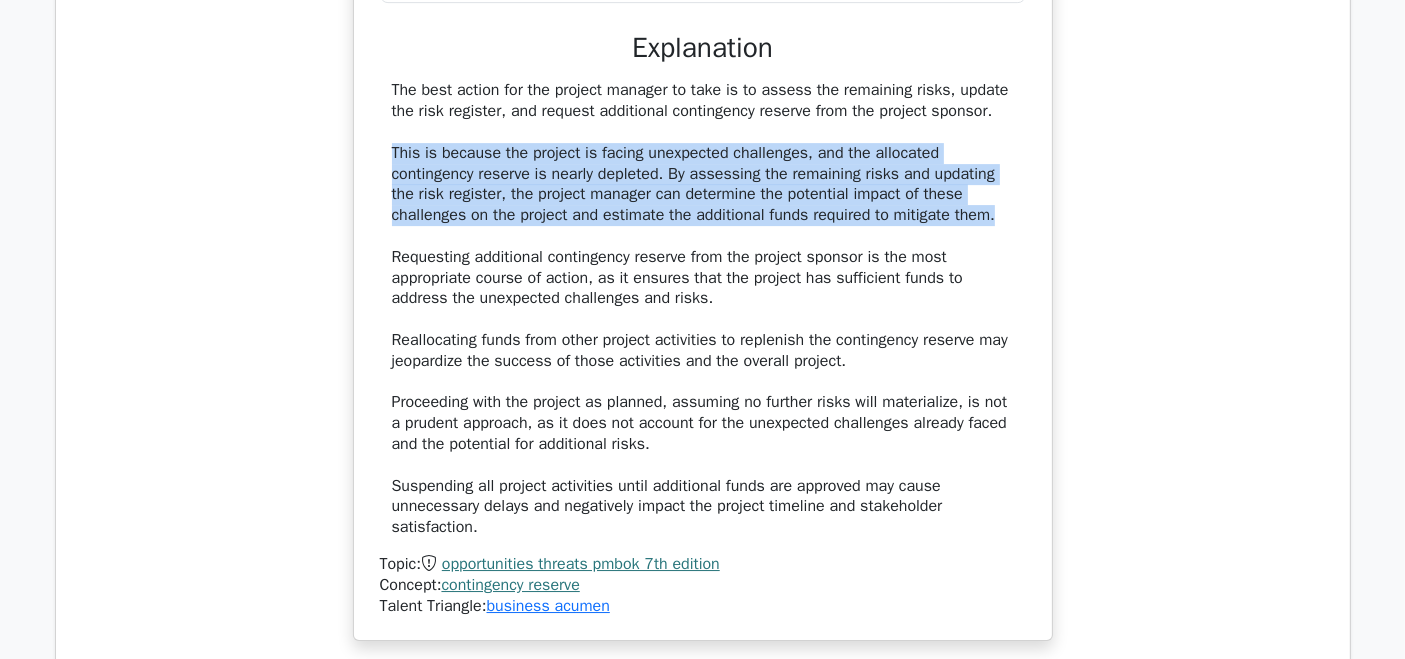 drag, startPoint x: 1002, startPoint y: 222, endPoint x: 372, endPoint y: 151, distance: 633.98816 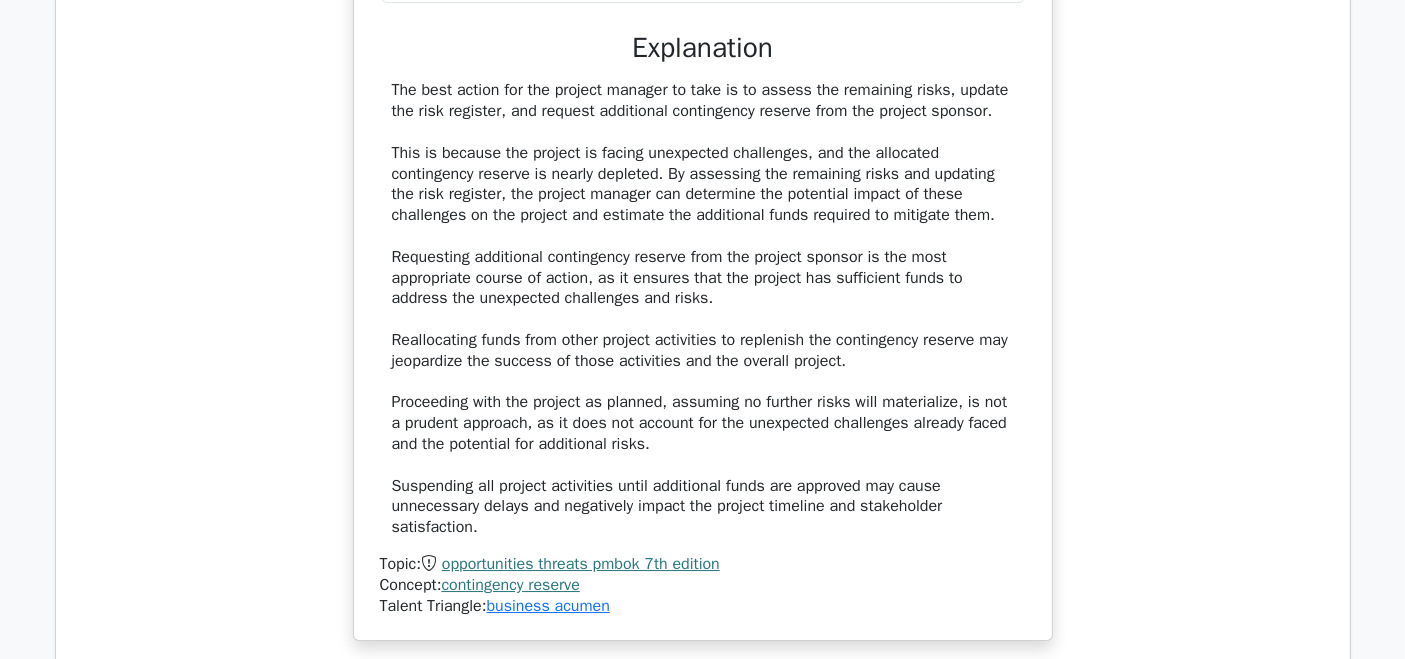 drag, startPoint x: 387, startPoint y: 88, endPoint x: 1001, endPoint y: 118, distance: 614.7325 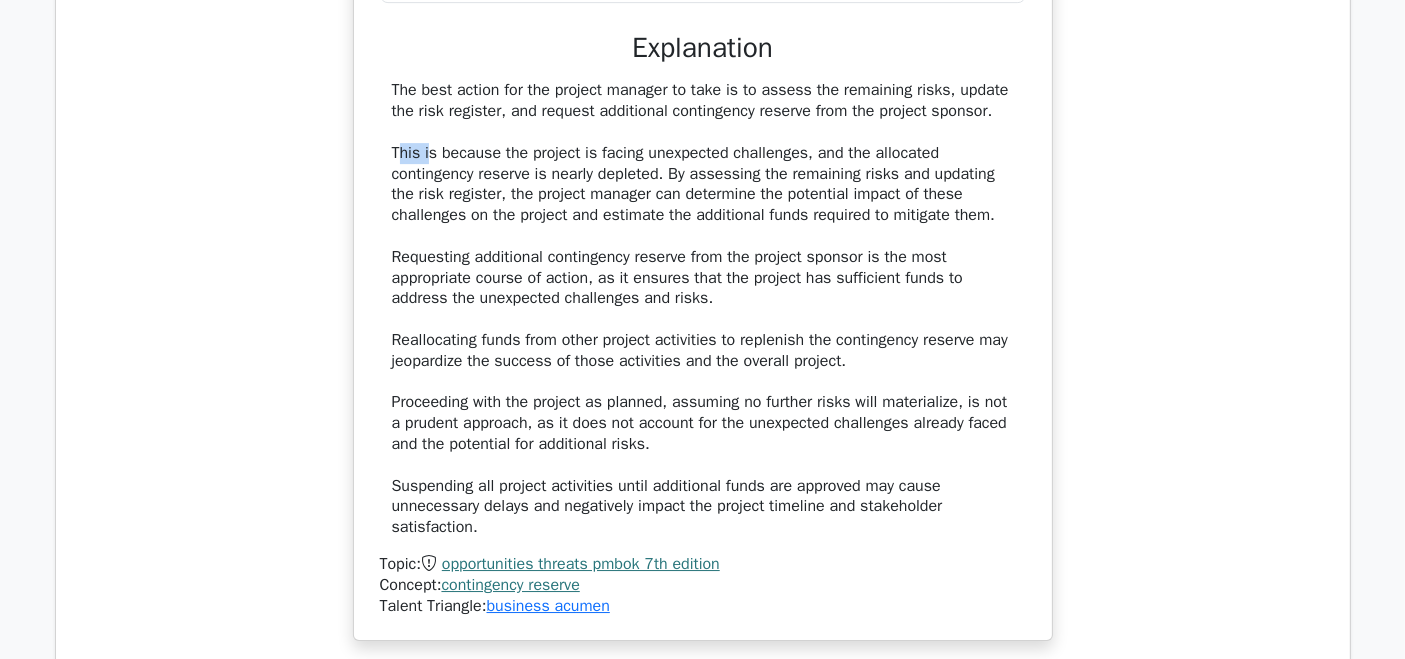 drag, startPoint x: 395, startPoint y: 155, endPoint x: 426, endPoint y: 155, distance: 31 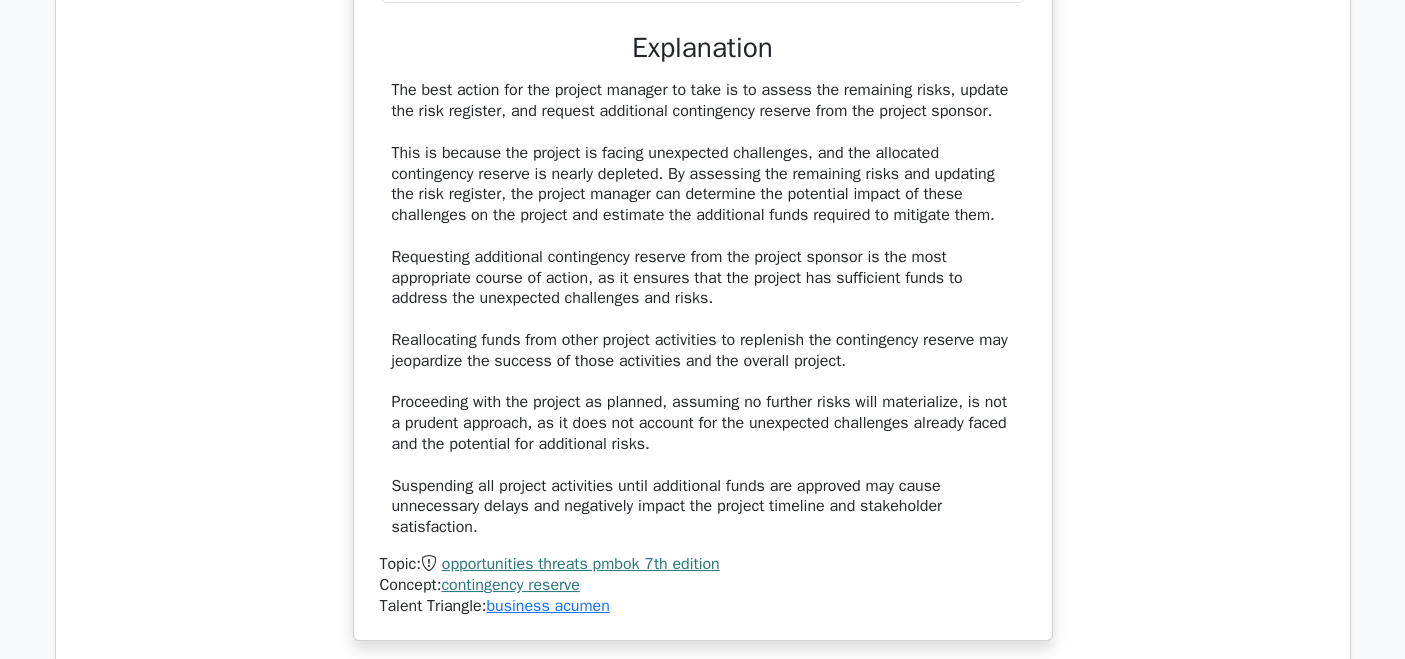 click on "The best action for the project manager to take is to assess the remaining risks, update the risk register, and request additional contingency reserve from the project sponsor. This is because the project is facing unexpected challenges, and the allocated contingency reserve is nearly depleted. By assessing the remaining risks and updating the risk register, the project manager can determine the potential impact of these challenges on the project and estimate the additional funds required to mitigate them. Requesting additional contingency reserve from the project sponsor is the most appropriate course of action, as it ensures that the project has sufficient funds to address the unexpected challenges and risks. Reallocating funds from other project activities to replenish the contingency reserve may jeopardize the success of those activities and the overall project." at bounding box center (703, 309) 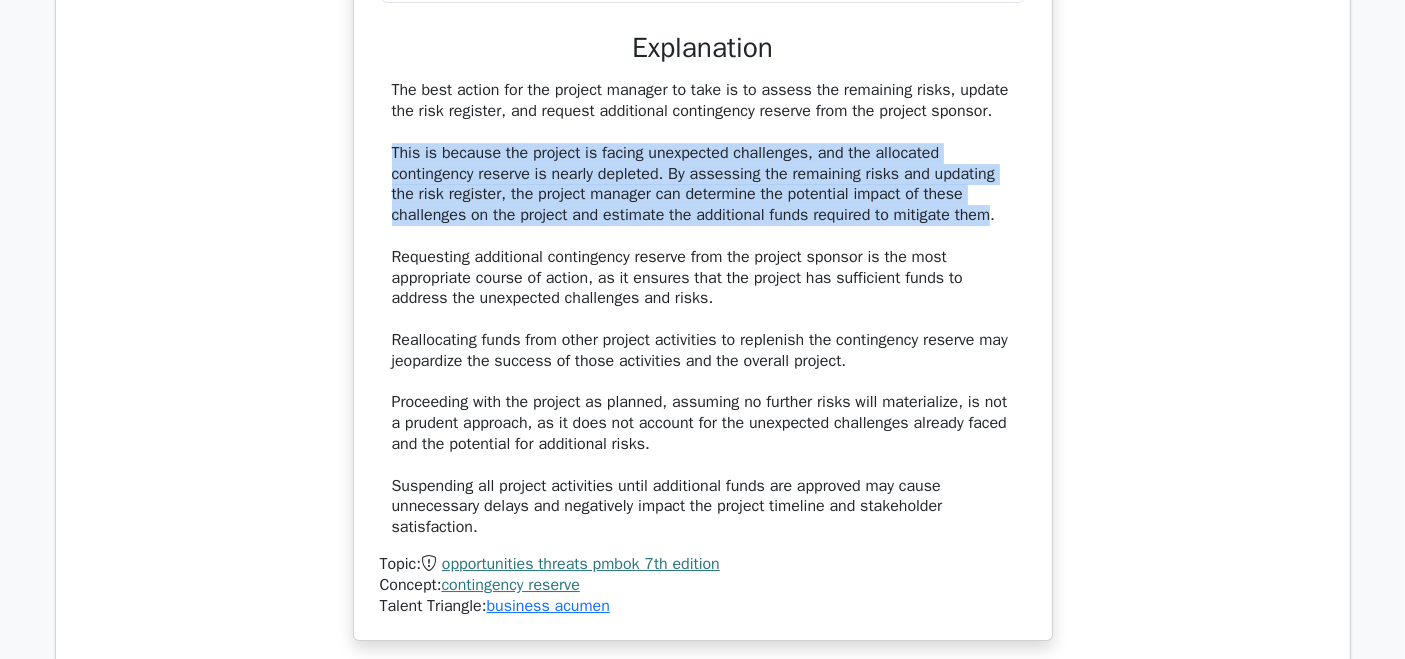 drag, startPoint x: 388, startPoint y: 155, endPoint x: 791, endPoint y: 185, distance: 404.11508 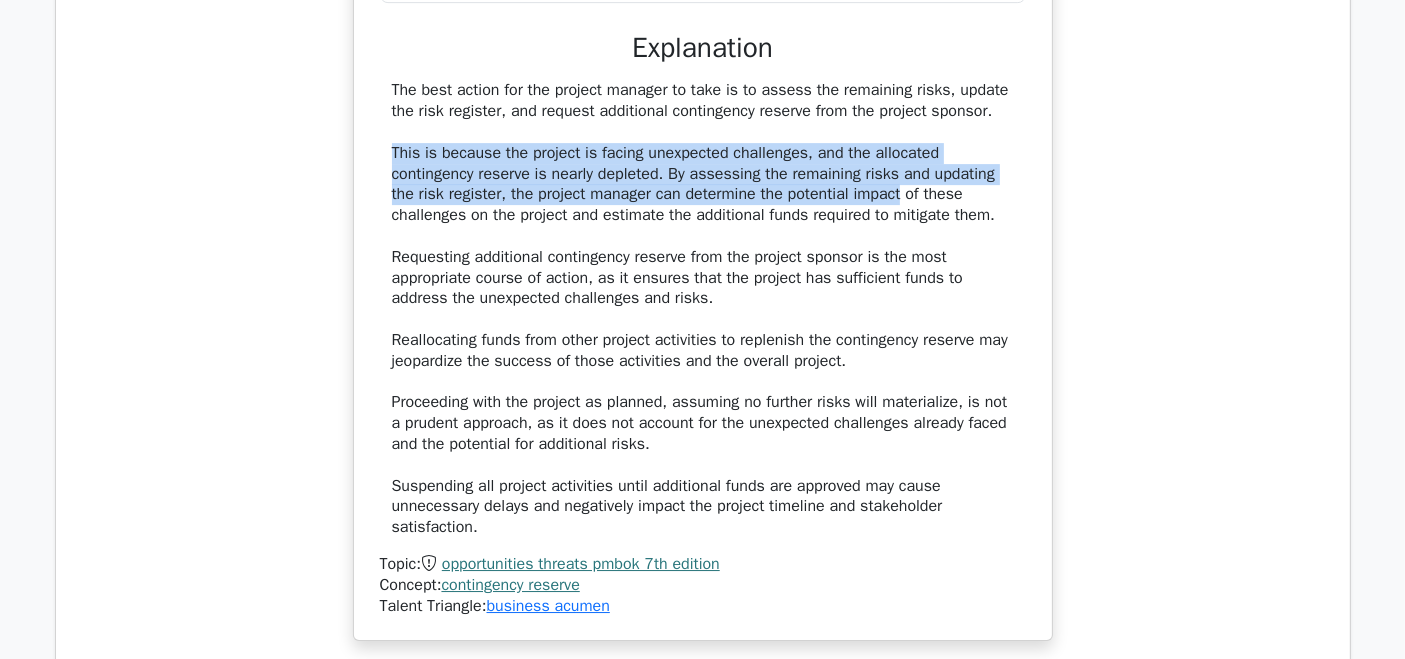 click on "The best action for the project manager to take is to assess the remaining risks, update the risk register, and request additional contingency reserve from the project sponsor. This is because the project is facing unexpected challenges, and the allocated contingency reserve is nearly depleted. By assessing the remaining risks and updating the risk register, the project manager can determine the potential impact of these challenges on the project and estimate the additional funds required to mitigate them. Requesting additional contingency reserve from the project sponsor is the most appropriate course of action, as it ensures that the project has sufficient funds to address the unexpected challenges and risks. Reallocating funds from other project activities to replenish the contingency reserve may jeopardize the success of those activities and the overall project." at bounding box center (703, 309) 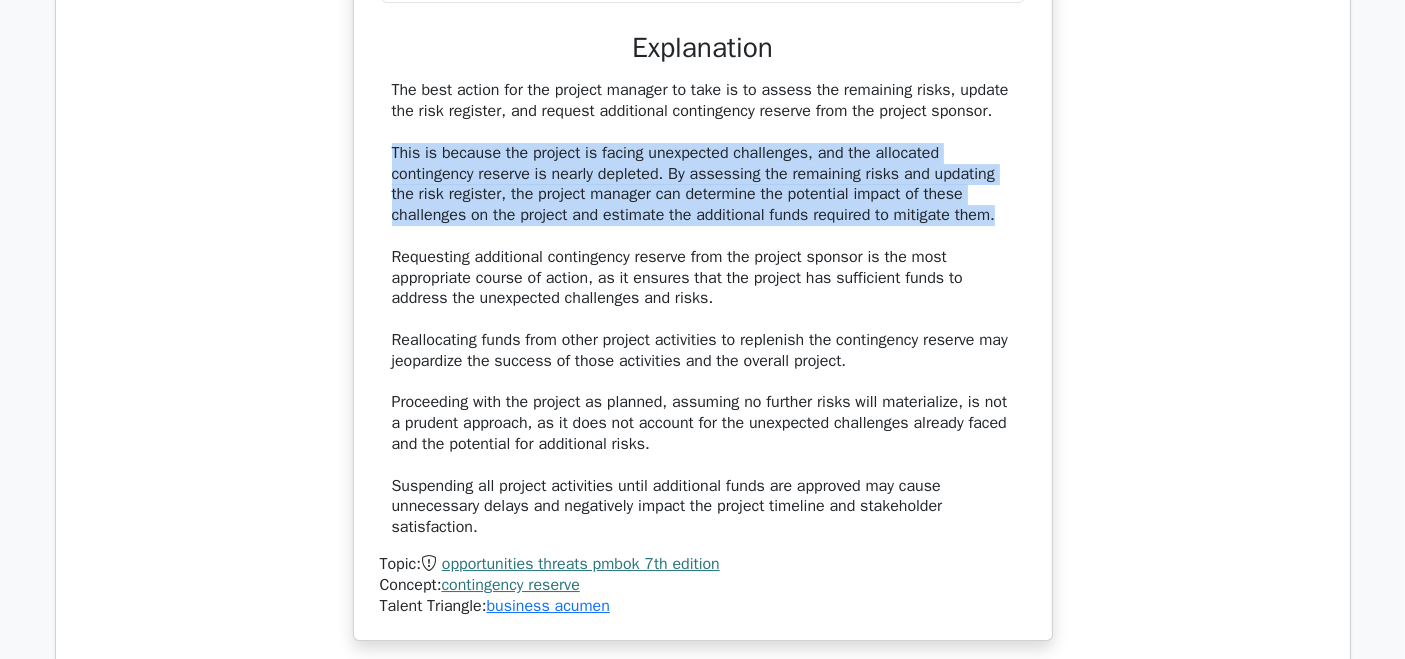 drag, startPoint x: 380, startPoint y: 156, endPoint x: 1023, endPoint y: 211, distance: 645.34796 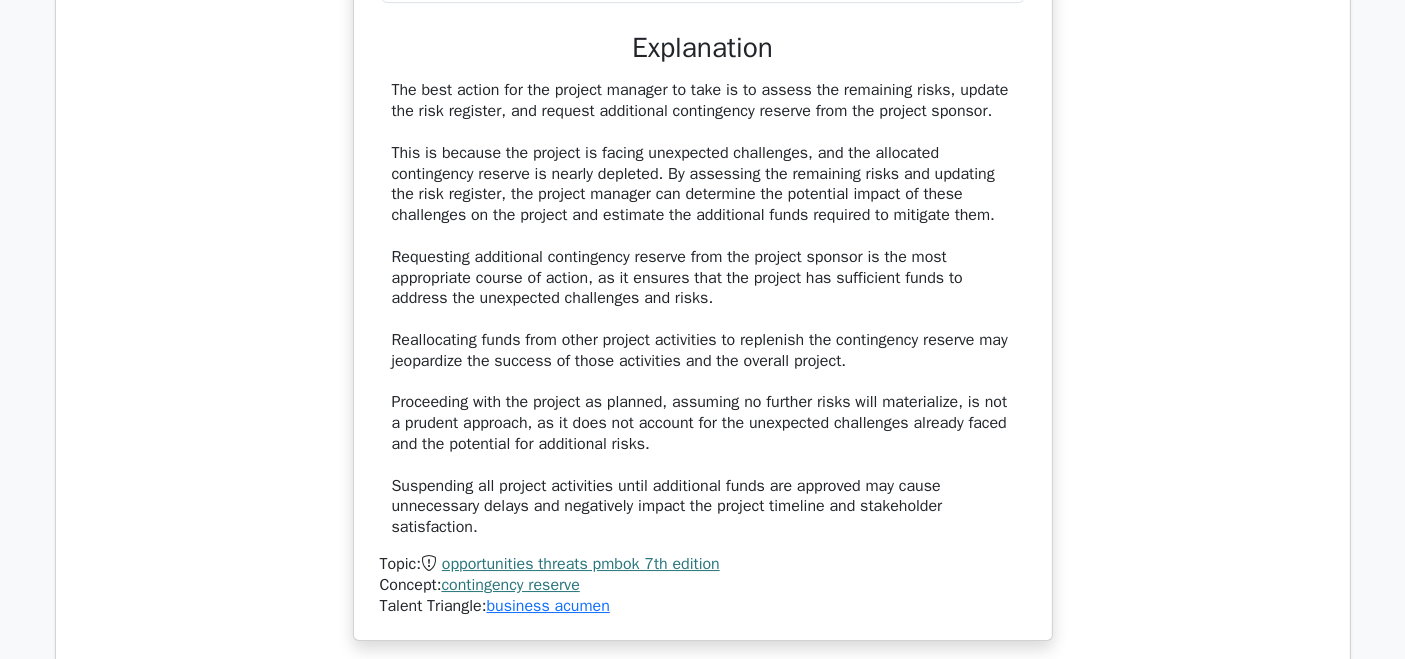 click on "The best action for the project manager to take is to assess the remaining risks, update the risk register, and request additional contingency reserve from the project sponsor. This is because the project is facing unexpected challenges, and the allocated contingency reserve is nearly depleted. By assessing the remaining risks and updating the risk register, the project manager can determine the potential impact of these challenges on the project and estimate the additional funds required to mitigate them. Requesting additional contingency reserve from the project sponsor is the most appropriate course of action, as it ensures that the project has sufficient funds to address the unexpected challenges and risks. Reallocating funds from other project activities to replenish the contingency reserve may jeopardize the success of those activities and the overall project." at bounding box center (703, 309) 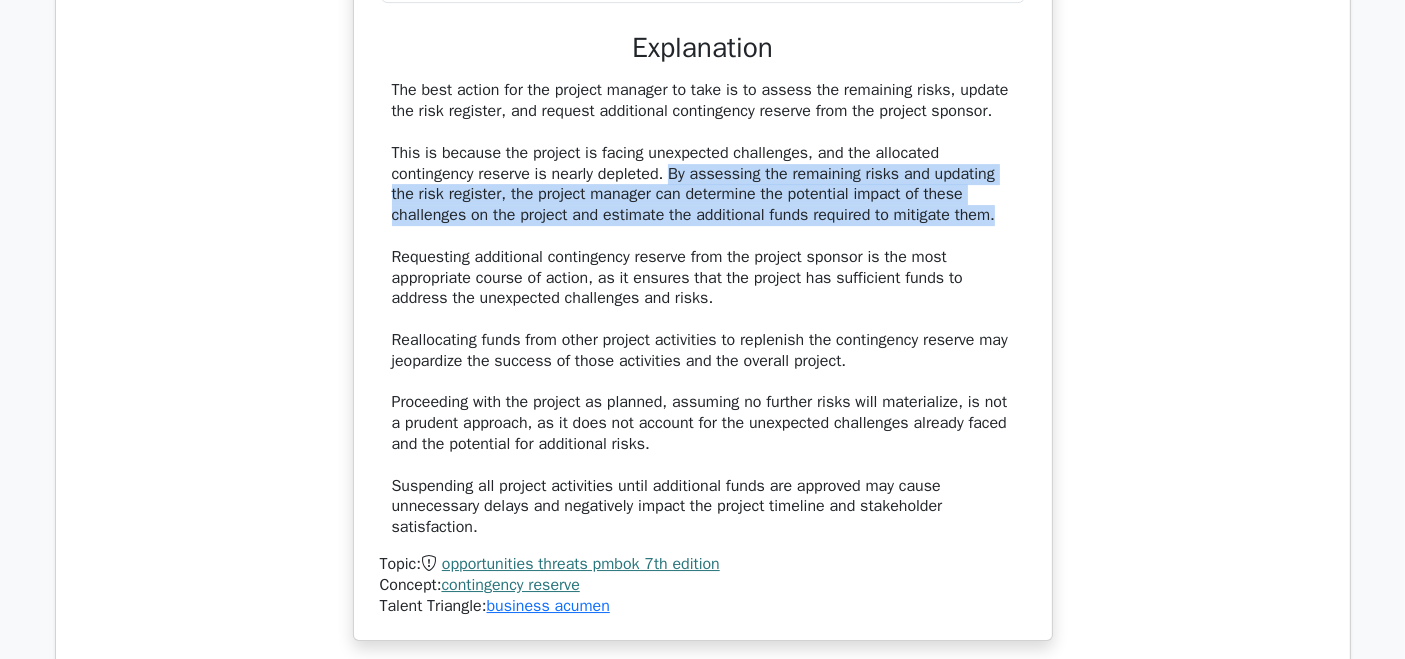drag, startPoint x: 671, startPoint y: 178, endPoint x: 1004, endPoint y: 211, distance: 334.63113 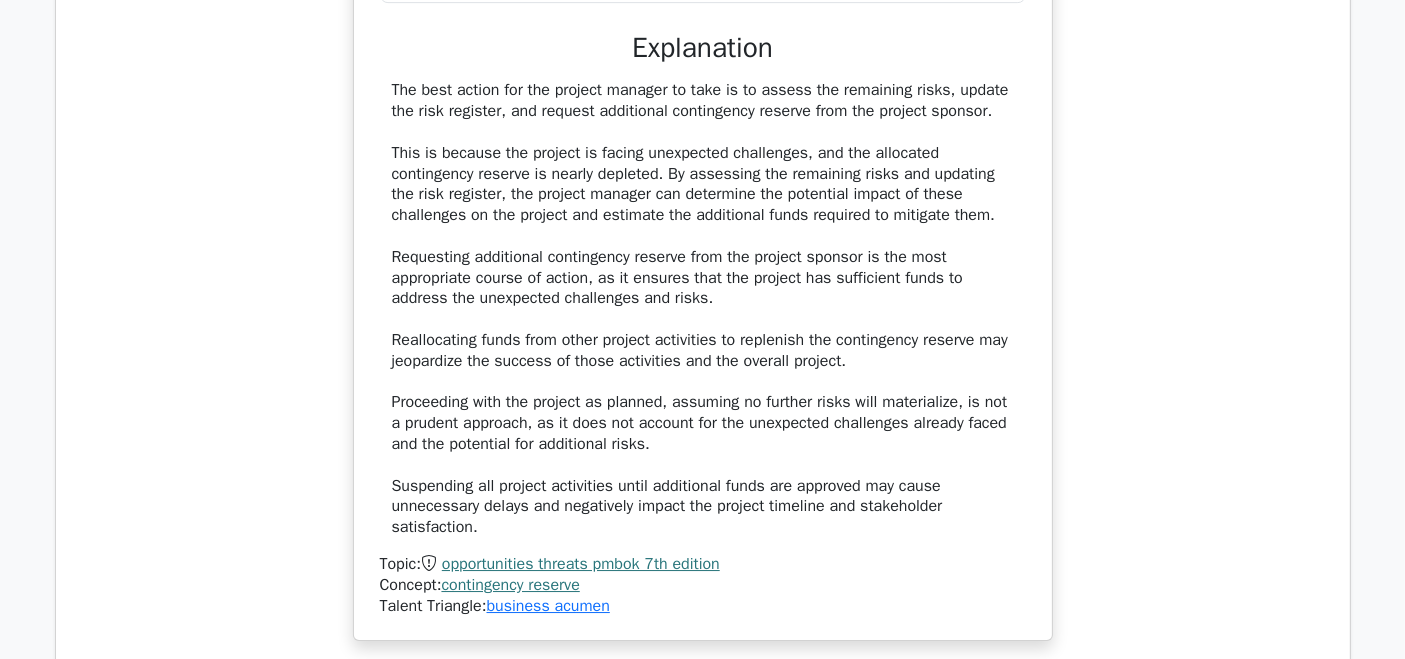 click on "The best action for the project manager to take is to assess the remaining risks, update the risk register, and request additional contingency reserve from the project sponsor. This is because the project is facing unexpected challenges, and the allocated contingency reserve is nearly depleted. By assessing the remaining risks and updating the risk register, the project manager can determine the potential impact of these challenges on the project and estimate the additional funds required to mitigate them. Requesting additional contingency reserve from the project sponsor is the most appropriate course of action, as it ensures that the project has sufficient funds to address the unexpected challenges and risks. Reallocating funds from other project activities to replenish the contingency reserve may jeopardize the success of those activities and the overall project." at bounding box center [703, 309] 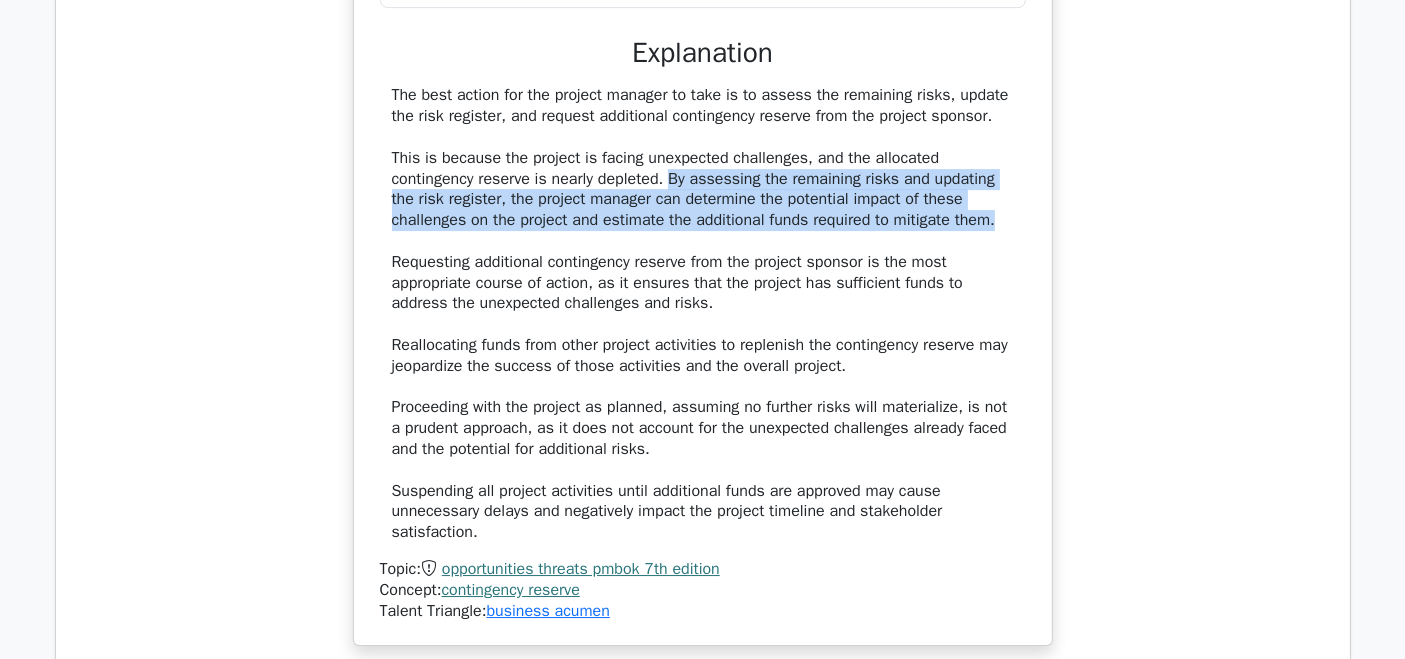drag, startPoint x: 667, startPoint y: 184, endPoint x: 1065, endPoint y: 232, distance: 400.88403 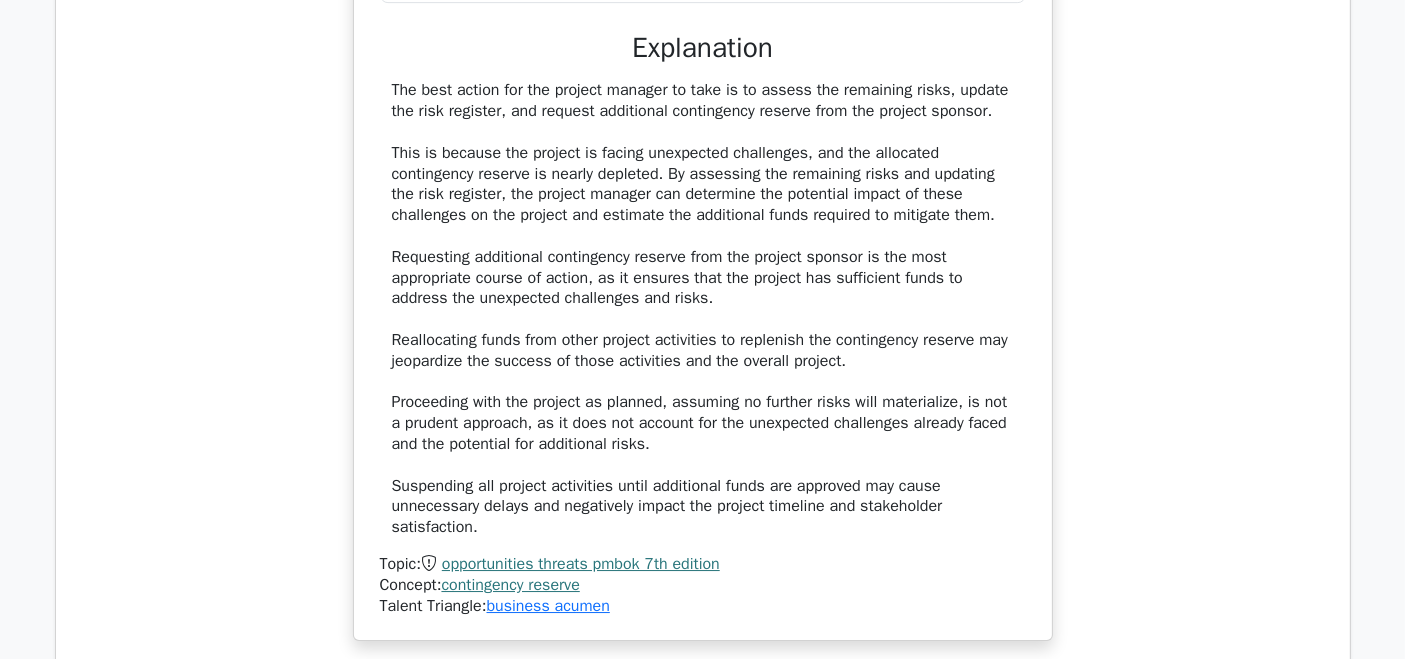 click on "The best action for the project manager to take is to assess the remaining risks, update the risk register, and request additional contingency reserve from the project sponsor. This is because the project is facing unexpected challenges, and the allocated contingency reserve is nearly depleted. By assessing the remaining risks and updating the risk register, the project manager can determine the potential impact of these challenges on the project and estimate the additional funds required to mitigate them. Requesting additional contingency reserve from the project sponsor is the most appropriate course of action, as it ensures that the project has sufficient funds to address the unexpected challenges and risks. Reallocating funds from other project activities to replenish the contingency reserve may jeopardize the success of those activities and the overall project." at bounding box center (703, 309) 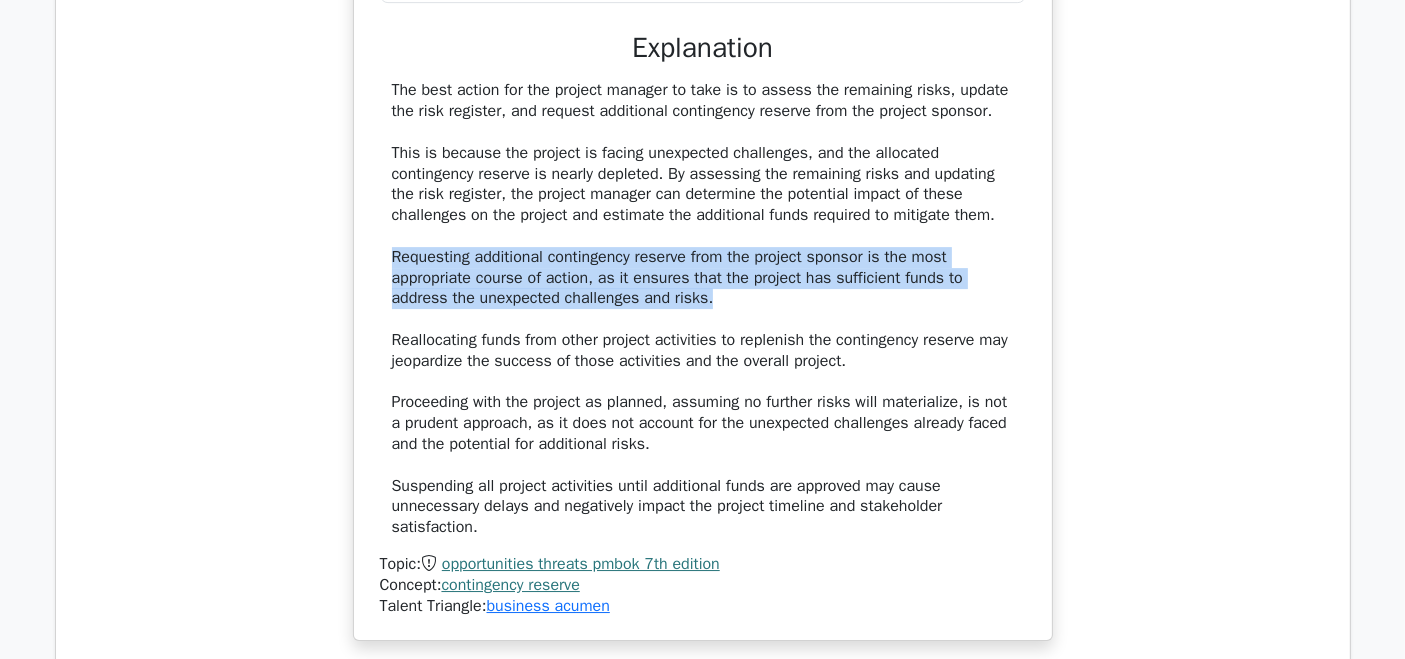drag, startPoint x: 395, startPoint y: 264, endPoint x: 768, endPoint y: 298, distance: 374.5464 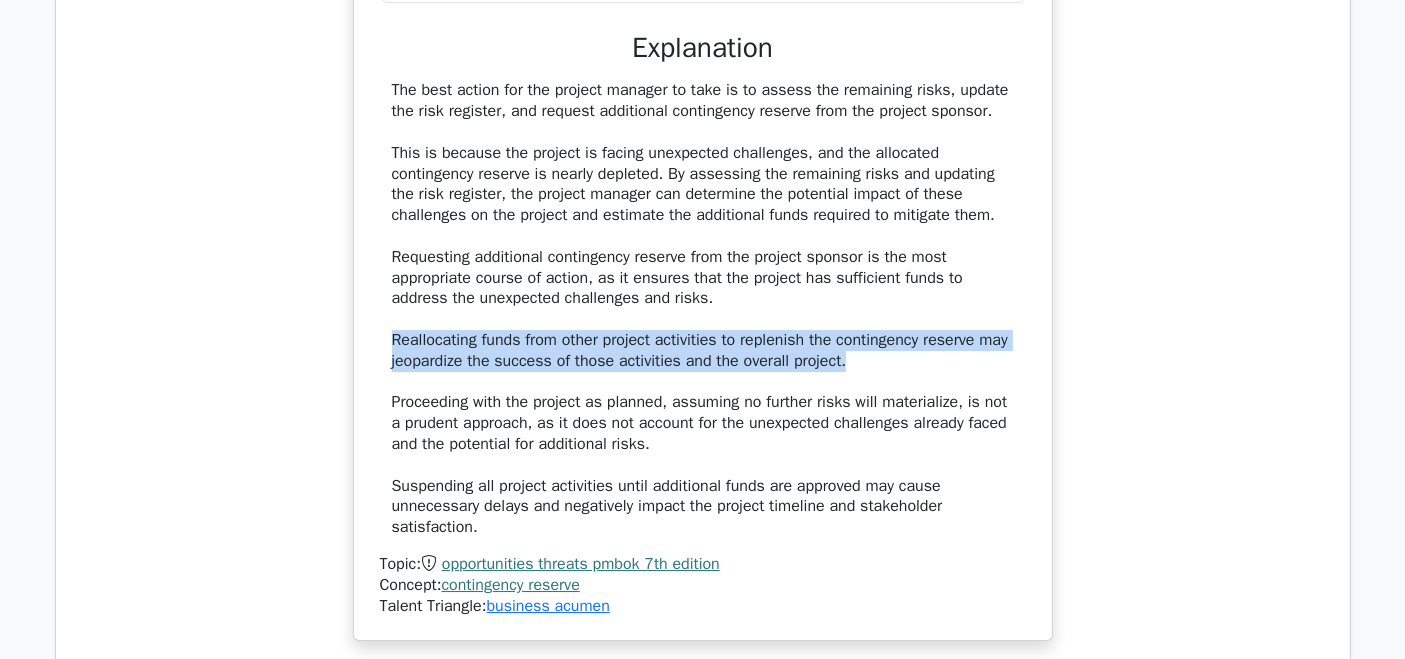 drag, startPoint x: 390, startPoint y: 335, endPoint x: 934, endPoint y: 372, distance: 545.25684 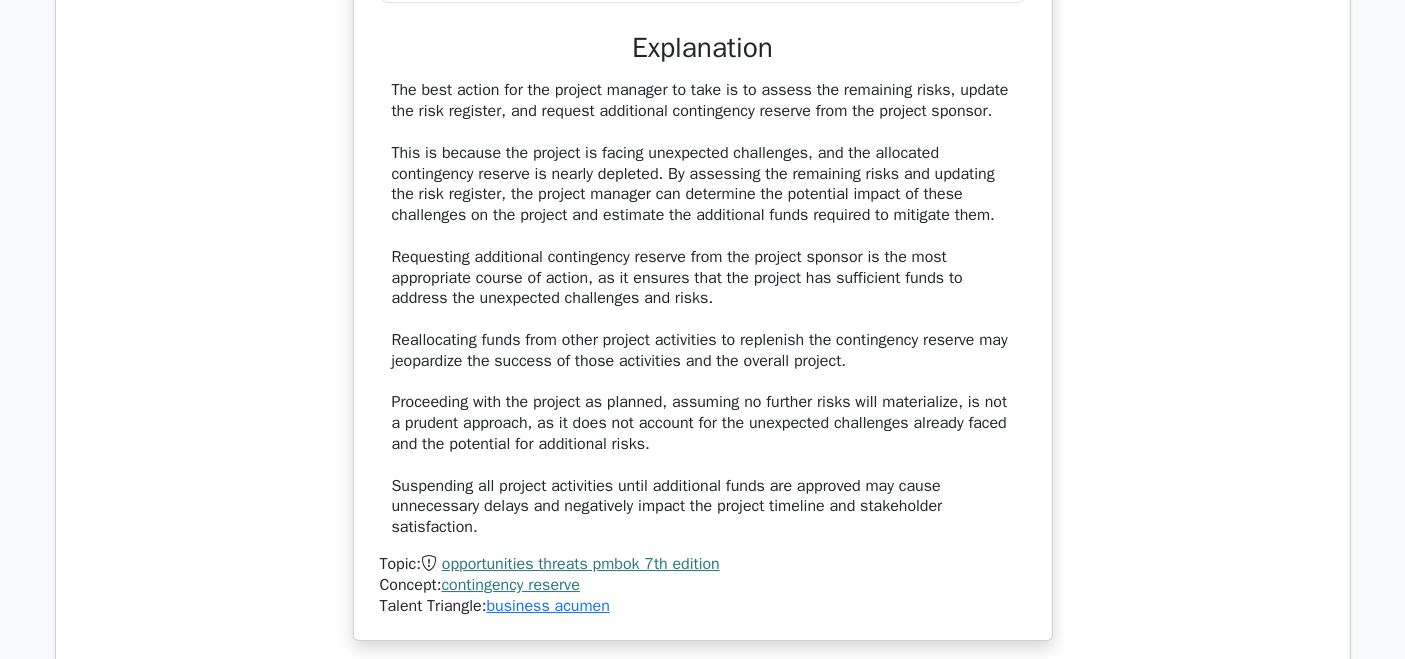click on "The best action for the project manager to take is to assess the remaining risks, update the risk register, and request additional contingency reserve from the project sponsor. This is because the project is facing unexpected challenges, and the allocated contingency reserve is nearly depleted. By assessing the remaining risks and updating the risk register, the project manager can determine the potential impact of these challenges on the project and estimate the additional funds required to mitigate them. Requesting additional contingency reserve from the project sponsor is the most appropriate course of action, as it ensures that the project has sufficient funds to address the unexpected challenges and risks. Reallocating funds from other project activities to replenish the contingency reserve may jeopardize the success of those activities and the overall project." at bounding box center [703, 309] 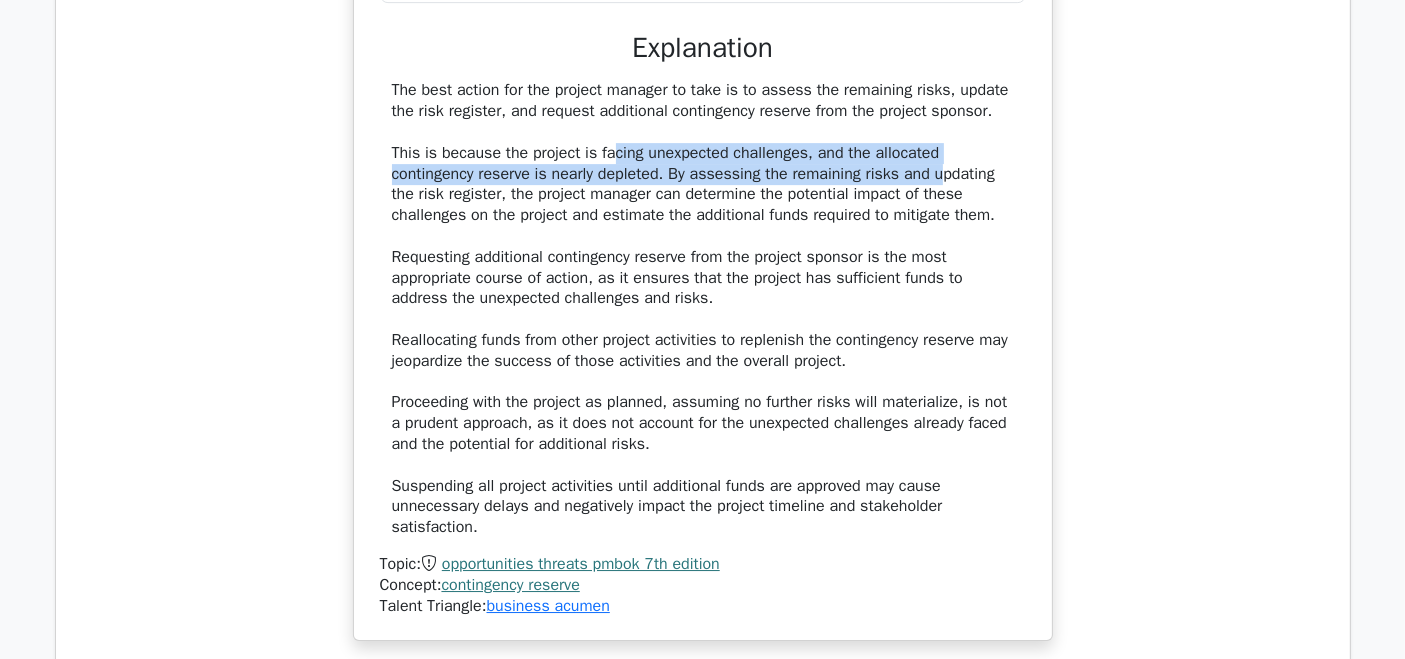 drag, startPoint x: 612, startPoint y: 162, endPoint x: 940, endPoint y: 186, distance: 328.87686 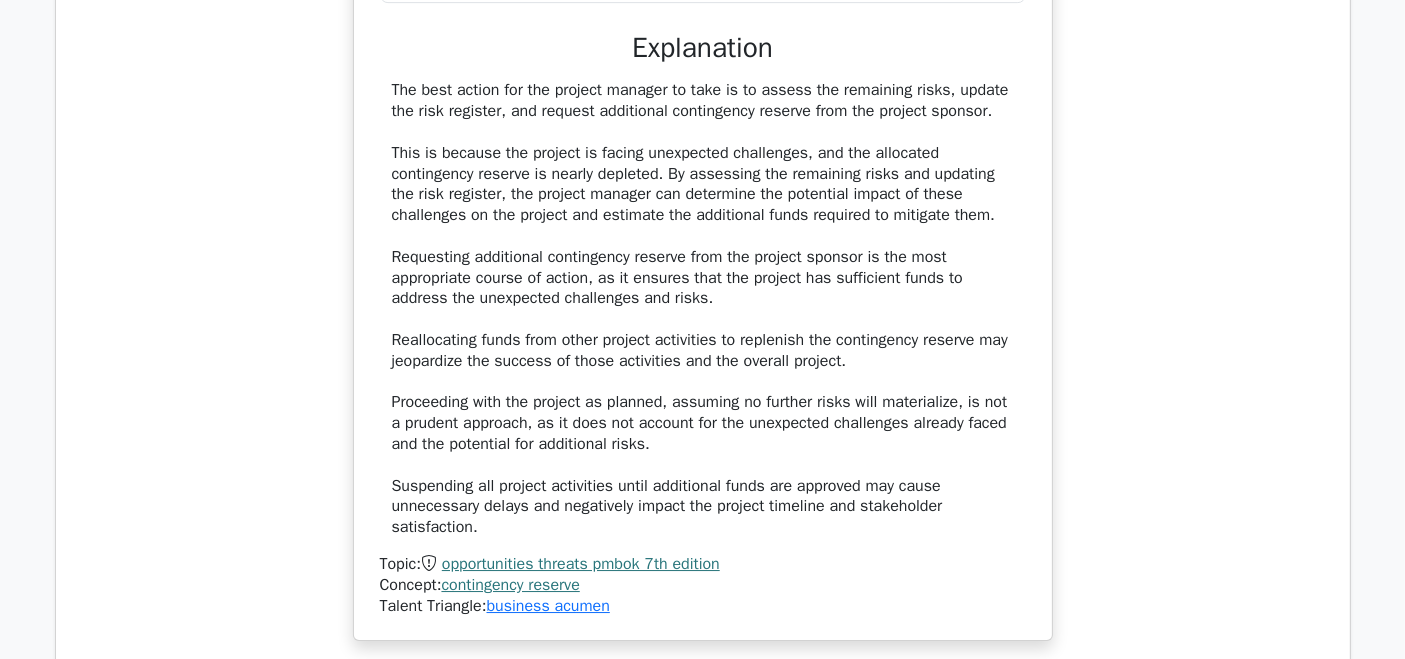 click on "The best action for the project manager to take is to assess the remaining risks, update the risk register, and request additional contingency reserve from the project sponsor. This is because the project is facing unexpected challenges, and the allocated contingency reserve is nearly depleted. By assessing the remaining risks and updating the risk register, the project manager can determine the potential impact of these challenges on the project and estimate the additional funds required to mitigate them. Requesting additional contingency reserve from the project sponsor is the most appropriate course of action, as it ensures that the project has sufficient funds to address the unexpected challenges and risks. Reallocating funds from other project activities to replenish the contingency reserve may jeopardize the success of those activities and the overall project." at bounding box center [703, 309] 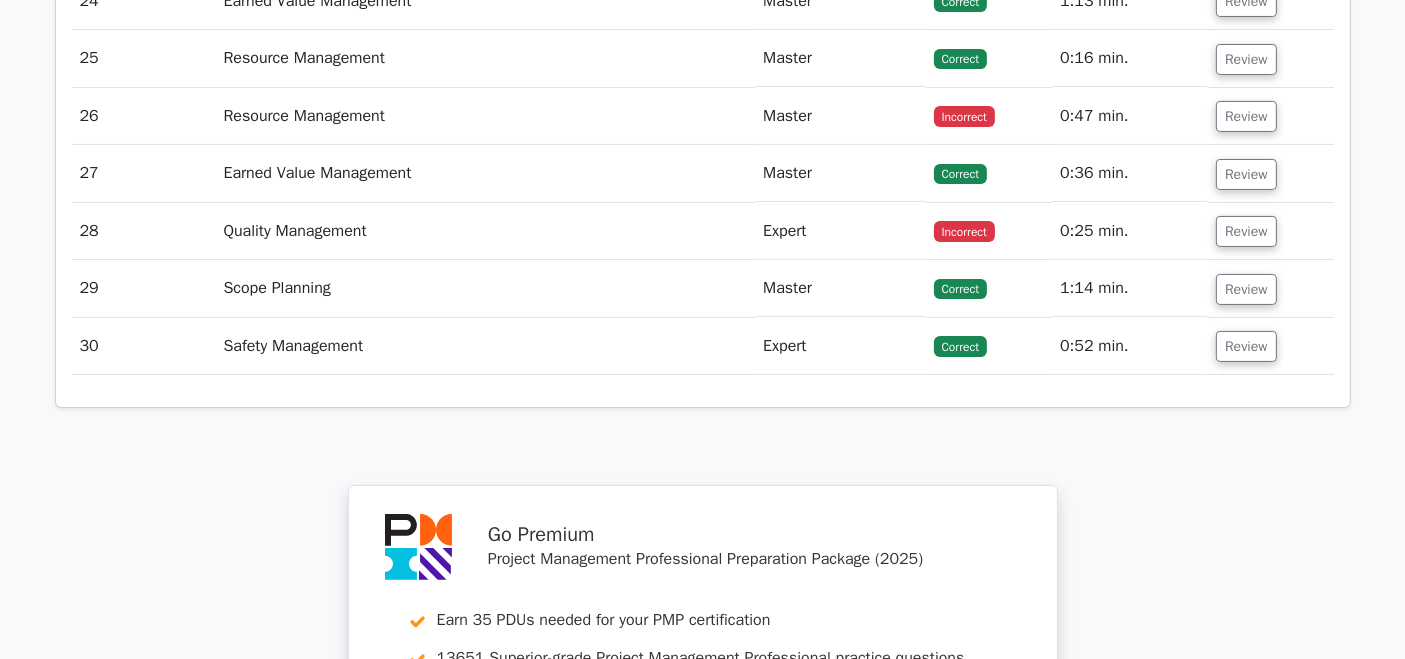 scroll, scrollTop: 7232, scrollLeft: 0, axis: vertical 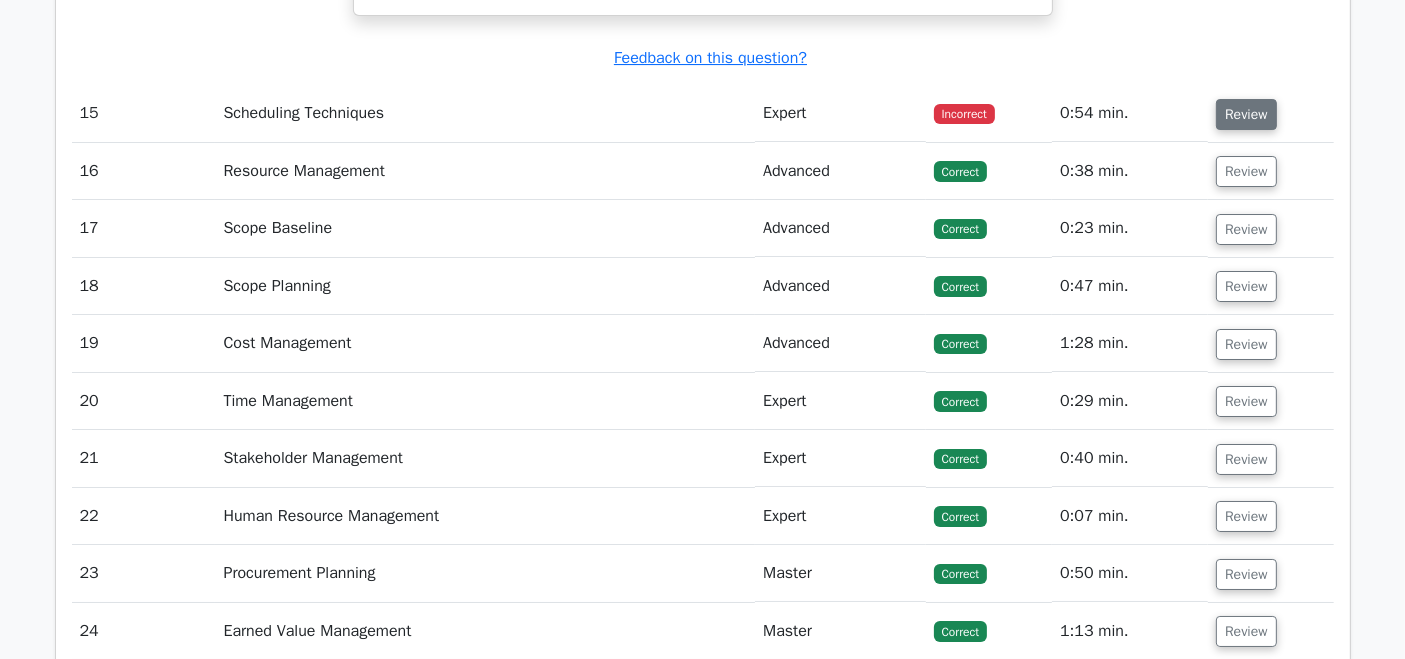 click on "Review" at bounding box center [1246, 114] 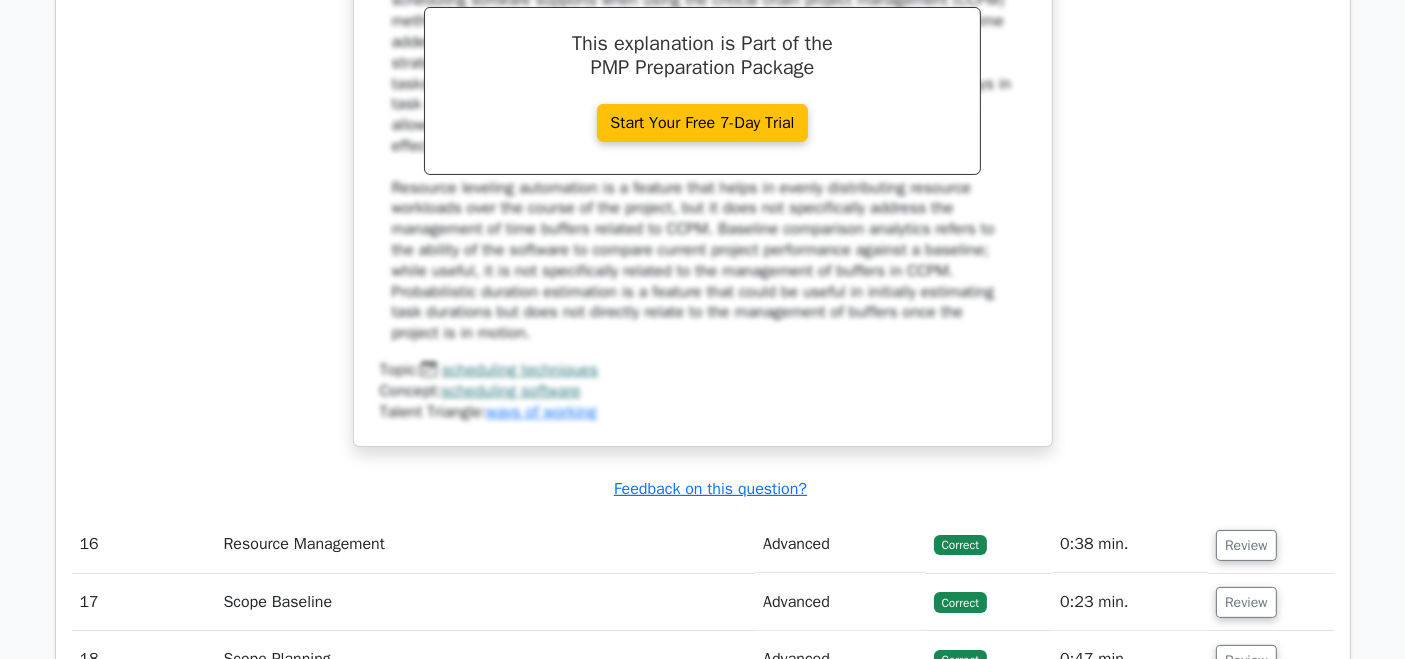 scroll, scrollTop: 8491, scrollLeft: 0, axis: vertical 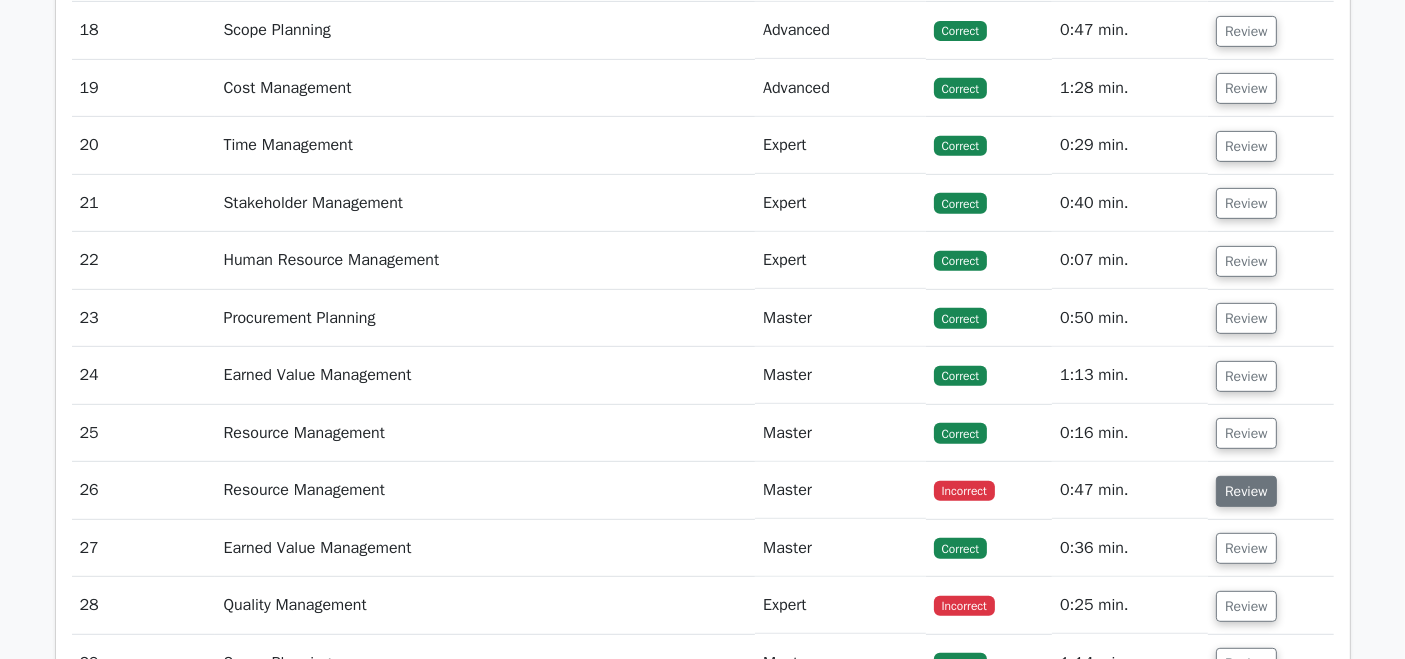 click on "Review" at bounding box center [1246, 491] 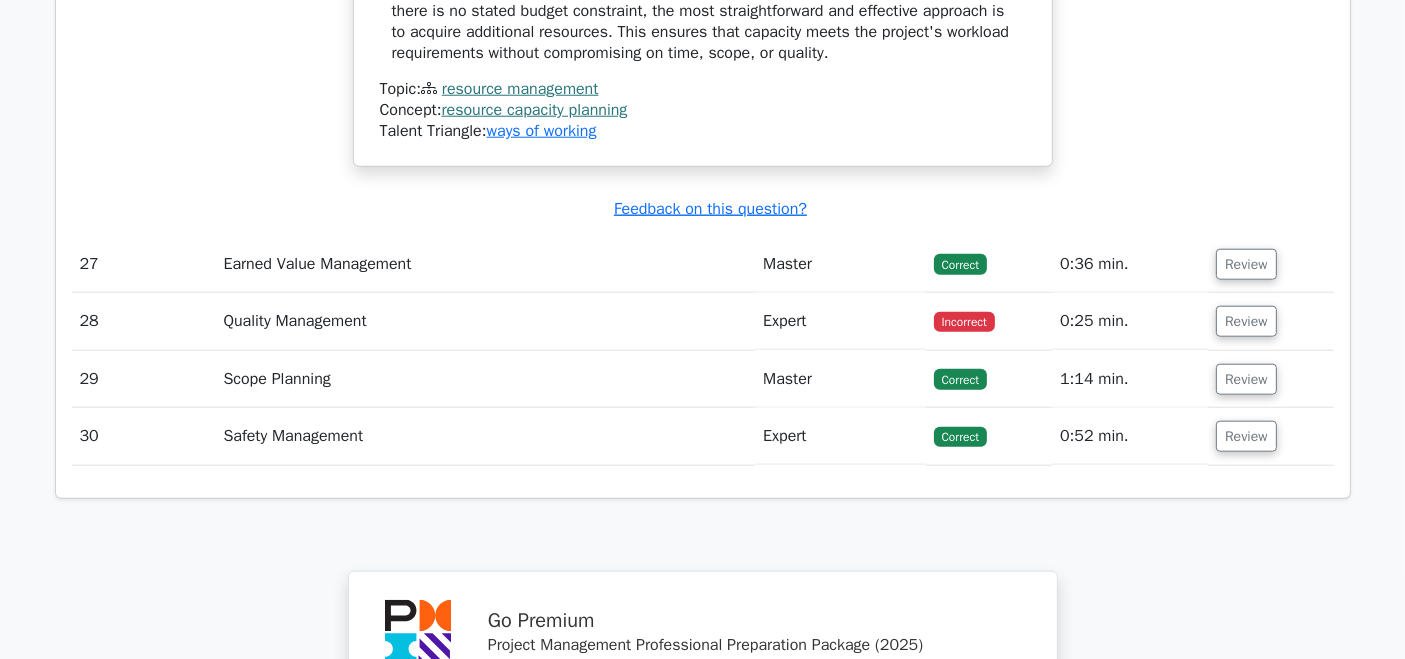 scroll, scrollTop: 9608, scrollLeft: 0, axis: vertical 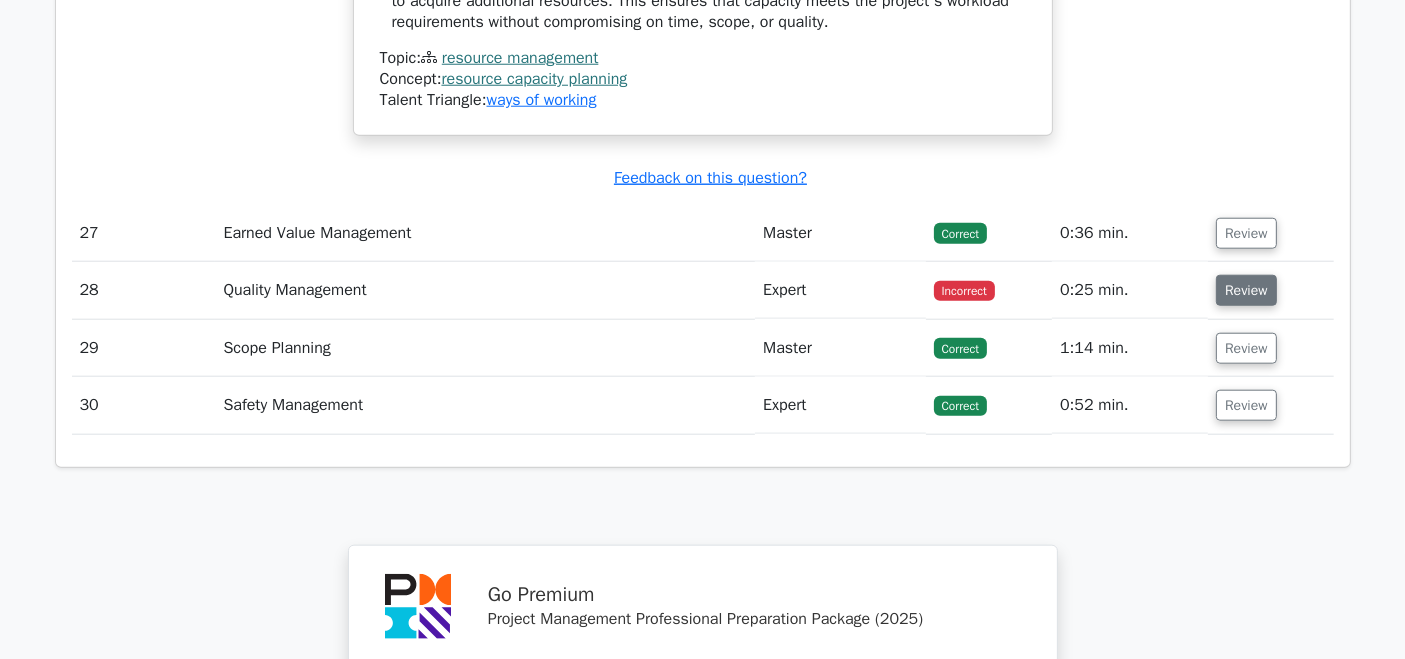 click on "Review" at bounding box center [1246, 290] 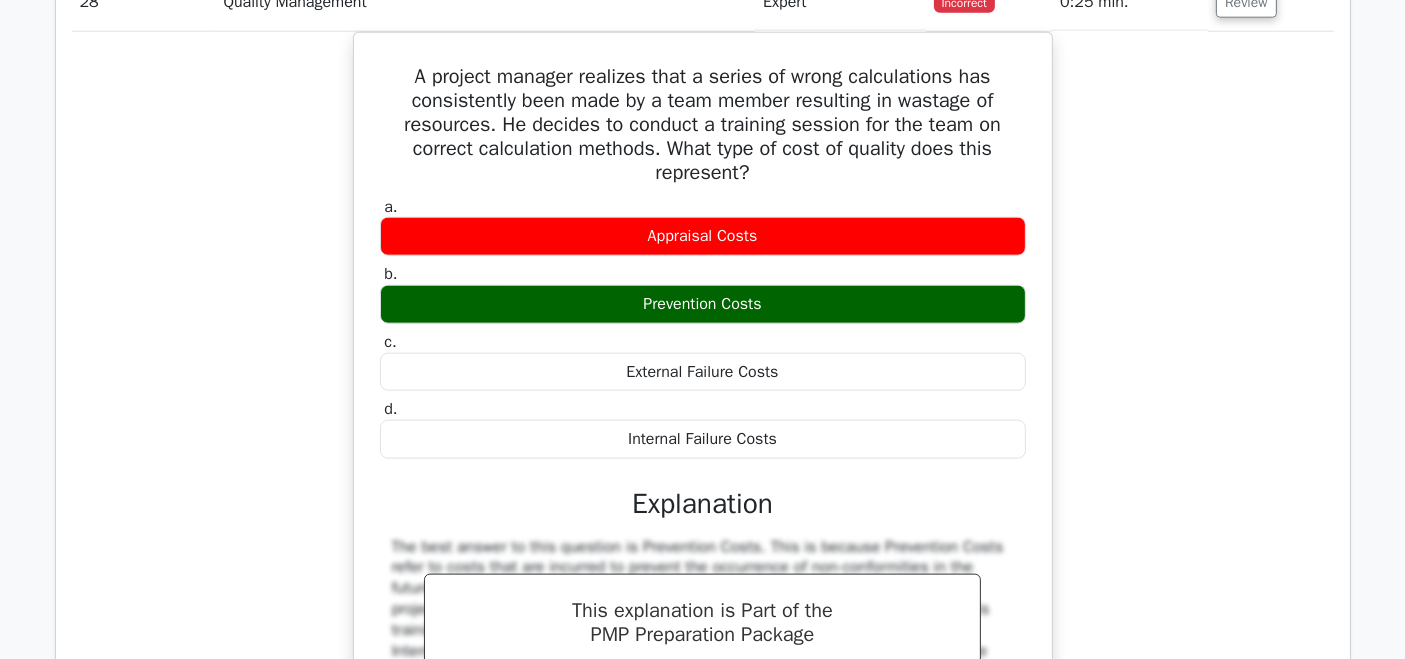 scroll, scrollTop: 9787, scrollLeft: 0, axis: vertical 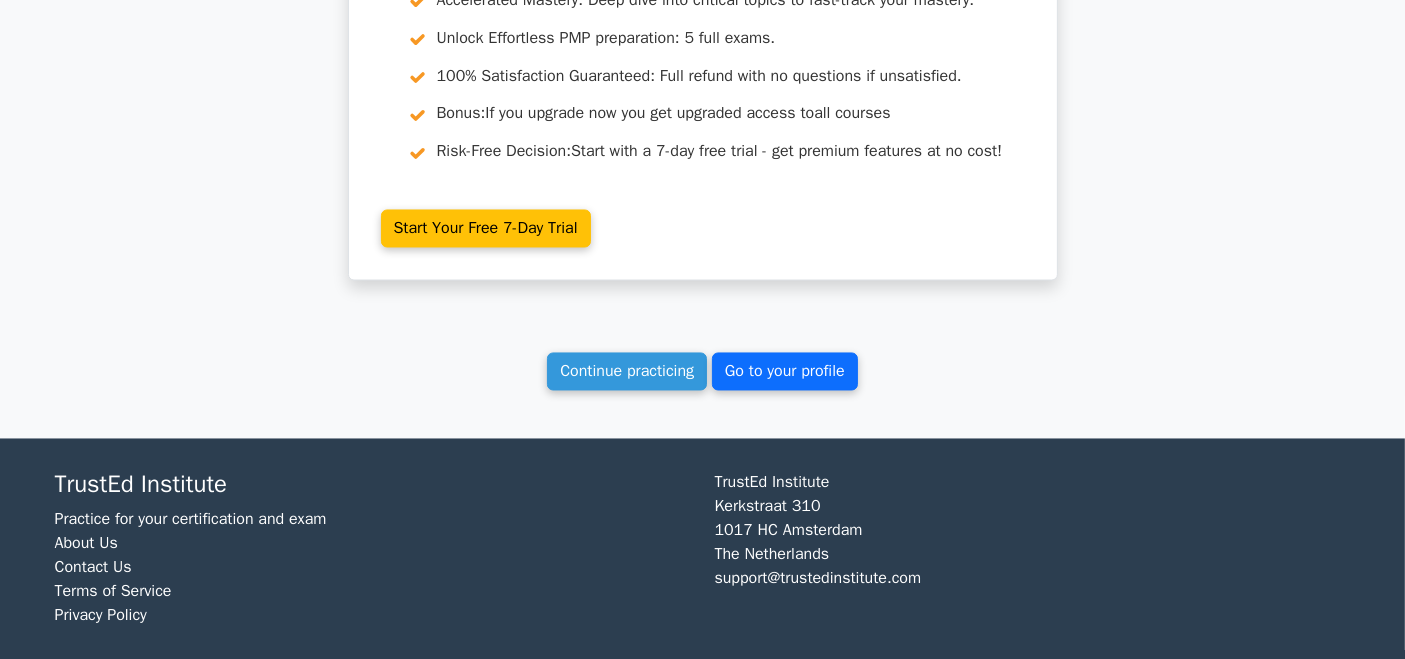 click on "Go to your profile" at bounding box center [785, 372] 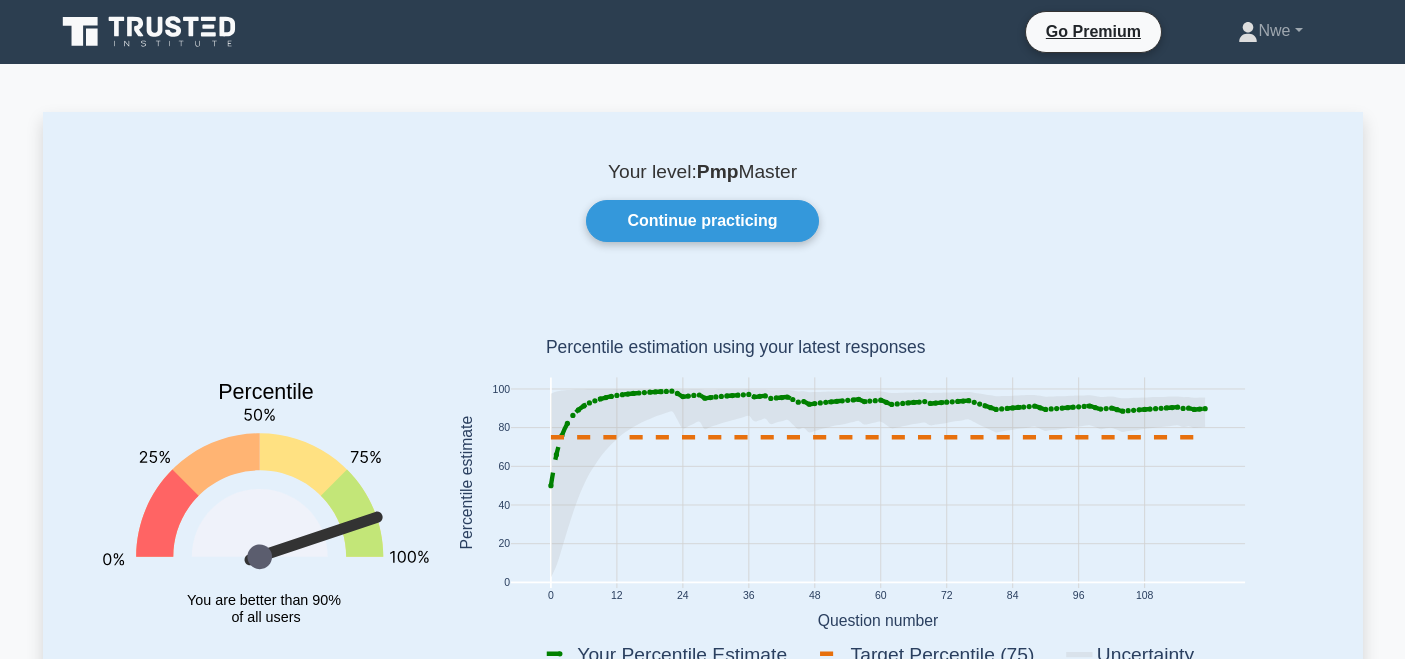 scroll, scrollTop: 0, scrollLeft: 0, axis: both 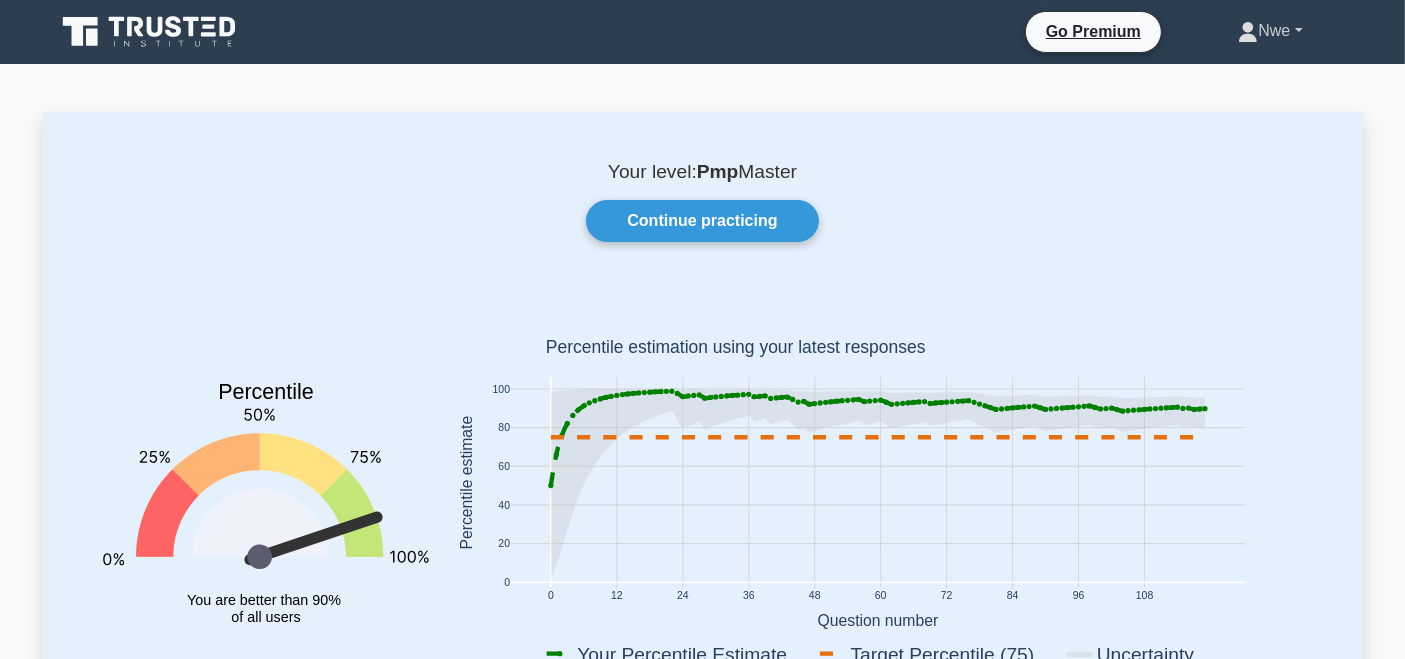 click on "Nwe" at bounding box center [1270, 31] 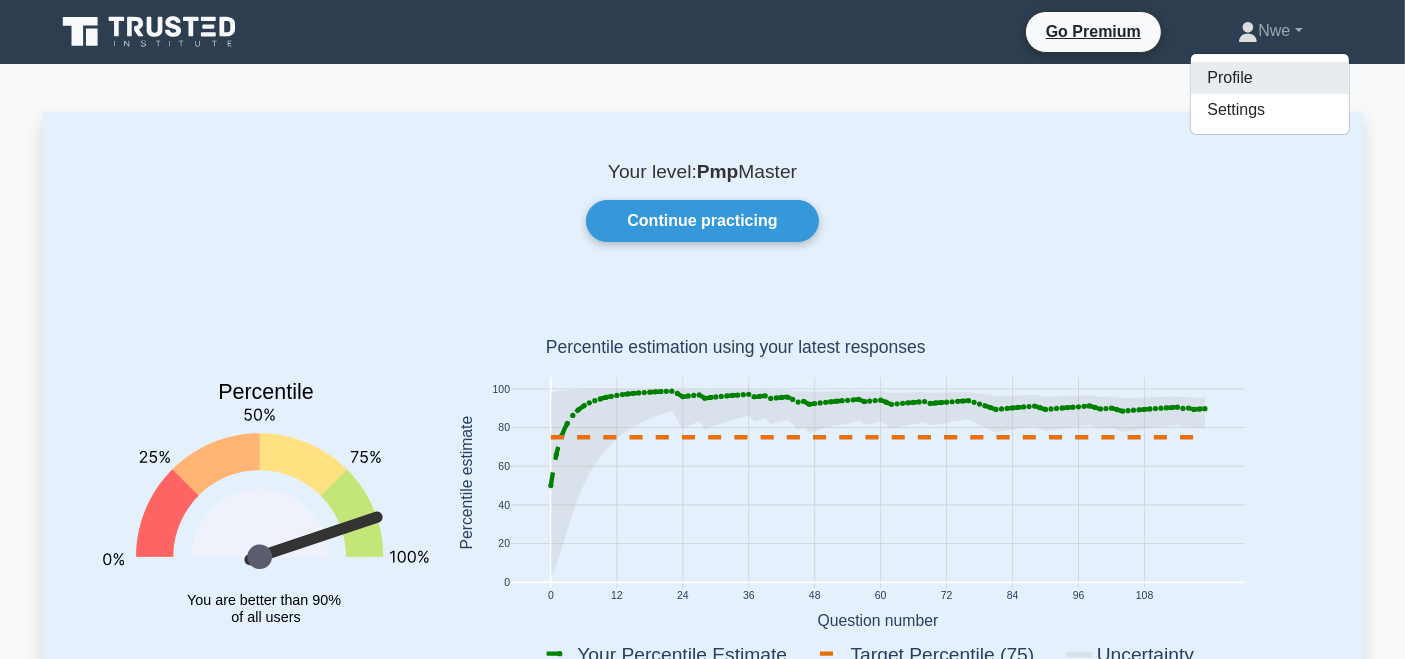 click on "Profile" at bounding box center (1270, 78) 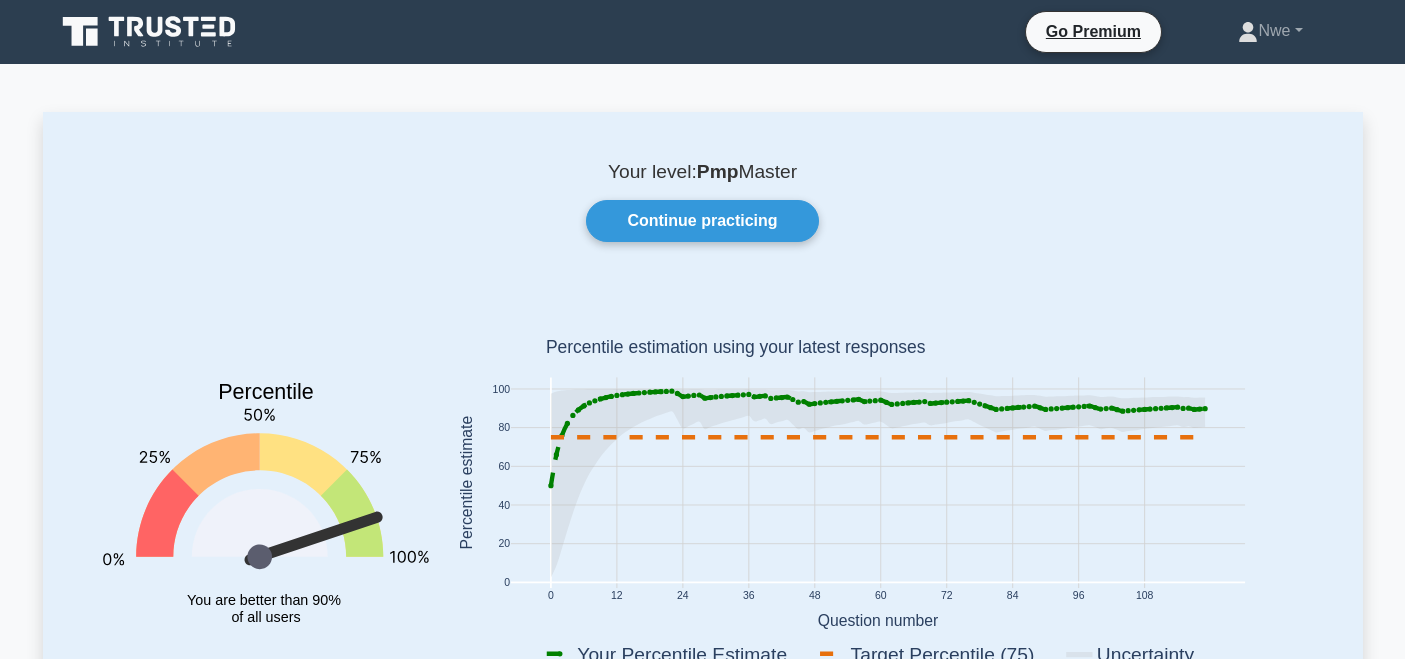 scroll, scrollTop: 0, scrollLeft: 0, axis: both 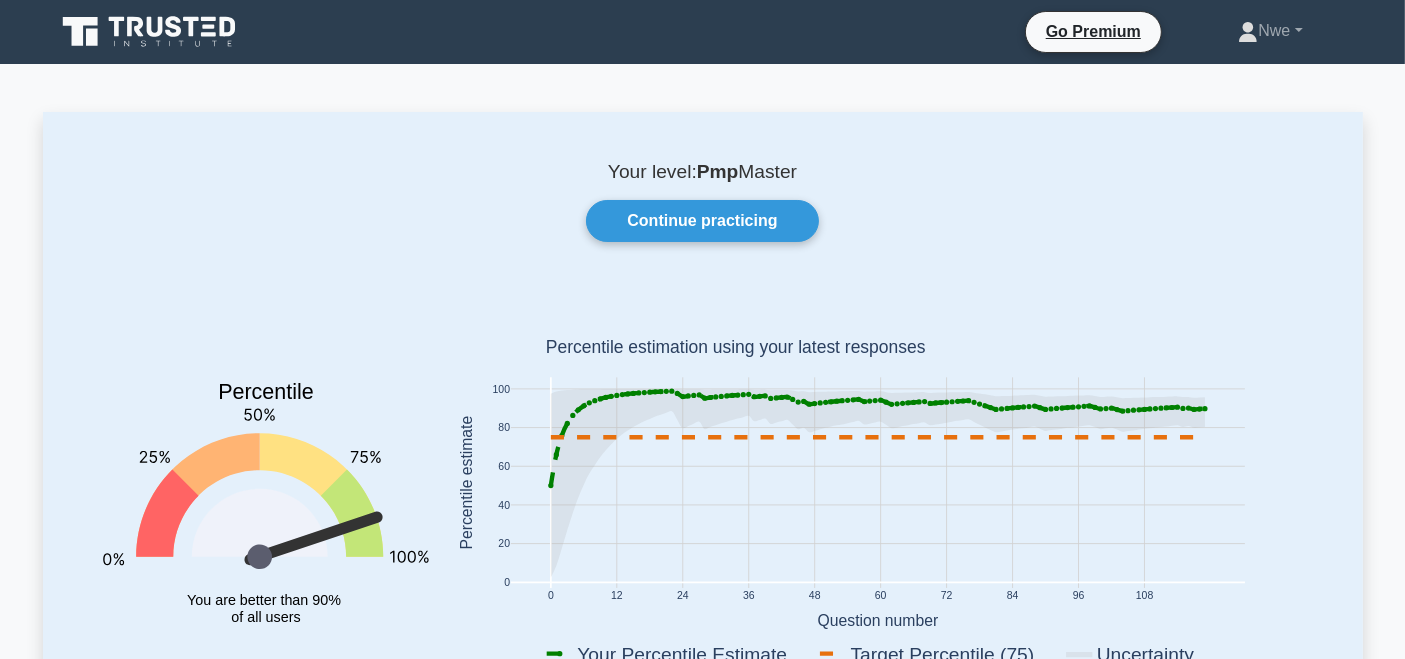 click on "Go Premium
[STATE]
Profile" at bounding box center [703, 32] 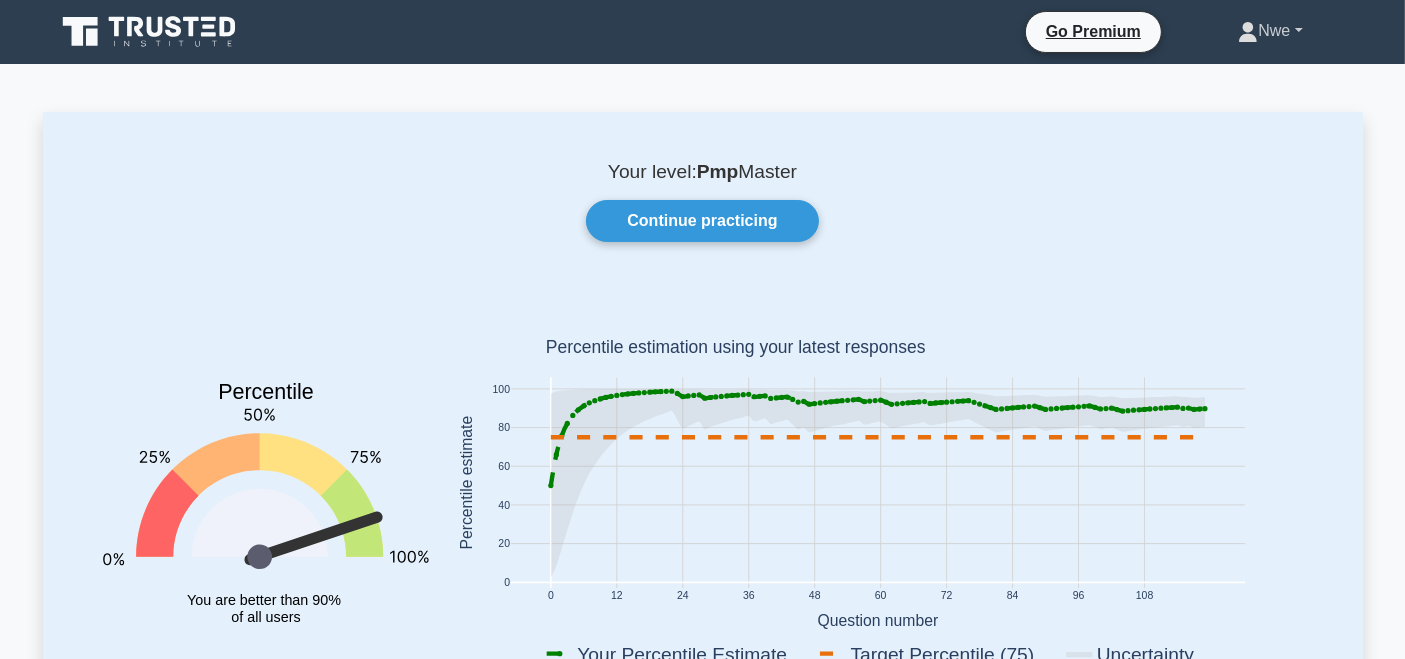 click on "Nwe" at bounding box center (1270, 31) 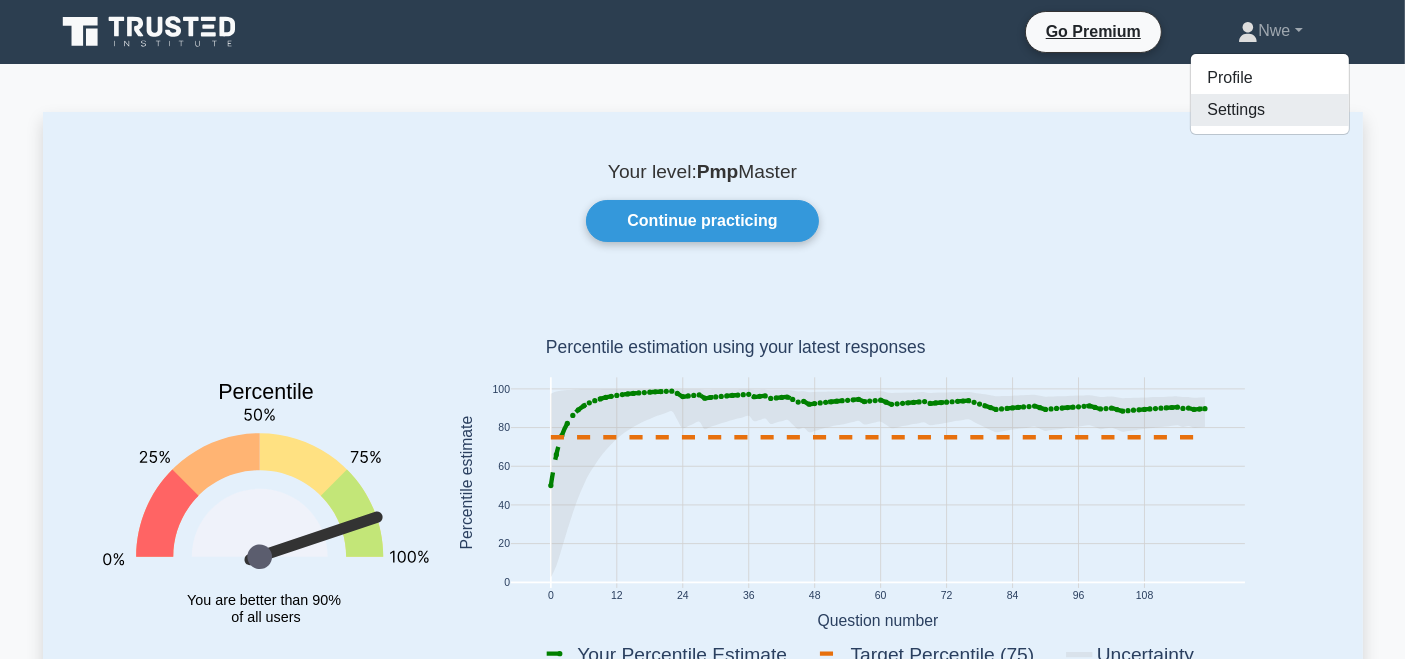 click on "Settings" at bounding box center [1270, 110] 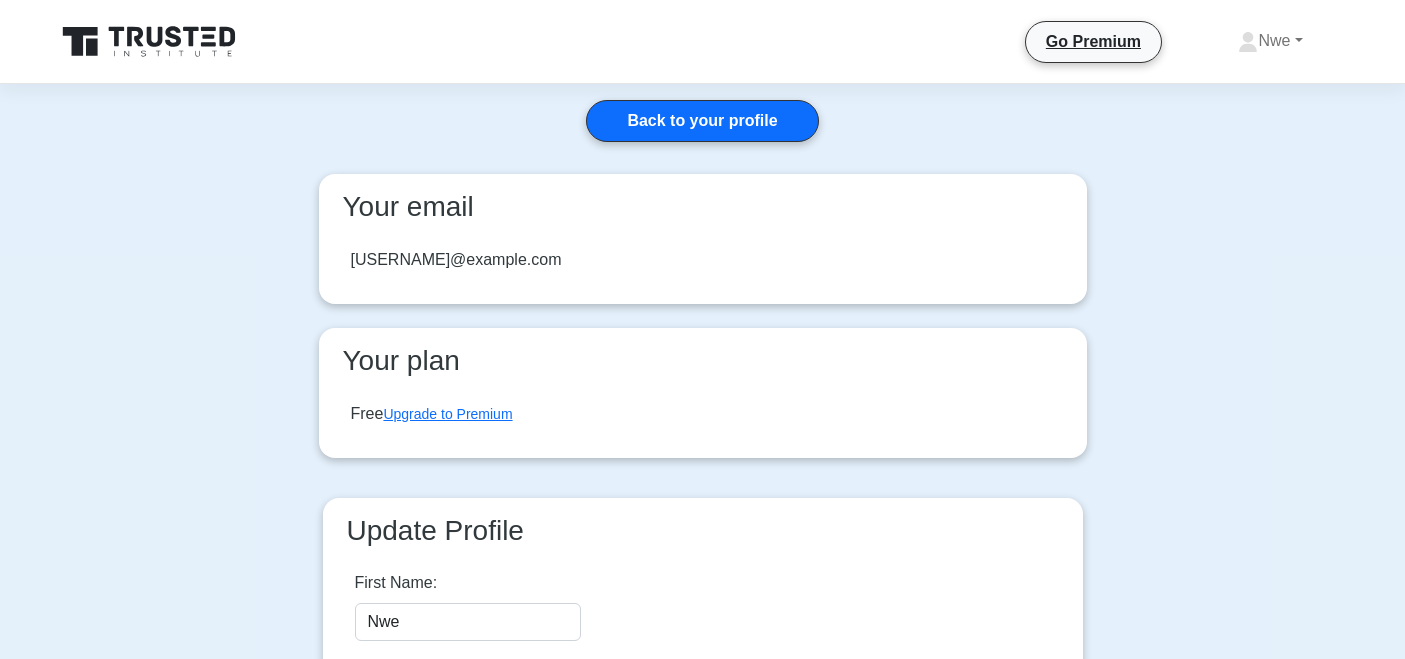 scroll, scrollTop: 0, scrollLeft: 0, axis: both 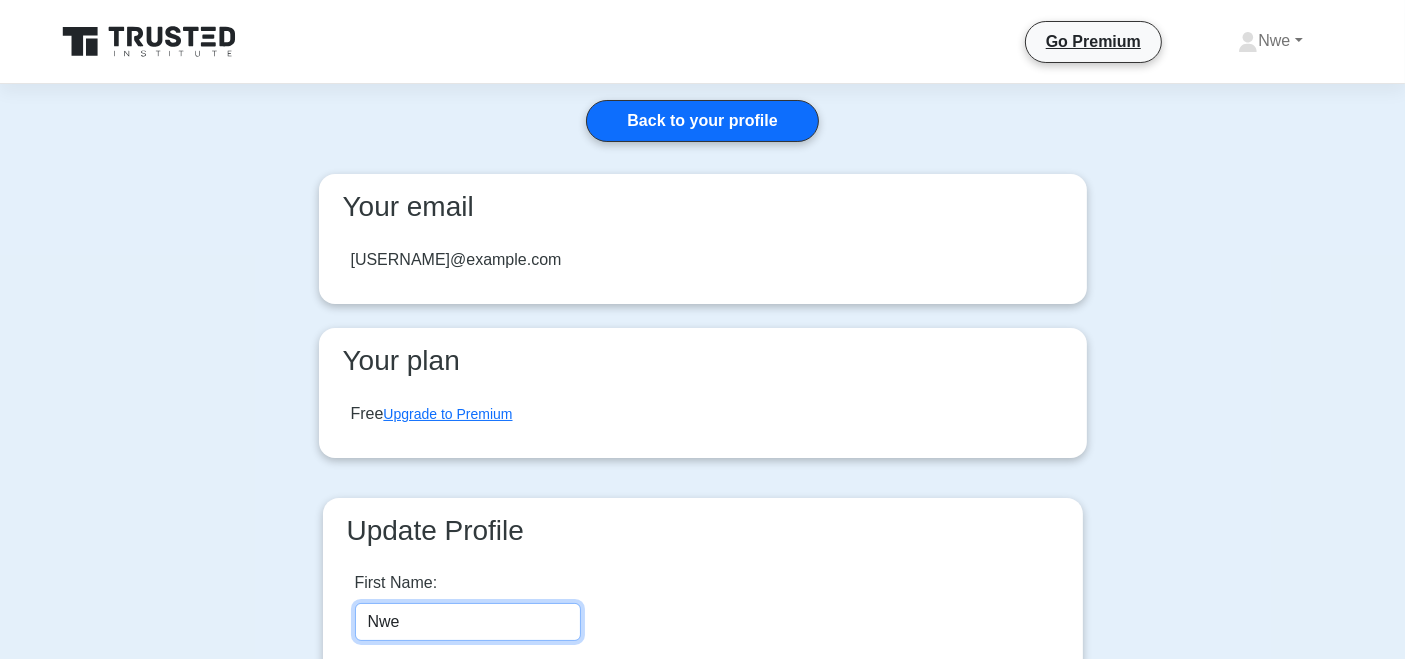 click on "Nwe" at bounding box center [468, 622] 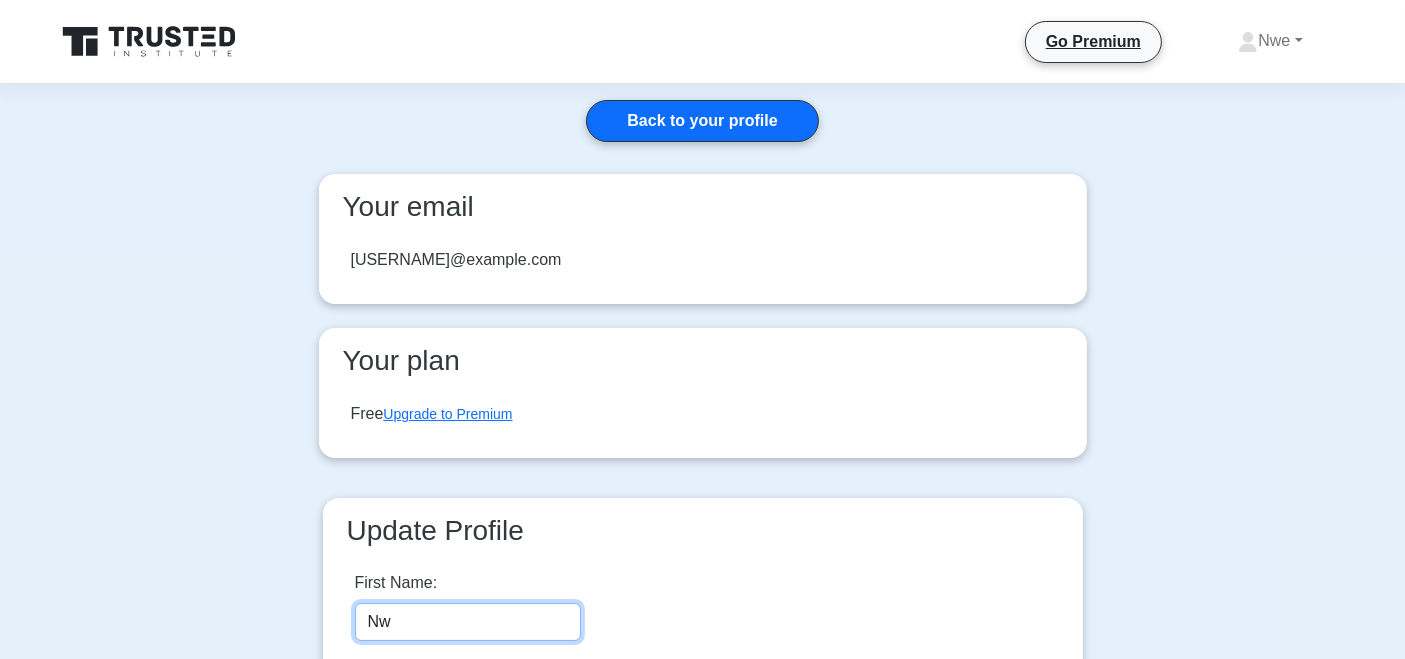 type on "N" 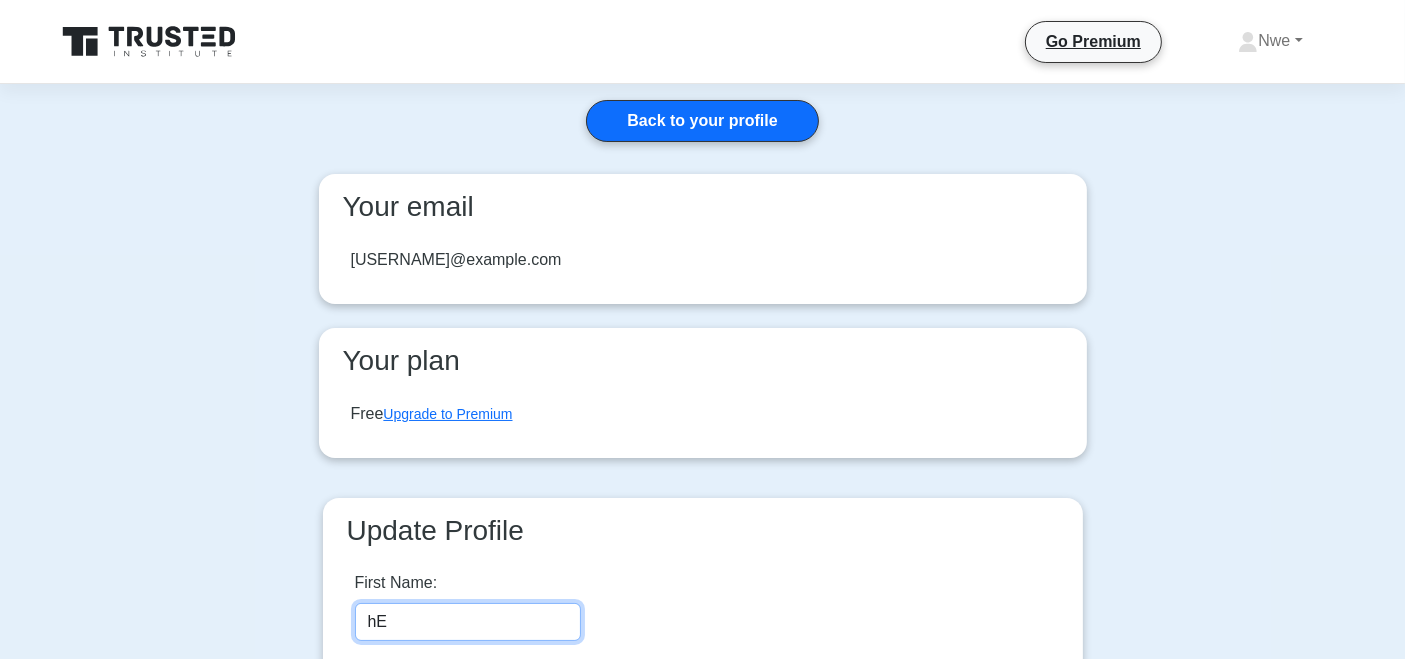 type on "h" 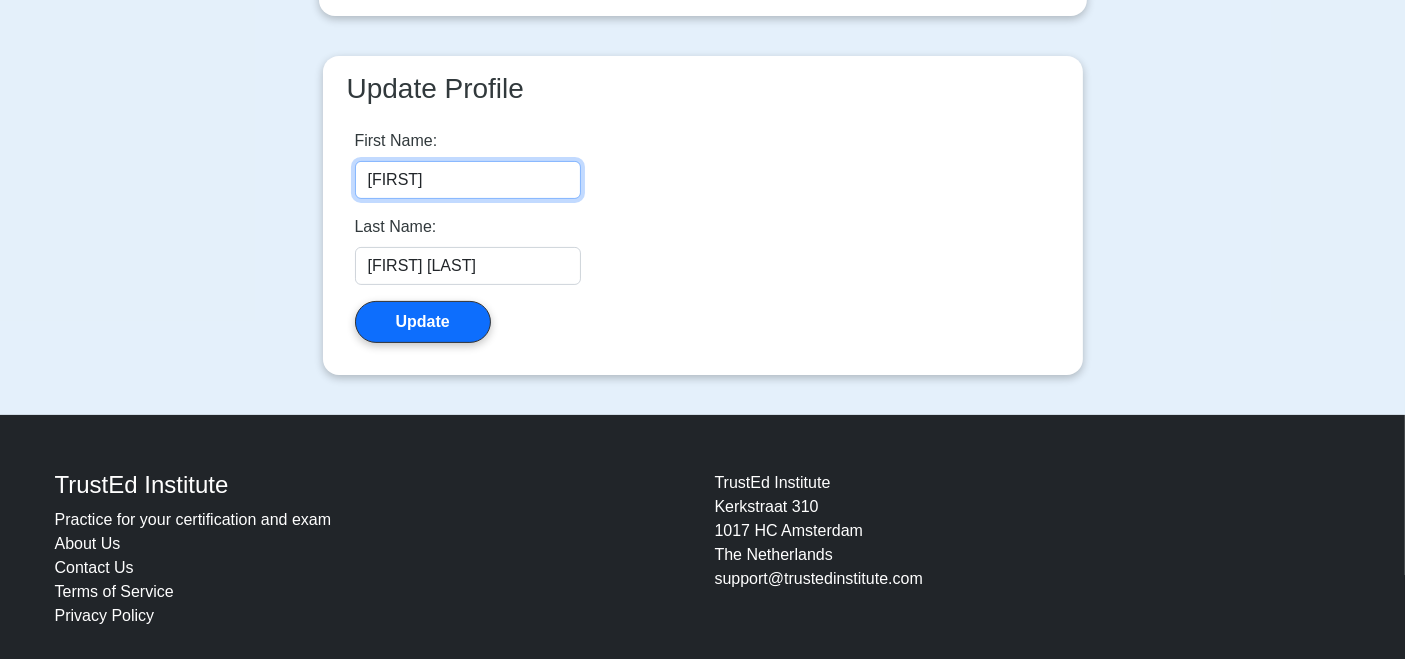 scroll, scrollTop: 465, scrollLeft: 0, axis: vertical 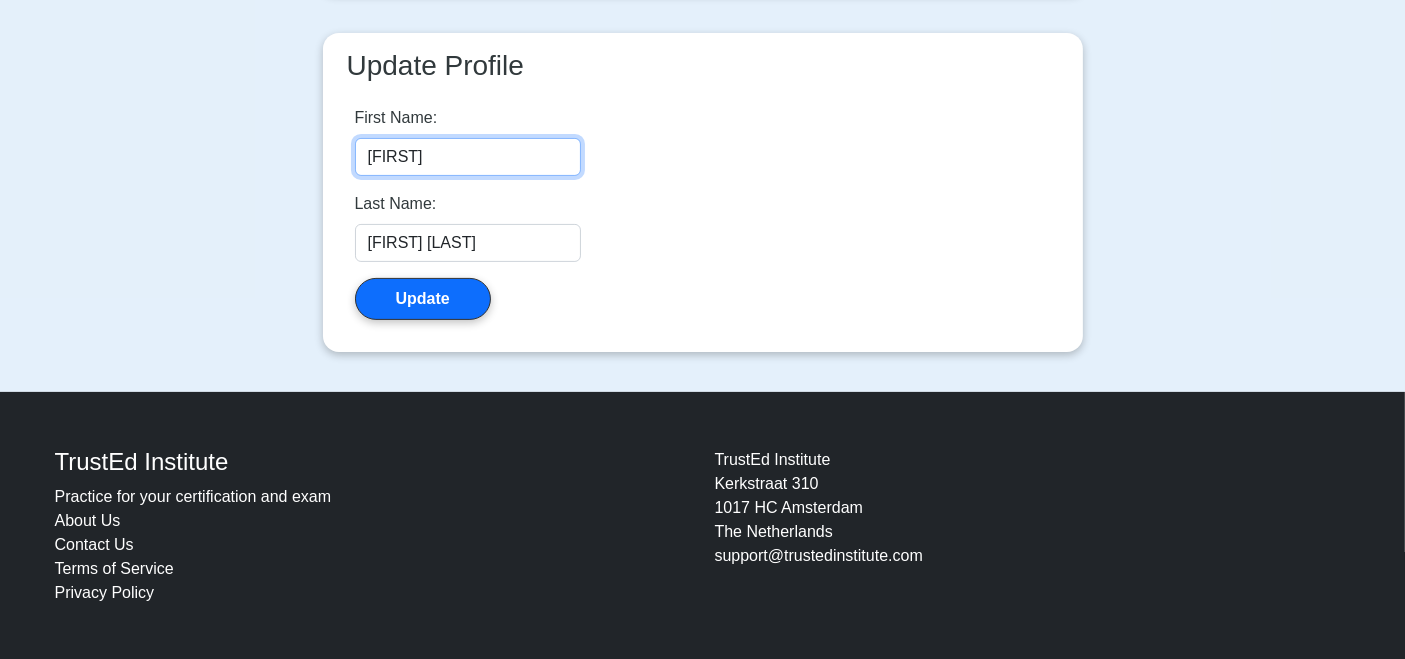 type on "[FIRST]" 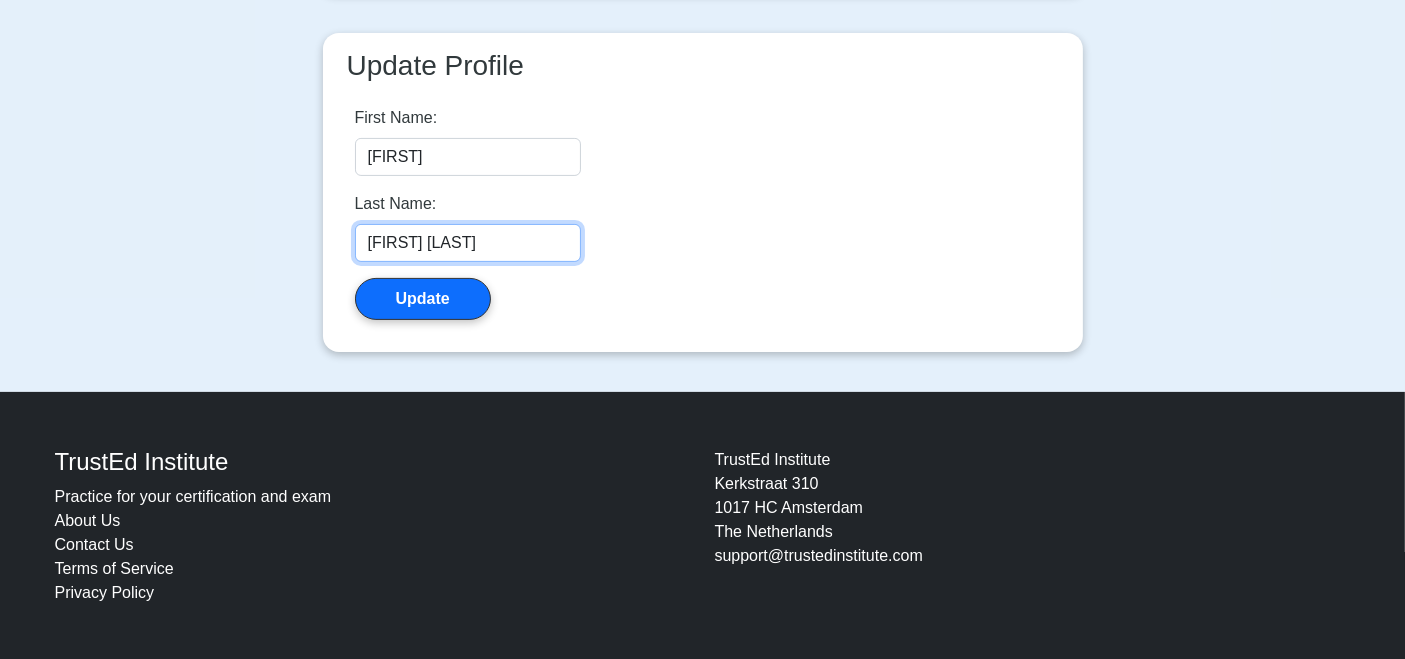 click on "[FIRST] [LAST]" at bounding box center (468, 243) 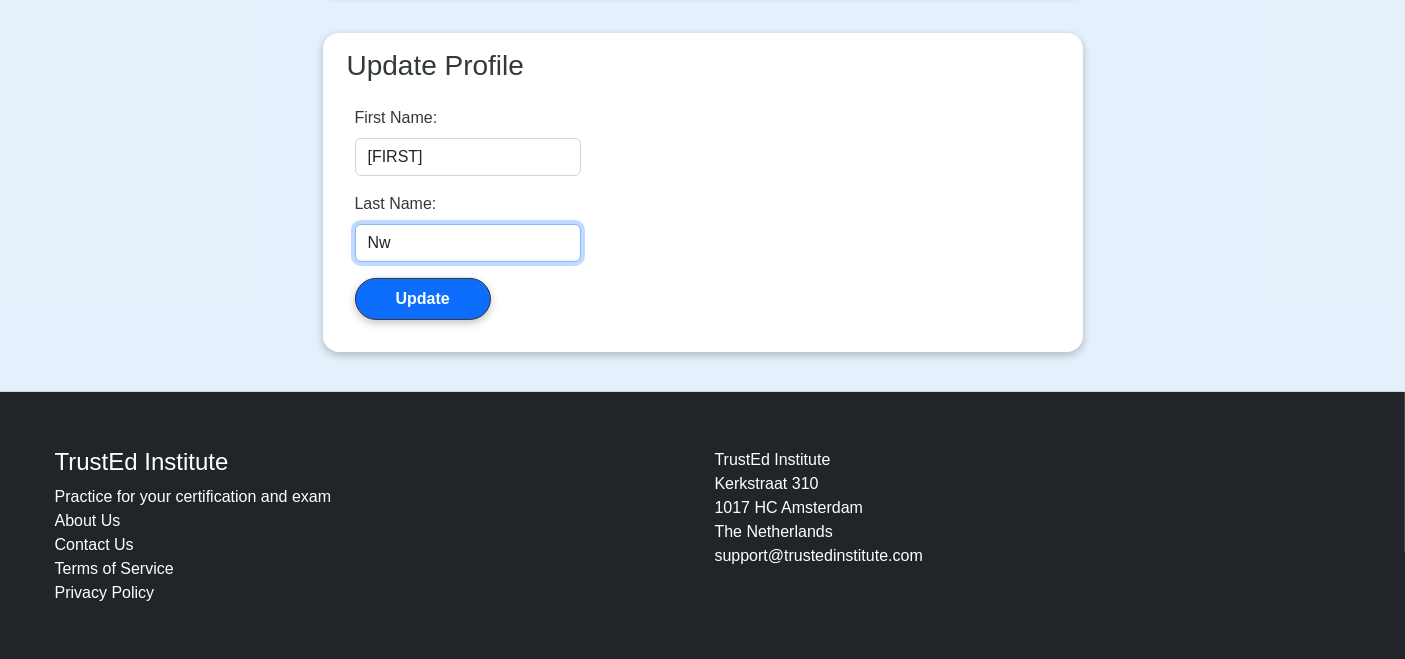 type on "N" 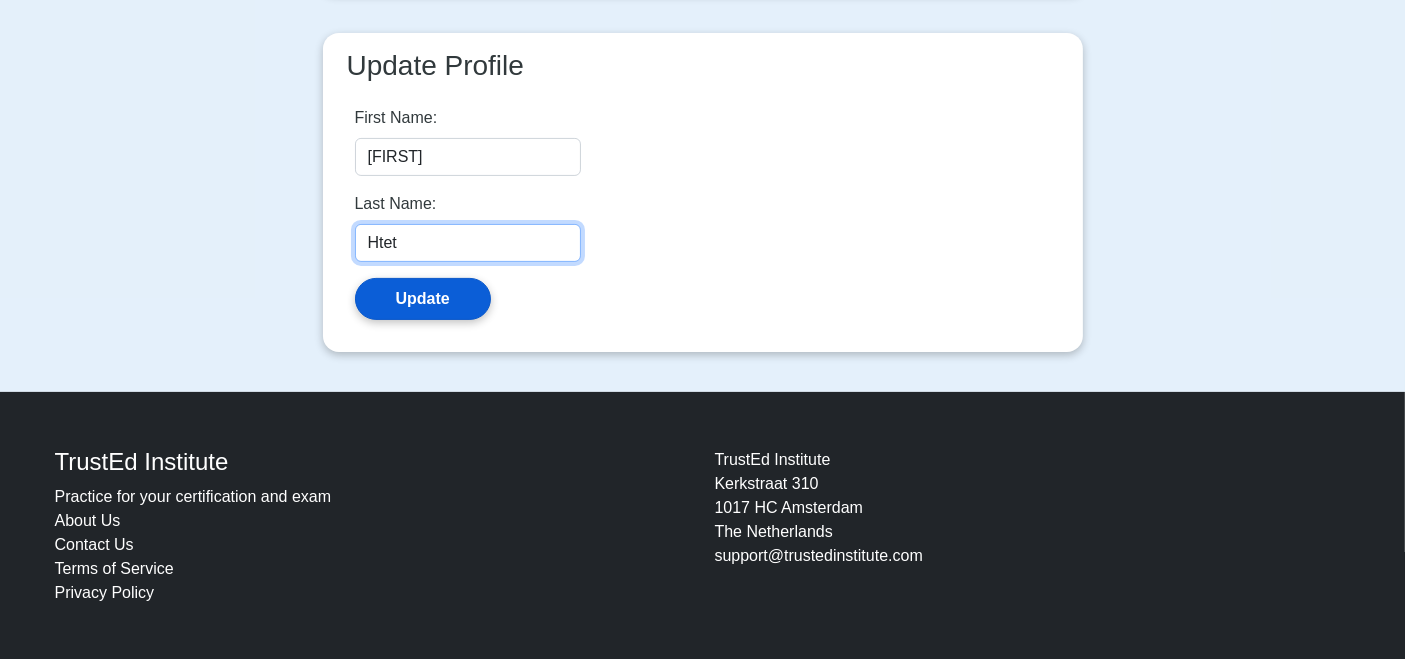 type on "Htet" 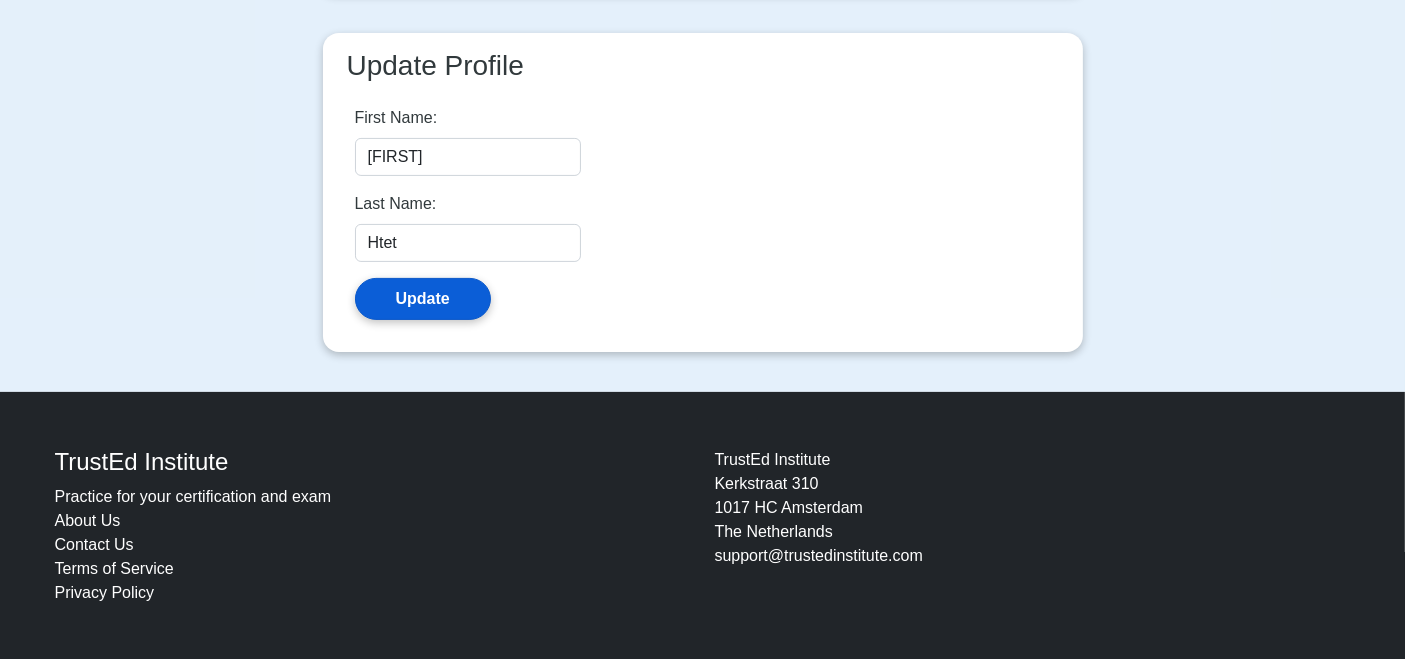 click on "Update" at bounding box center (423, 299) 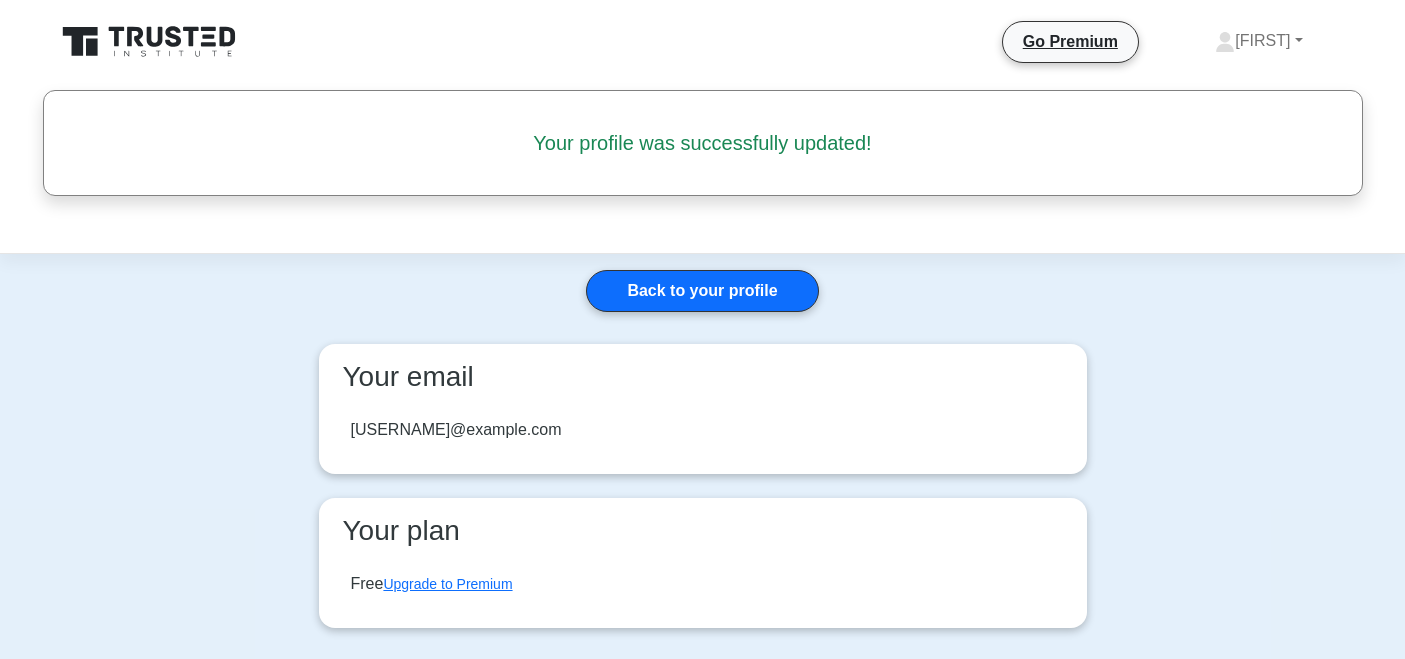 scroll, scrollTop: 0, scrollLeft: 0, axis: both 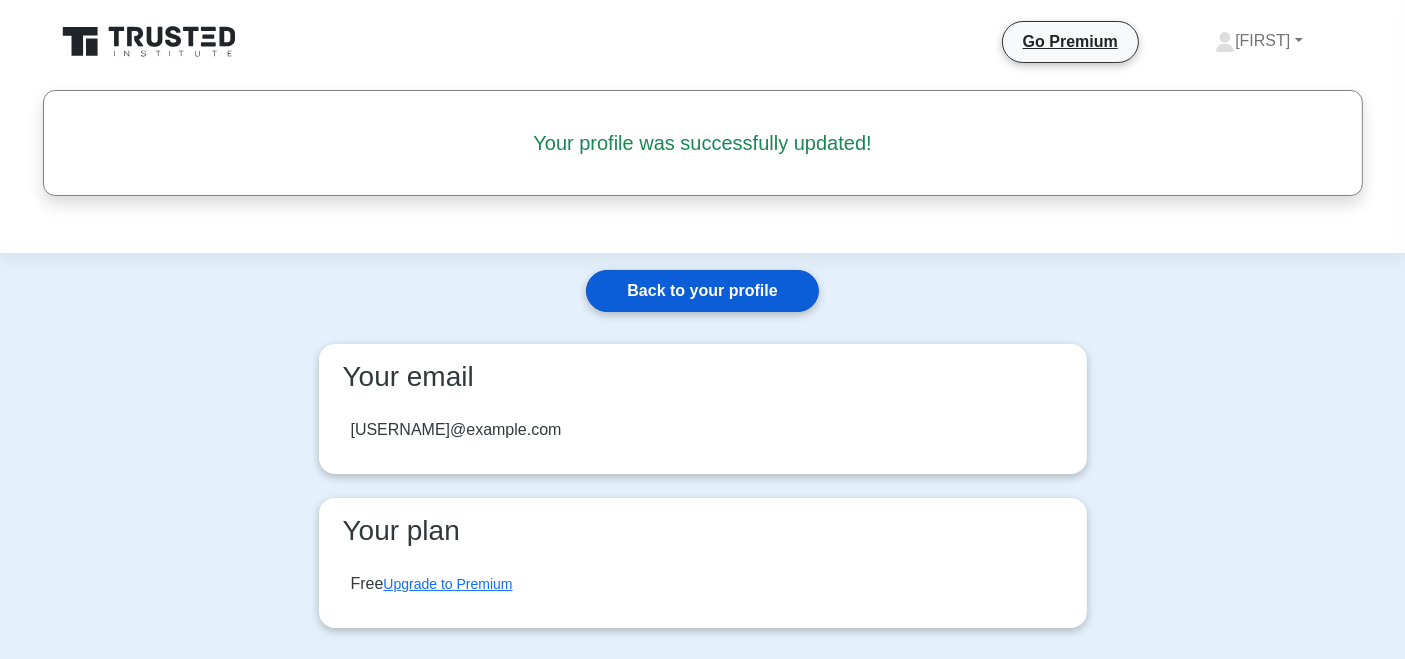 click on "Back to your profile" at bounding box center (702, 291) 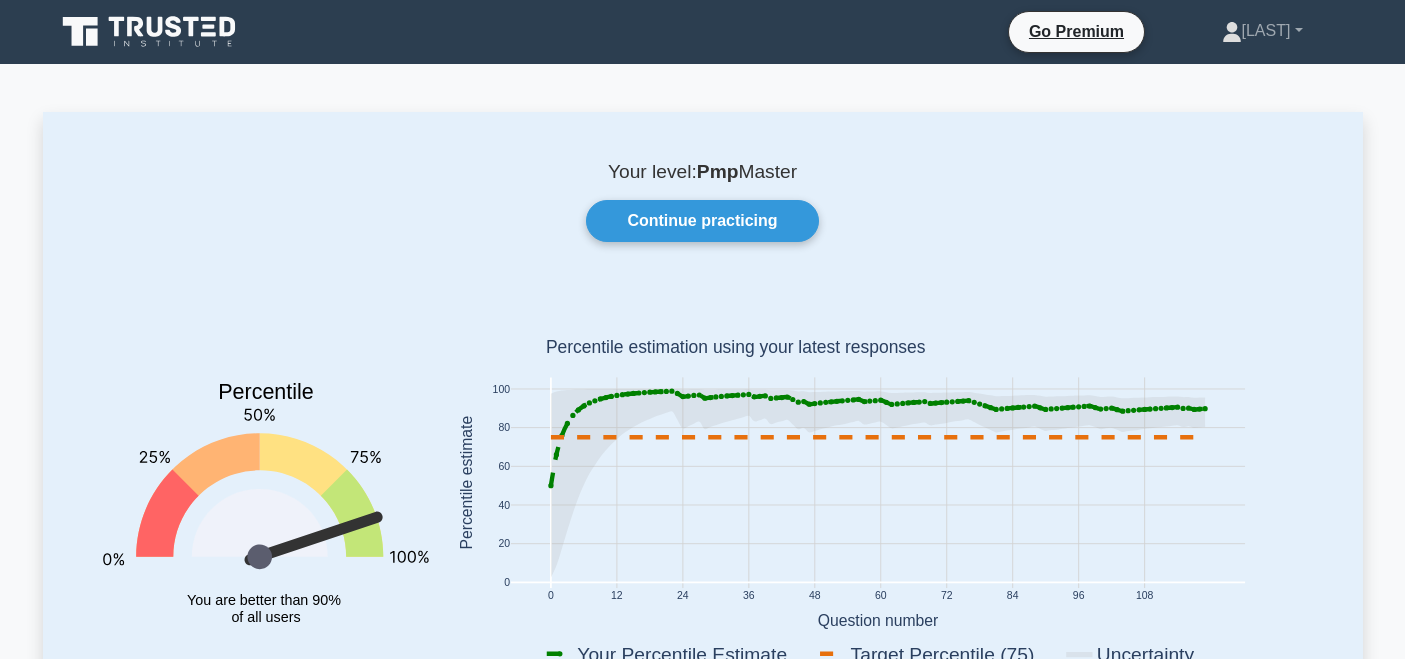 scroll, scrollTop: 0, scrollLeft: 0, axis: both 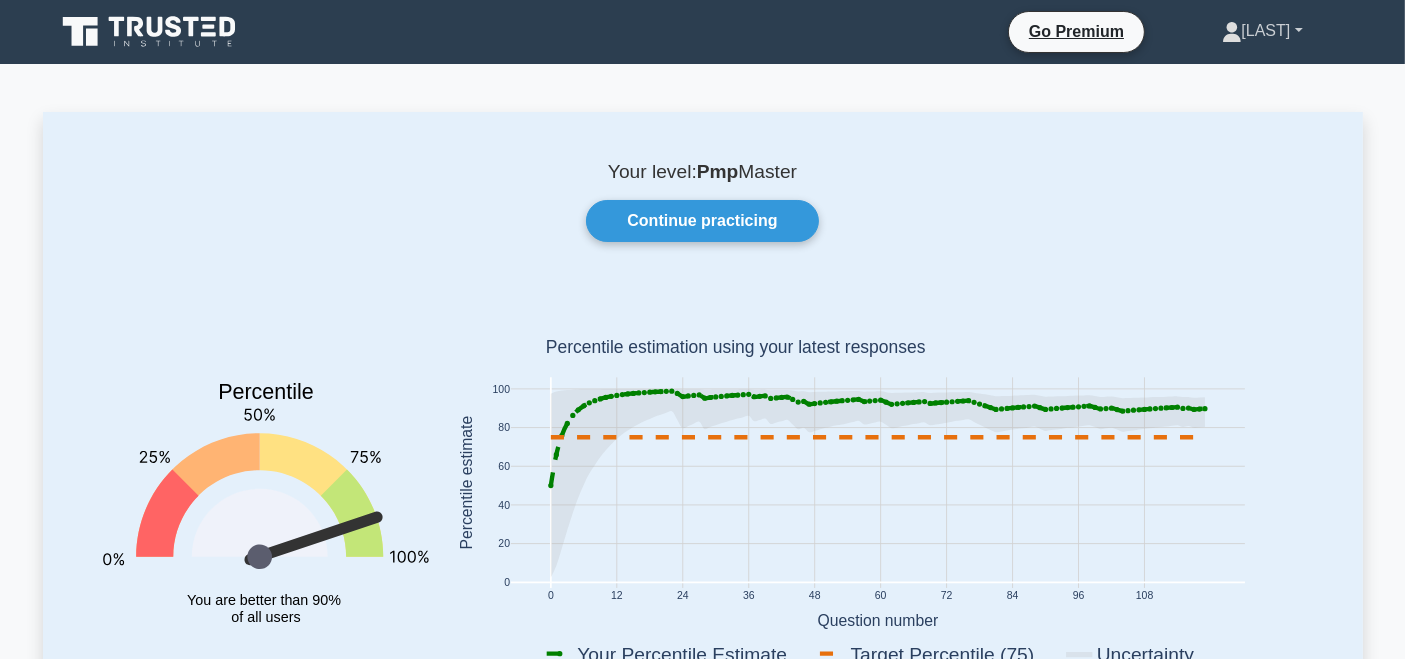 click on "[LAST]" at bounding box center [1262, 31] 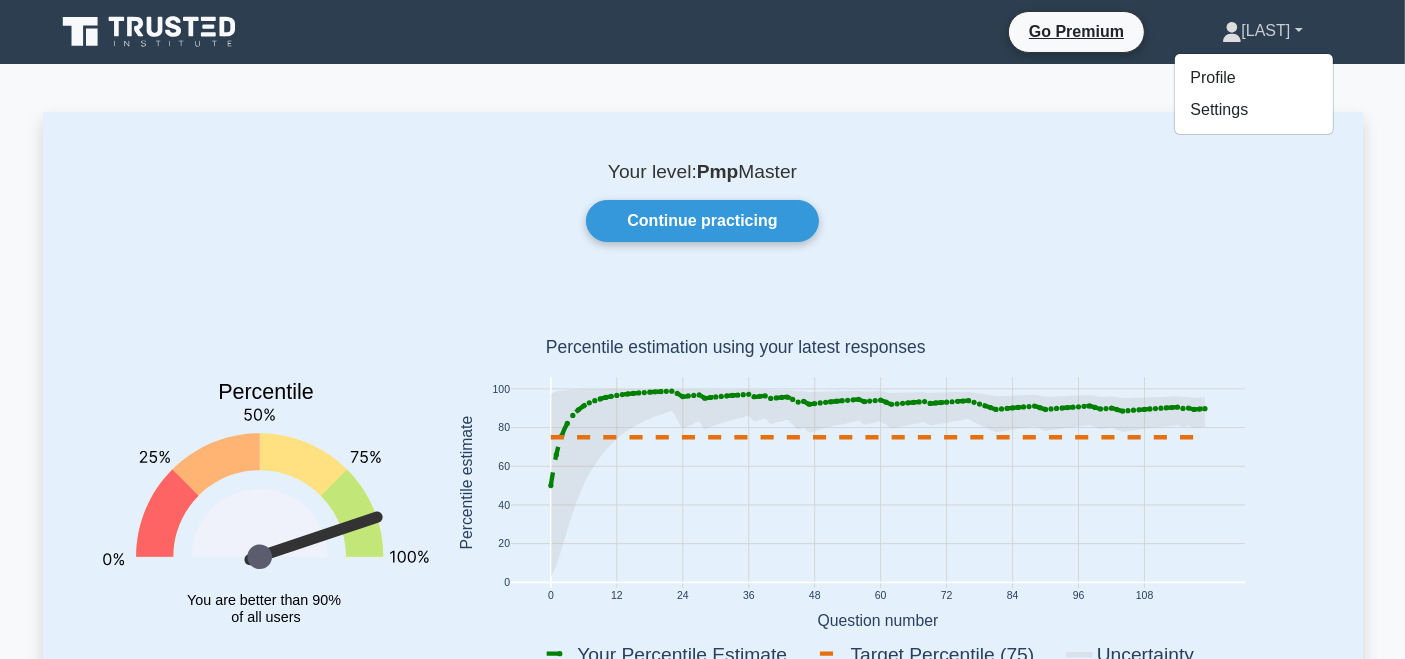 click on "[LAST]" at bounding box center [1262, 31] 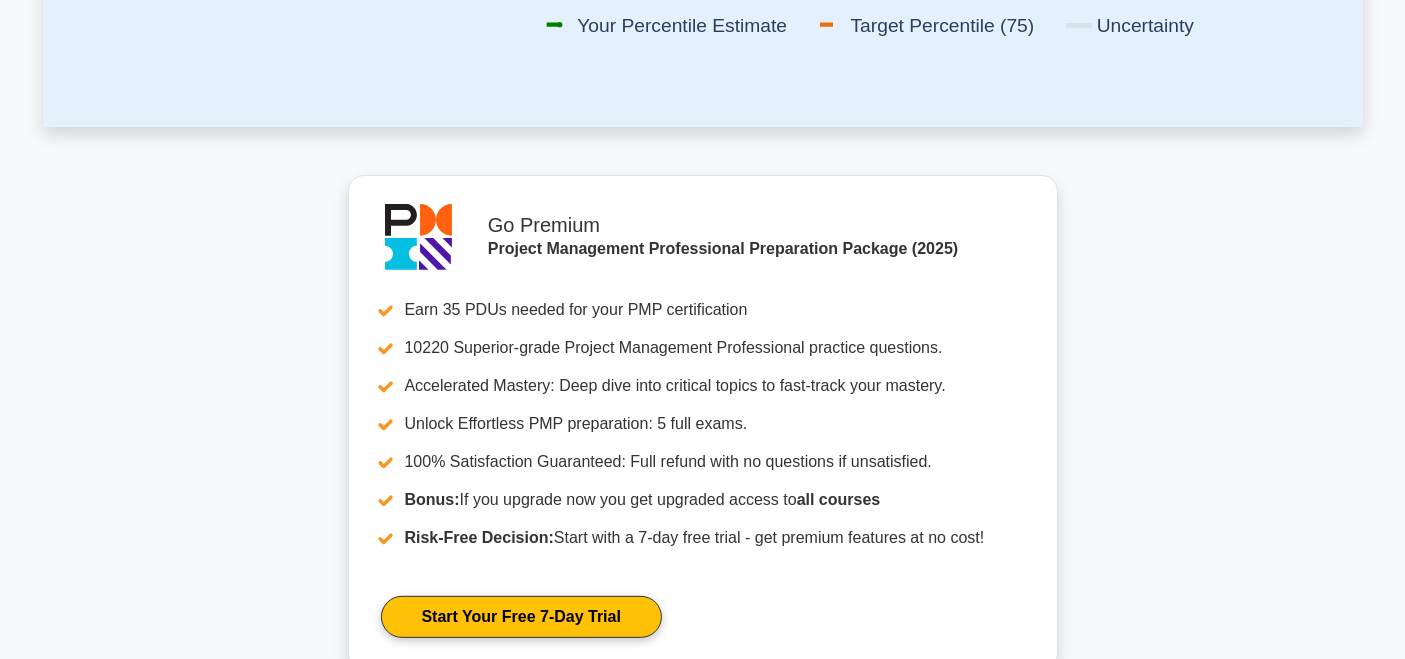 scroll, scrollTop: 0, scrollLeft: 0, axis: both 